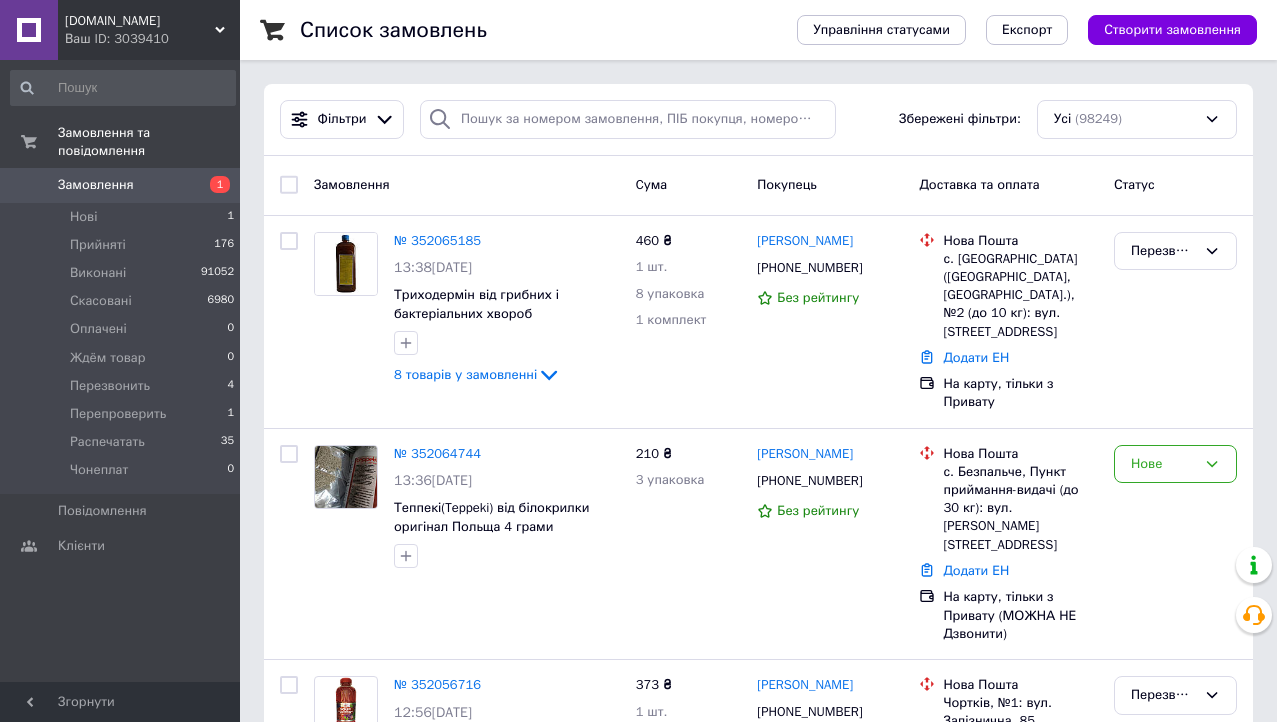 scroll, scrollTop: 0, scrollLeft: 0, axis: both 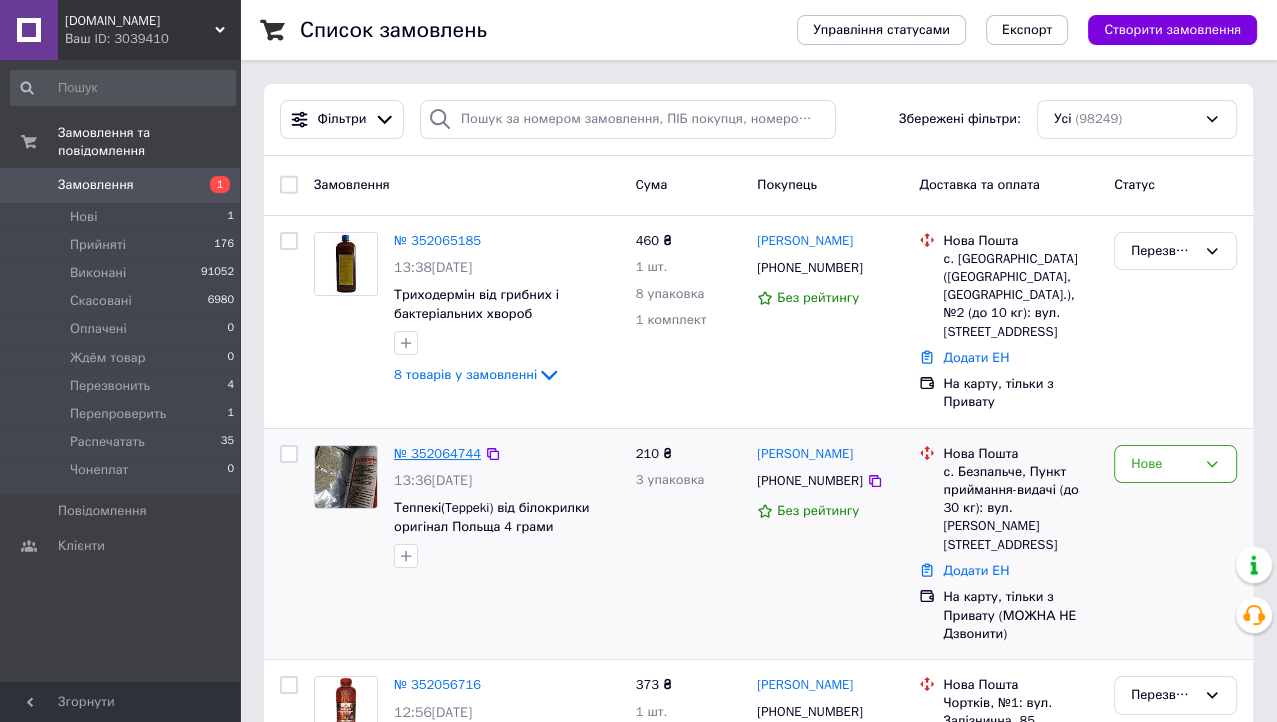 click on "№ 352064744" at bounding box center [437, 453] 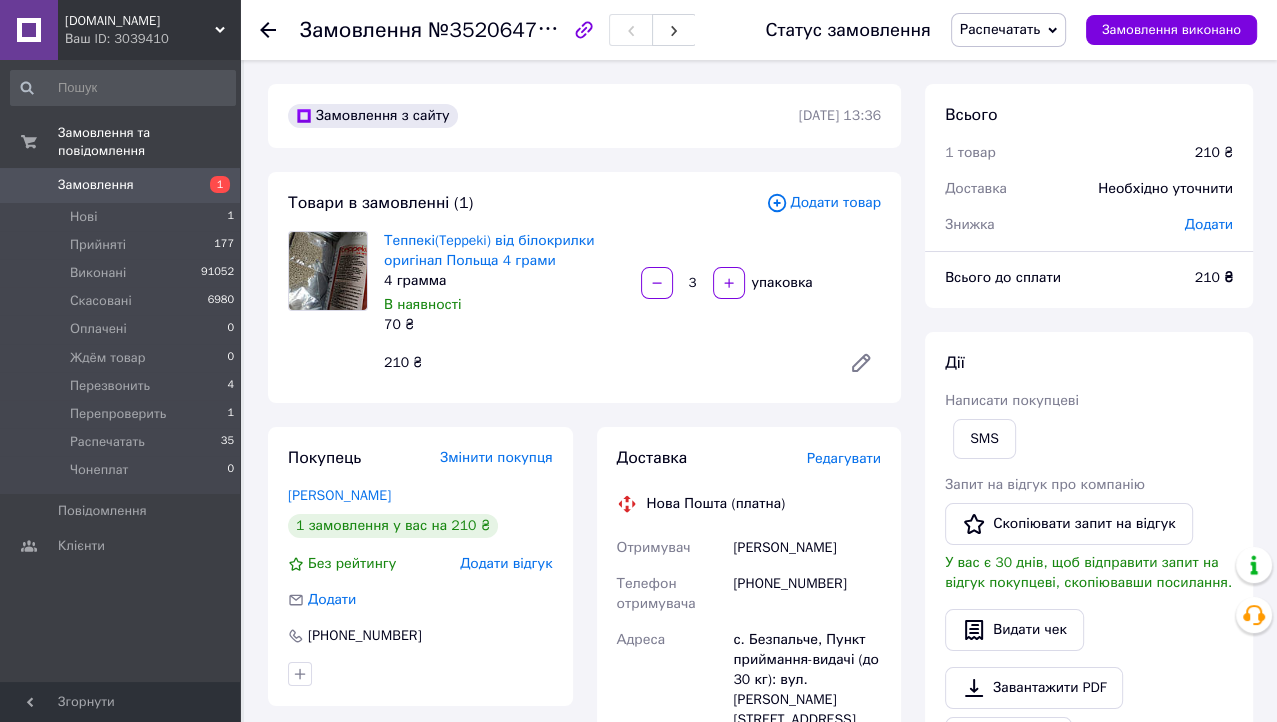 click 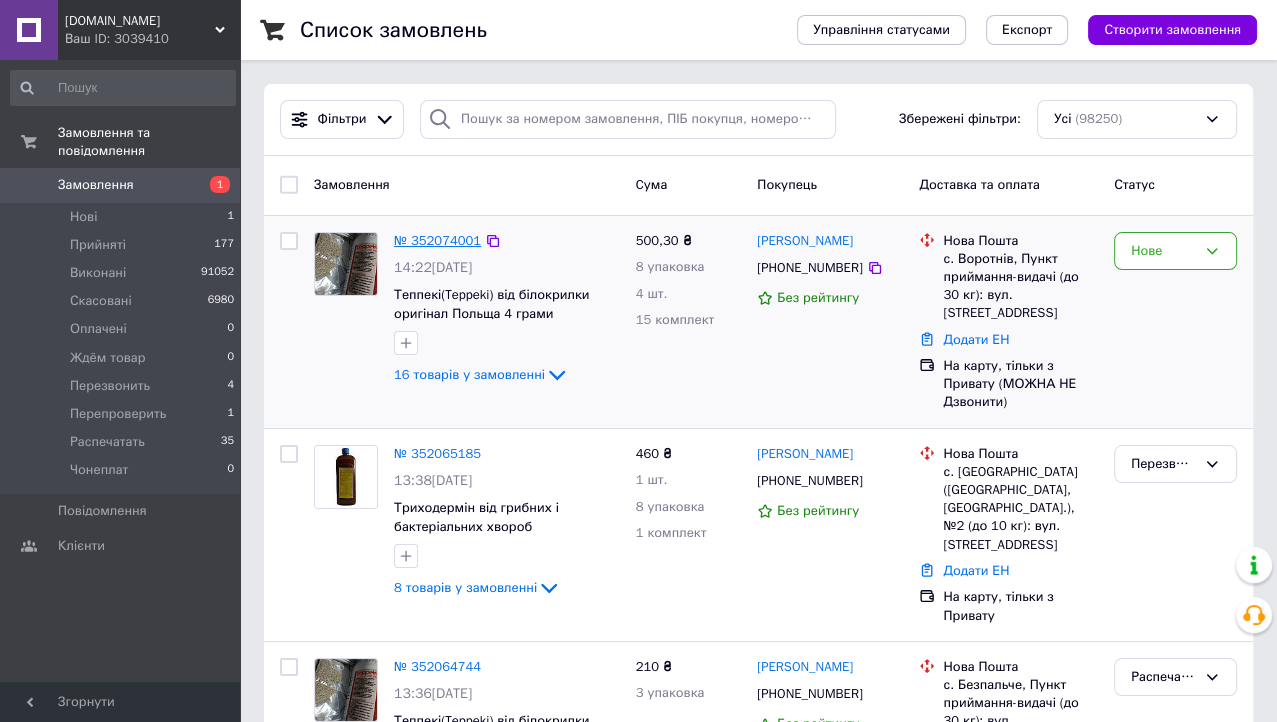 click on "№ 352074001" at bounding box center [437, 240] 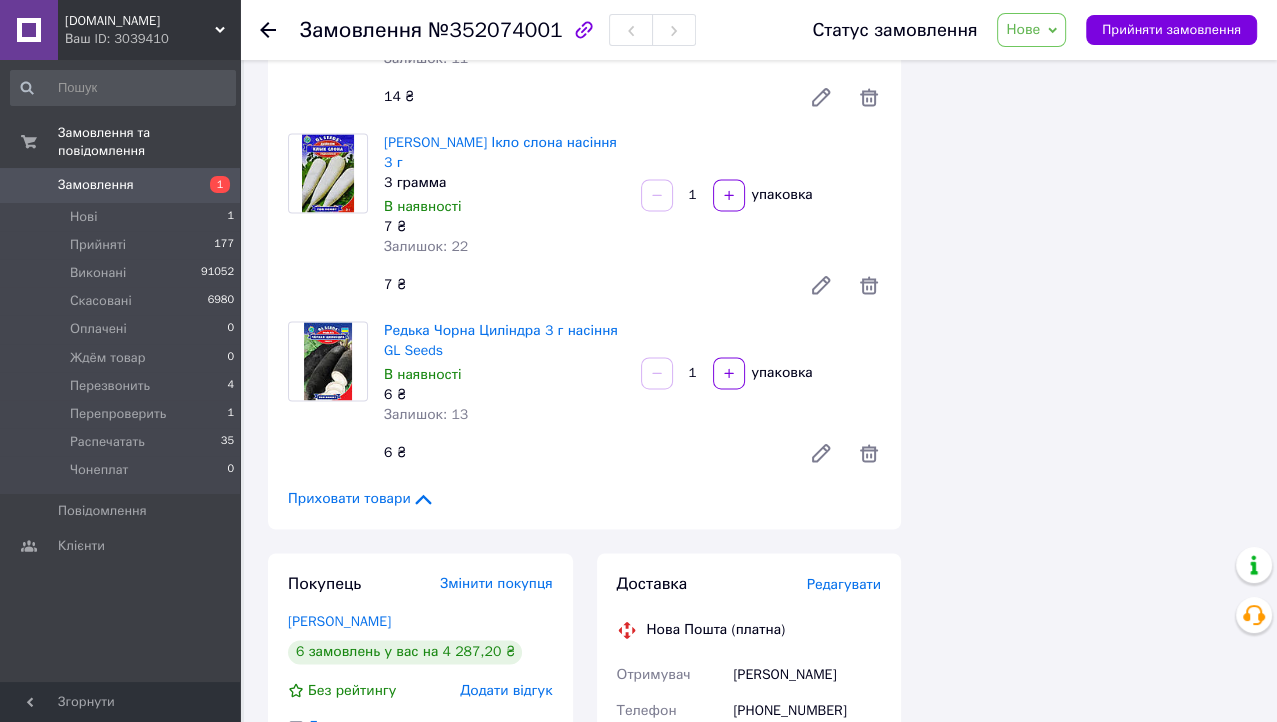 scroll, scrollTop: 2324, scrollLeft: 0, axis: vertical 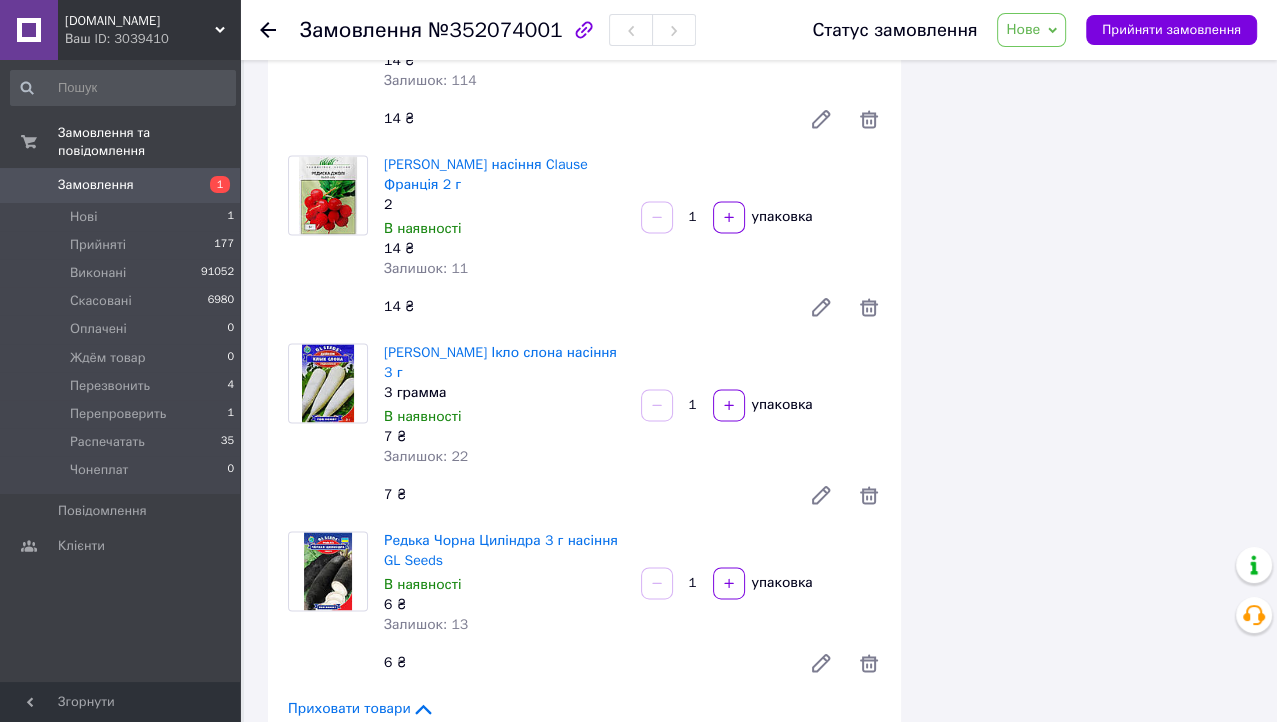 click on "Приховати товари" at bounding box center [361, 709] 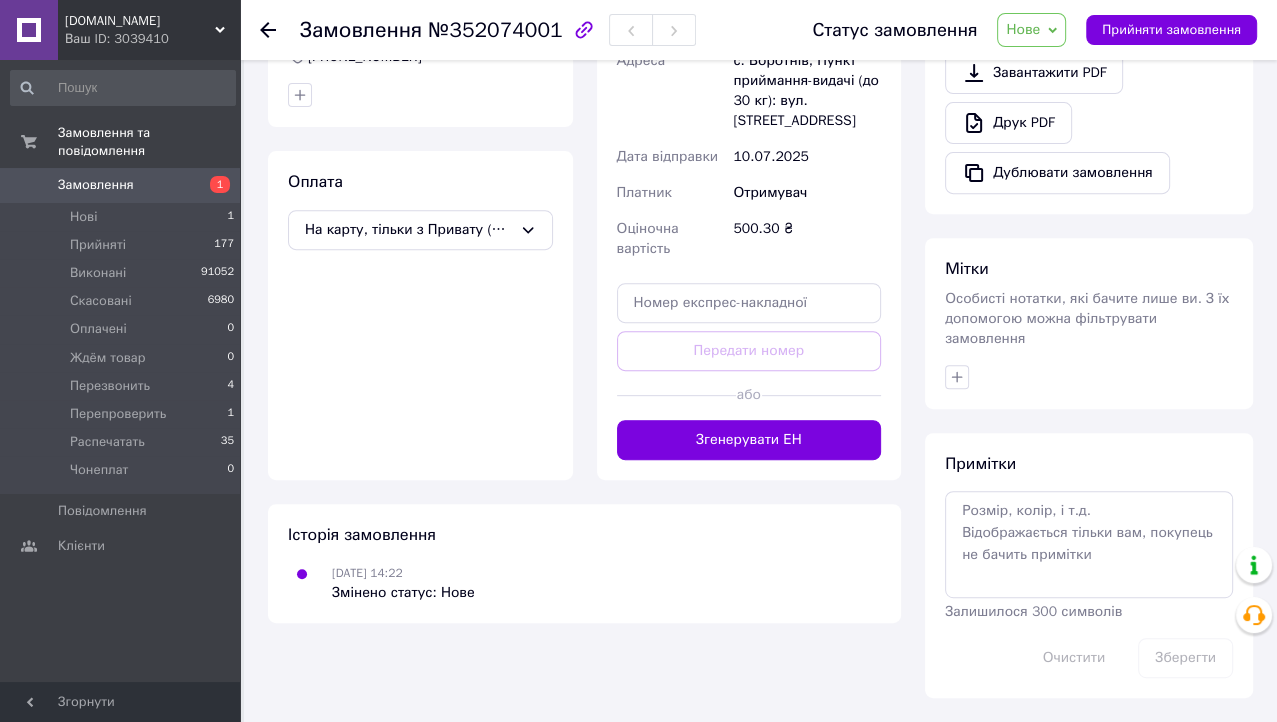 scroll, scrollTop: 177, scrollLeft: 0, axis: vertical 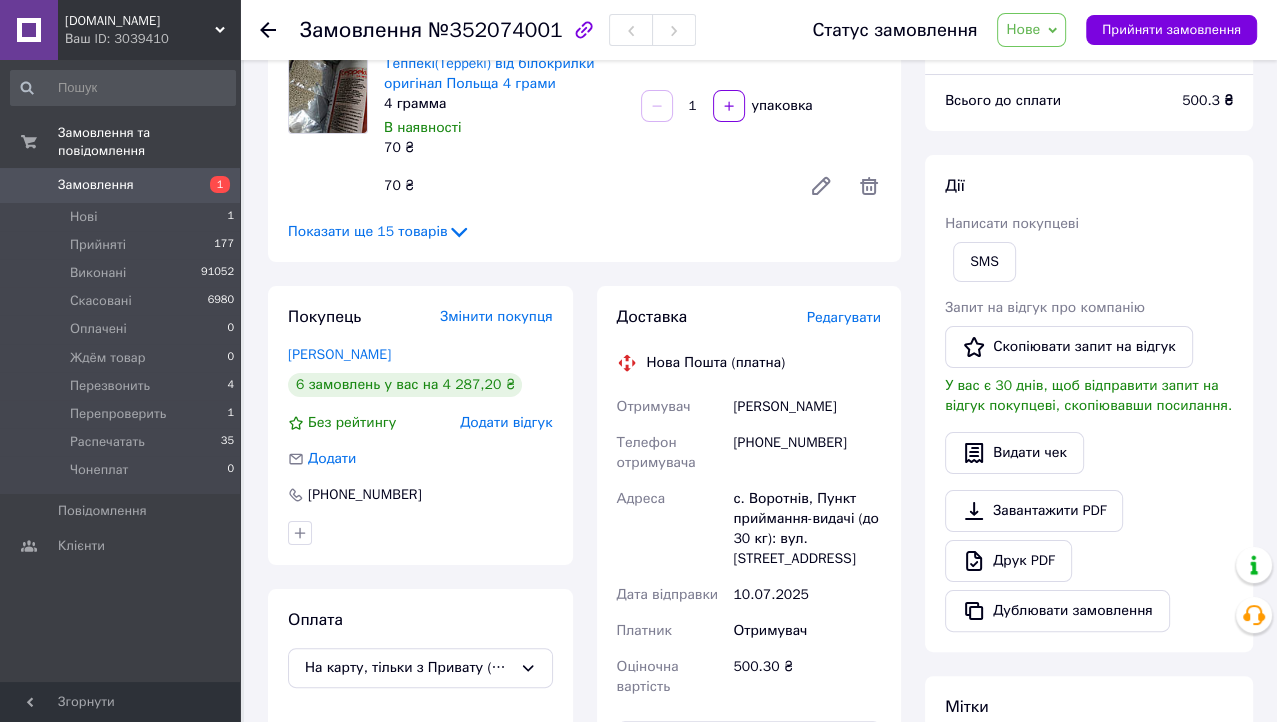 click on "500.3 ₴" at bounding box center [1207, 100] 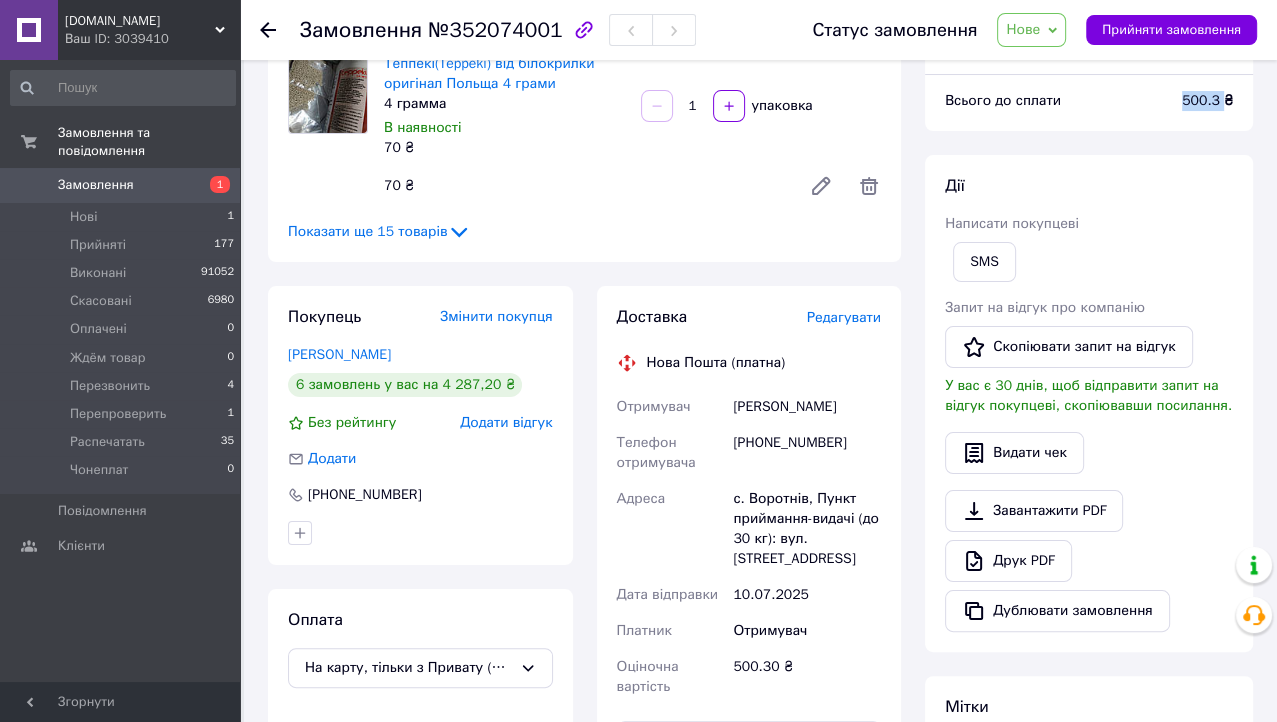 click on "500.3 ₴" at bounding box center [1207, 100] 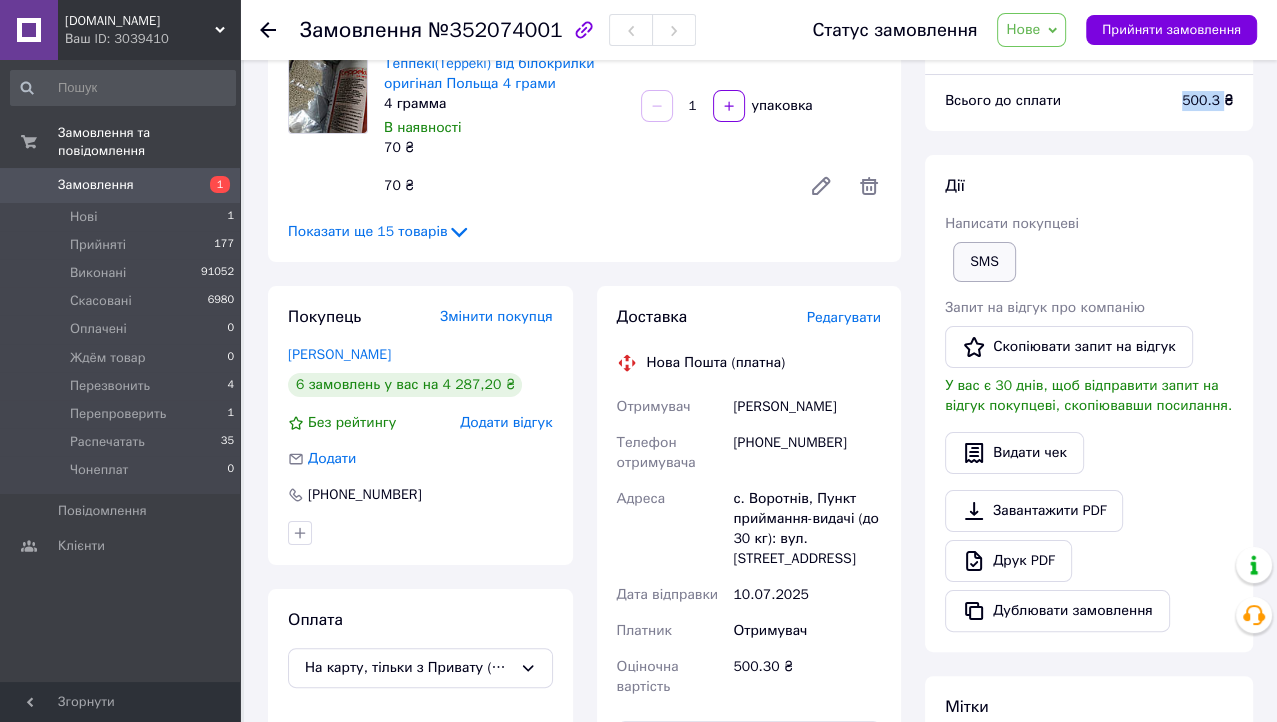 click on "SMS" at bounding box center [984, 262] 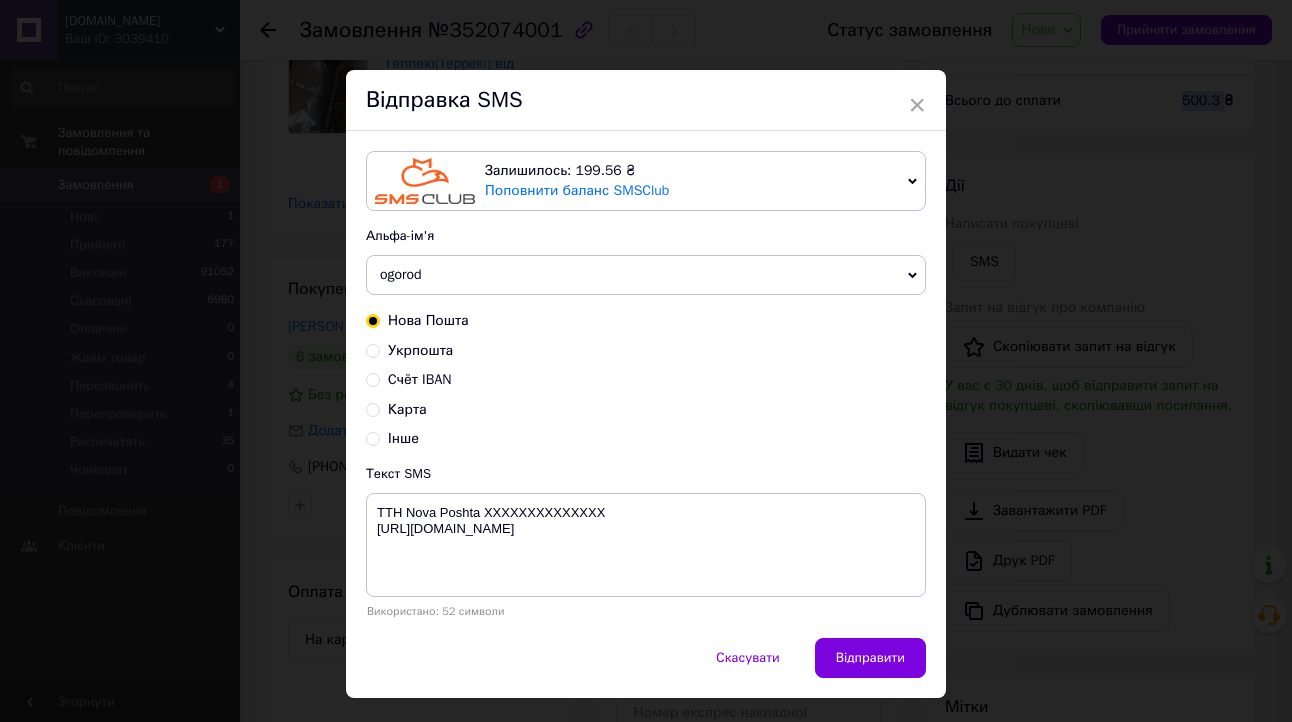 click on "Карта" at bounding box center [373, 408] 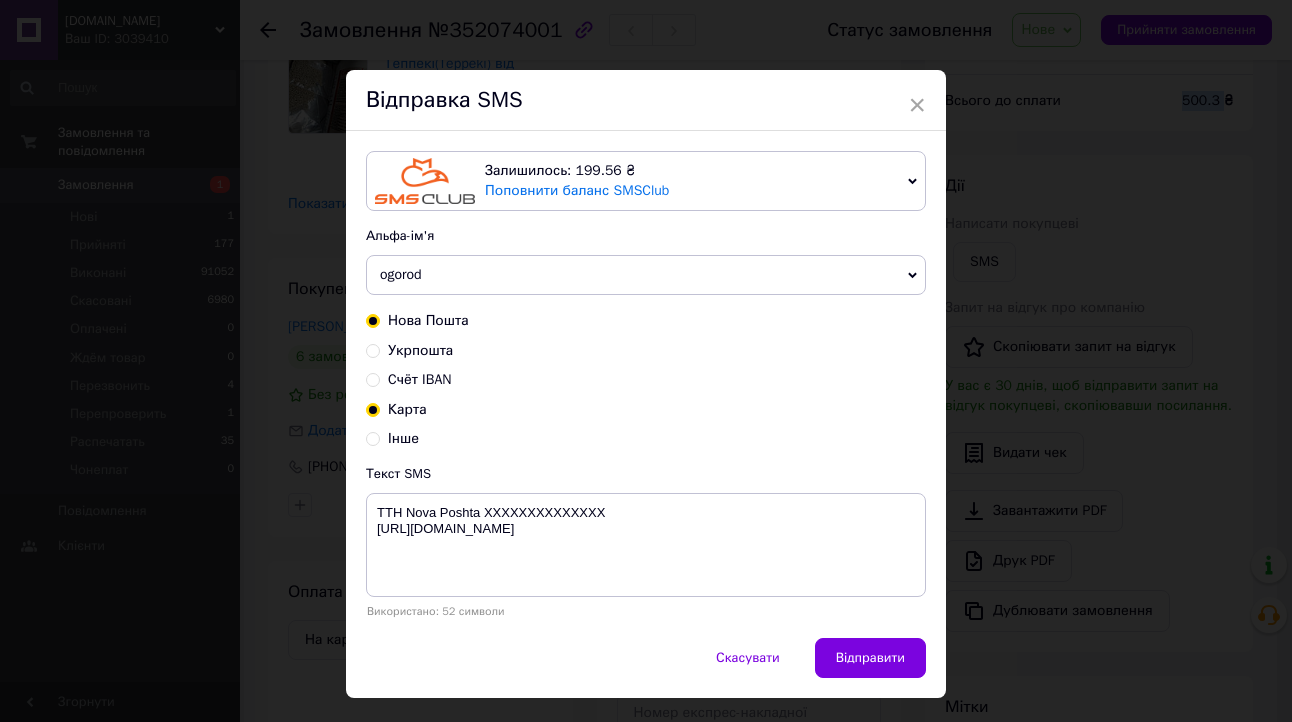 radio on "true" 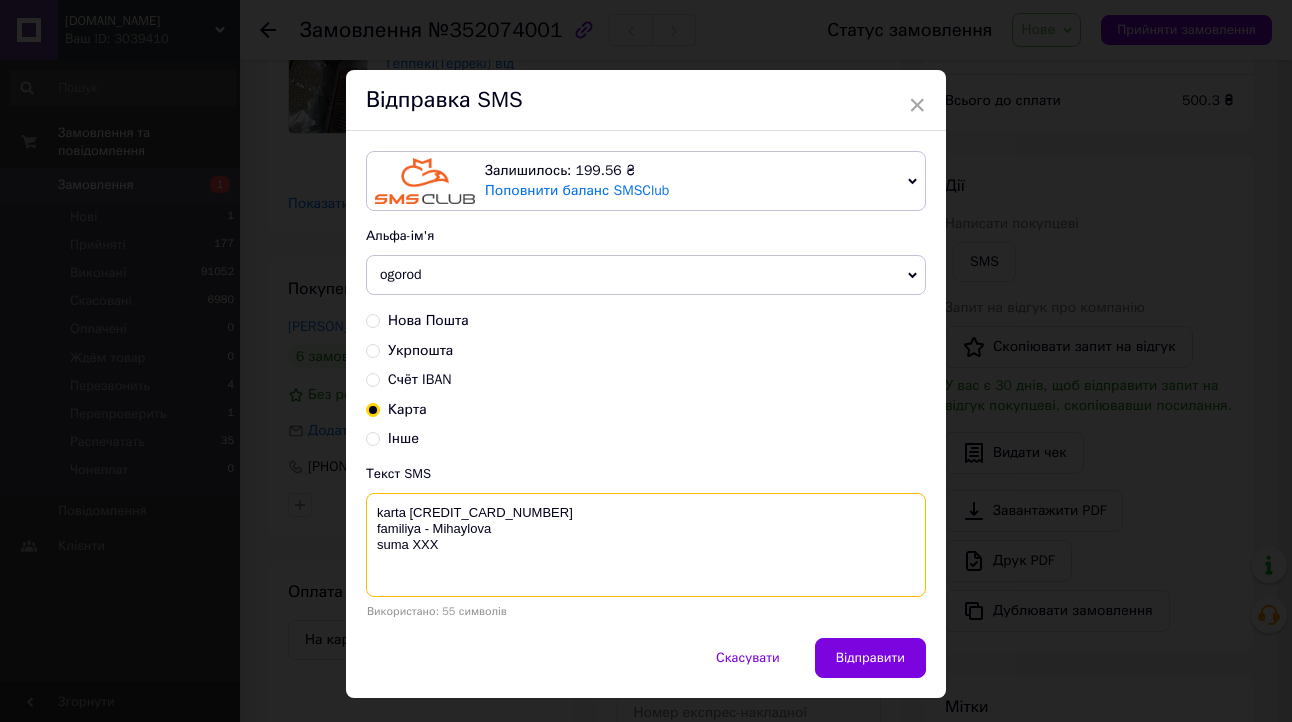 click on "karta 5169 3351 0165 8363
familiya - Mihaylova
suma XXX" at bounding box center (646, 545) 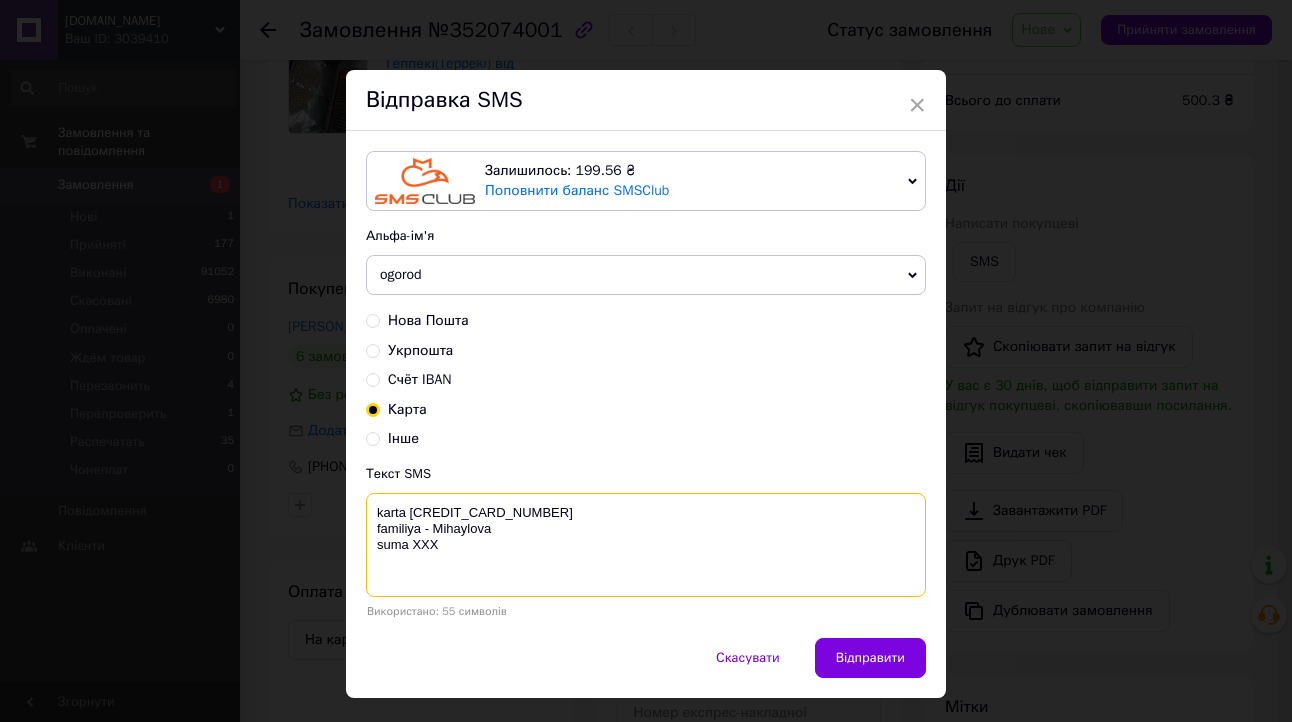paste on "500.3" 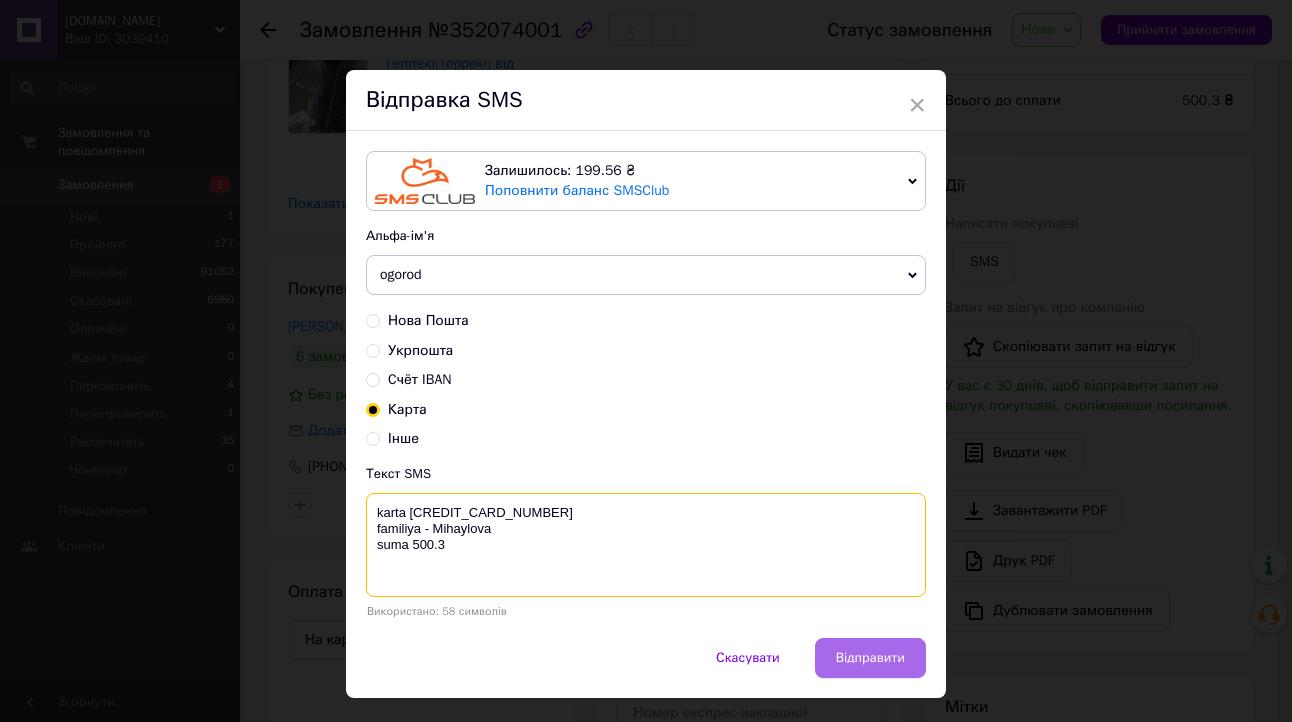 type on "karta 5169 3351 0165 8363
familiya - Mihaylova
suma 500.3" 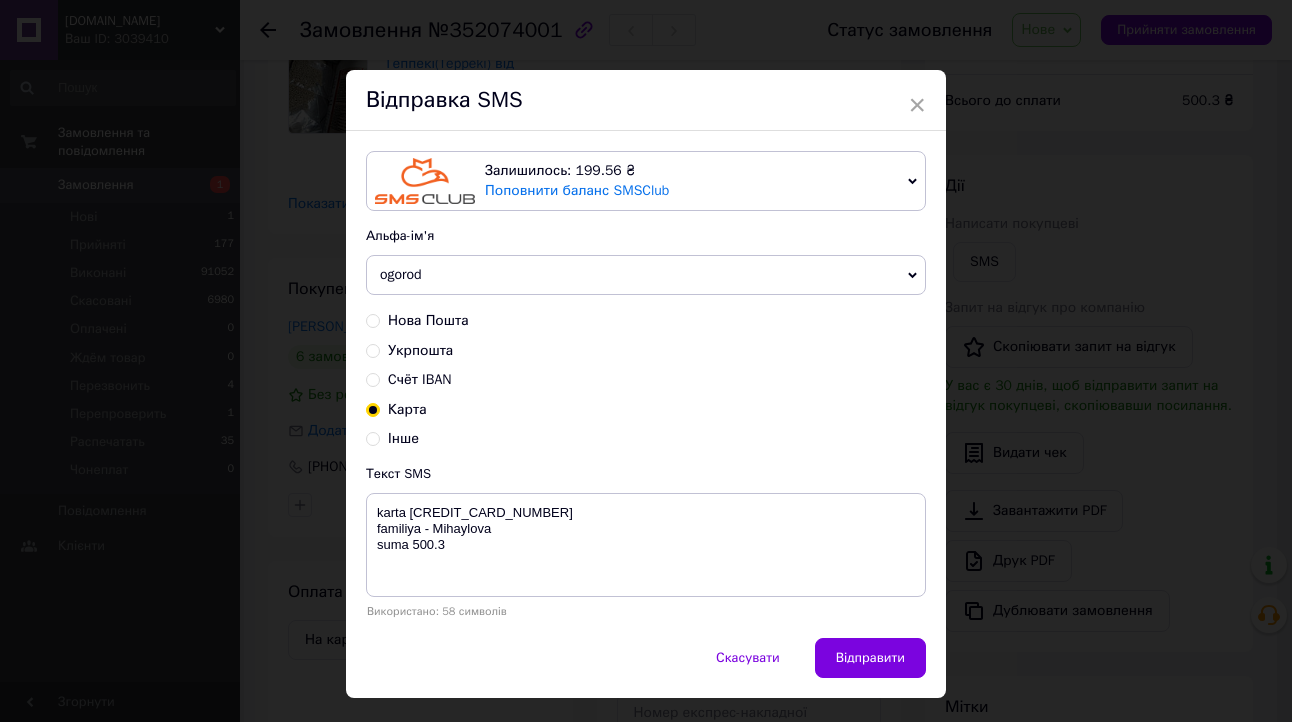 click on "Відправити" at bounding box center (870, 658) 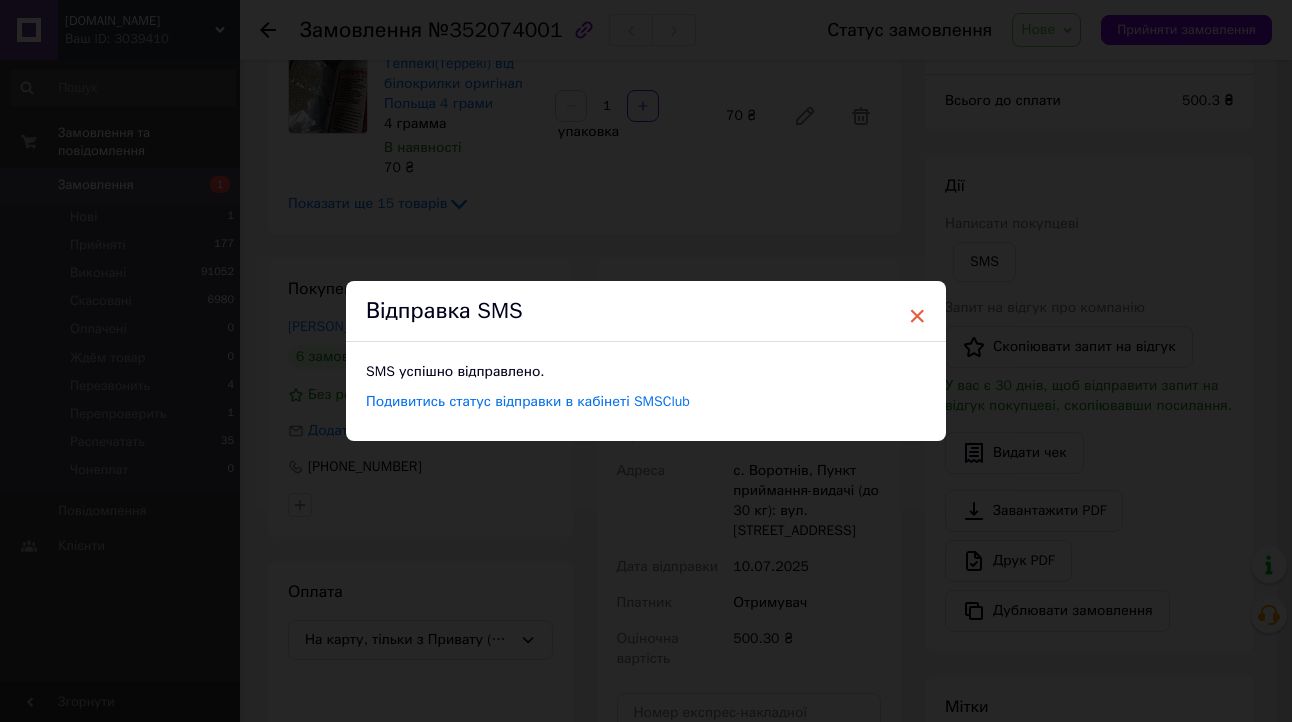 click on "×" at bounding box center (917, 316) 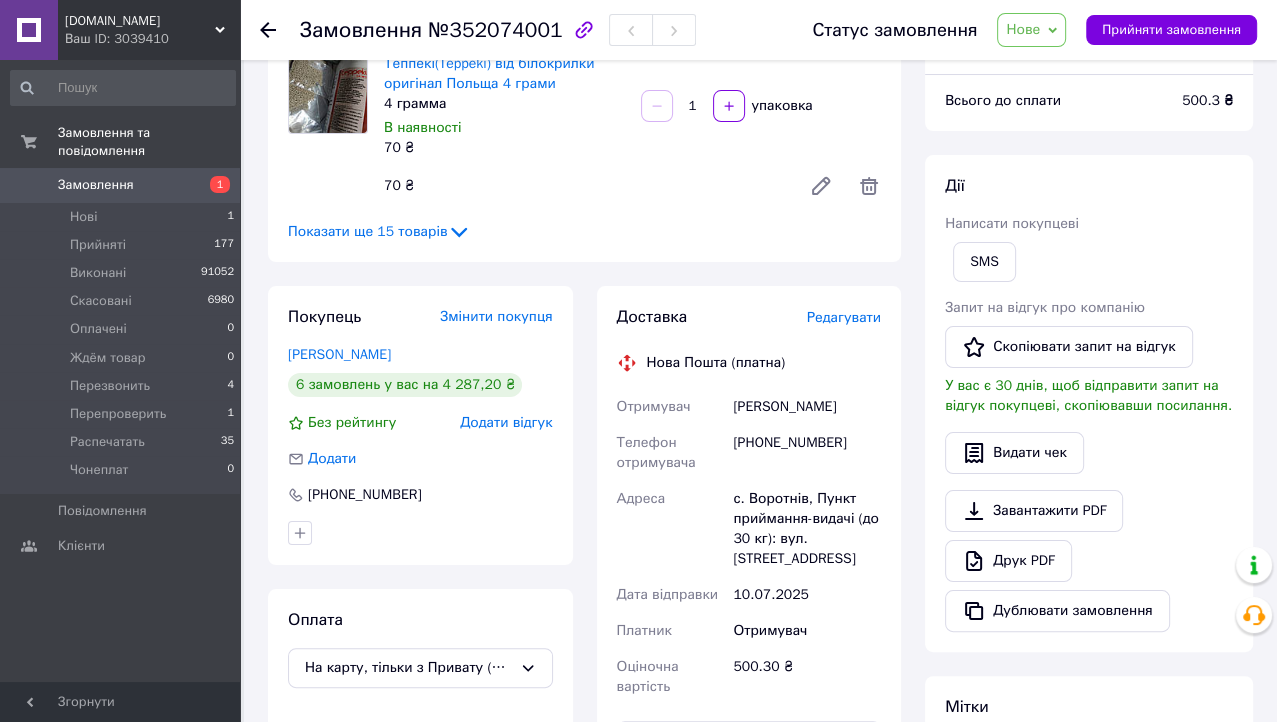 click 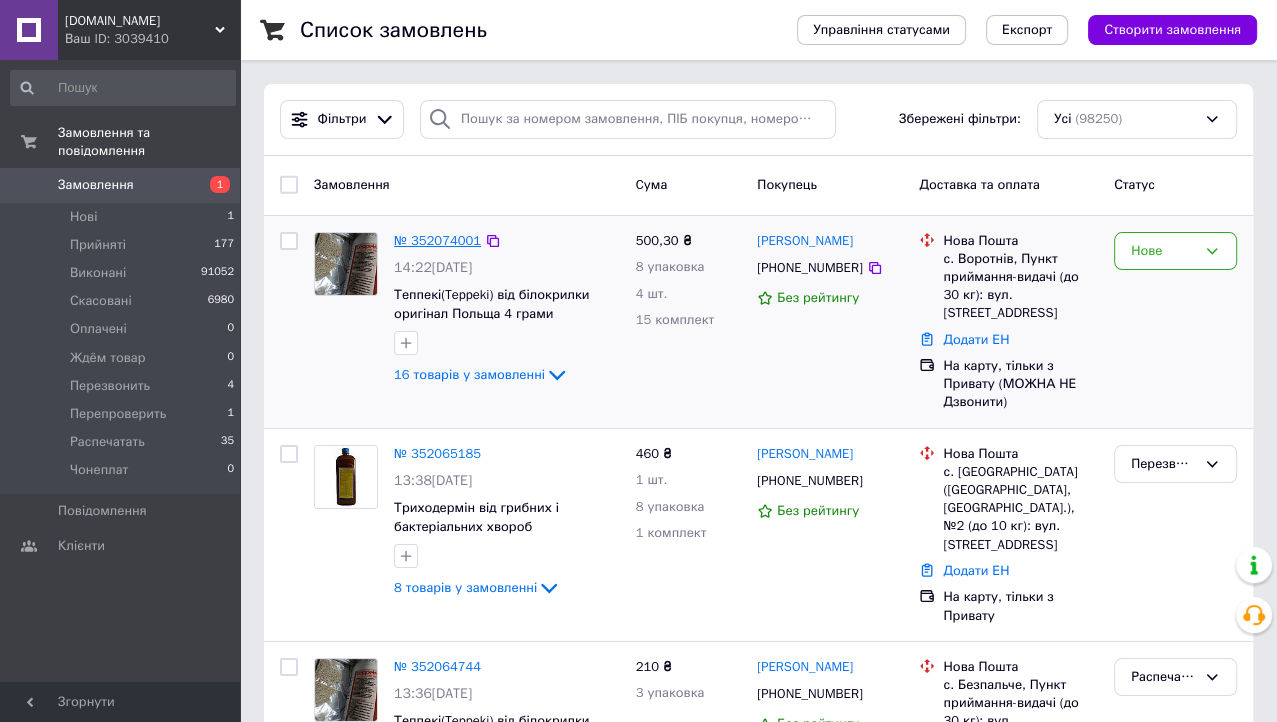 click on "№ 352074001" at bounding box center (437, 240) 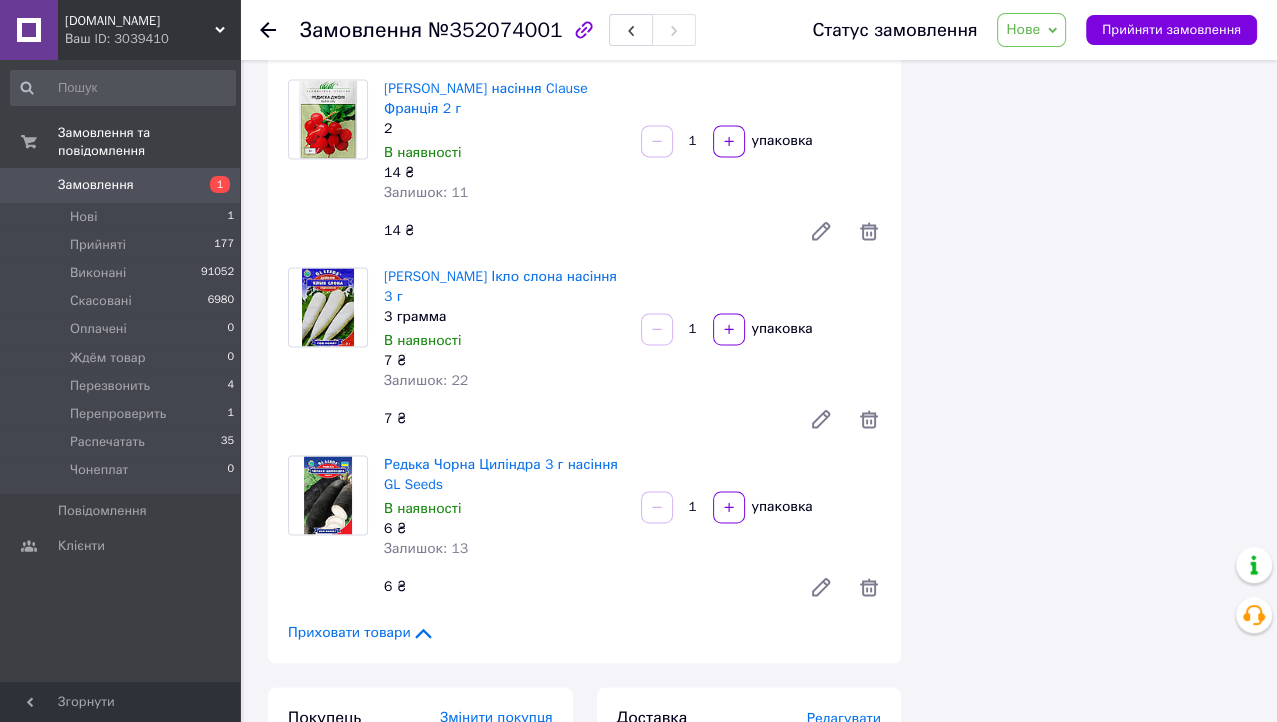 scroll, scrollTop: 2040, scrollLeft: 0, axis: vertical 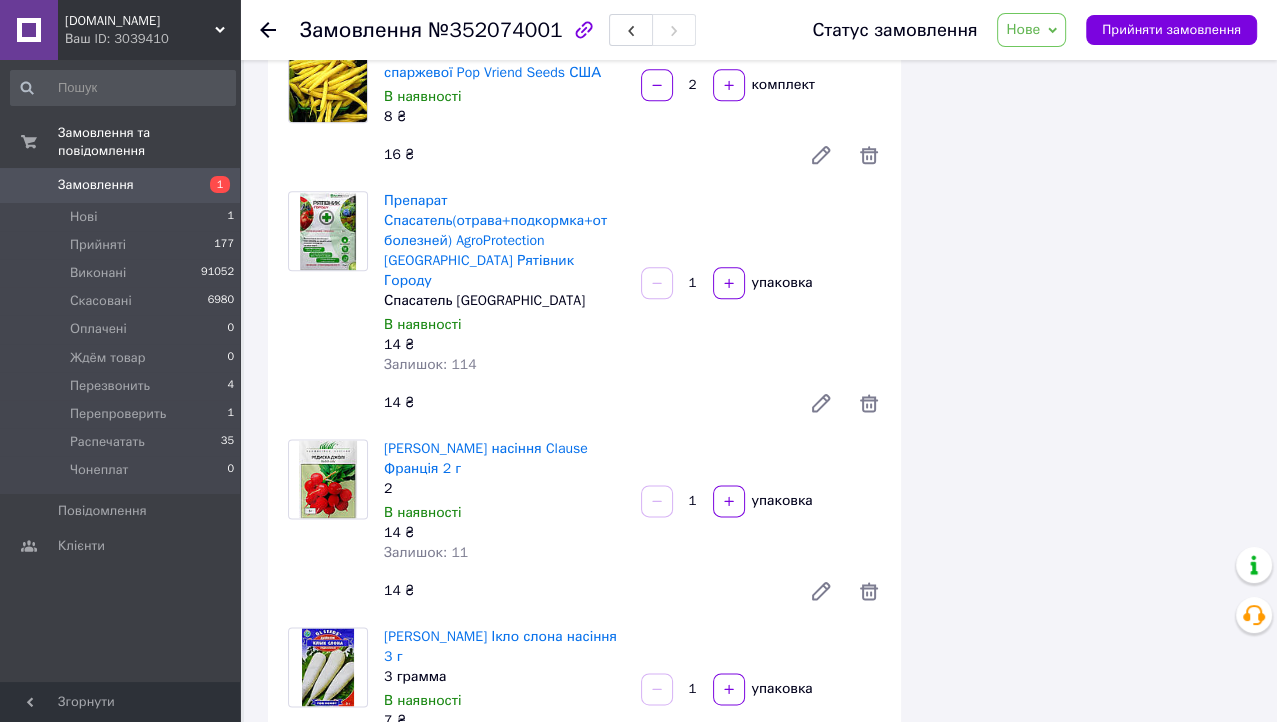click on "Нове" at bounding box center (1023, 29) 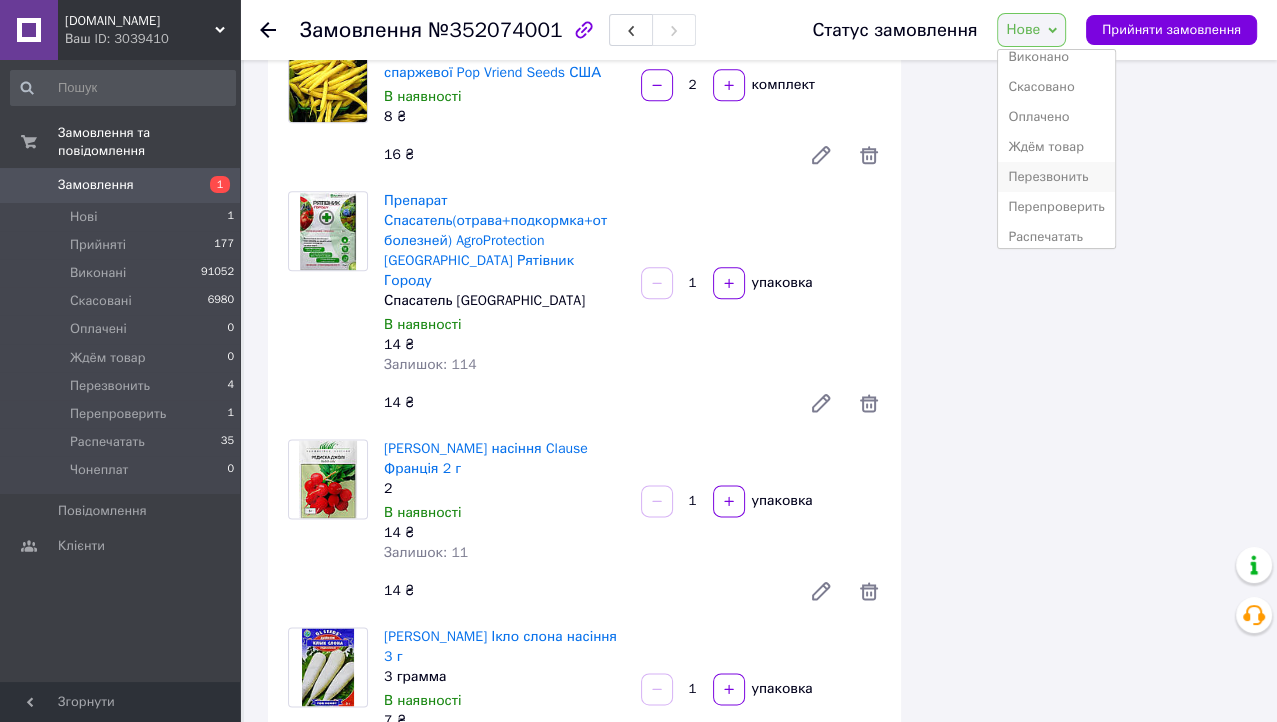 scroll, scrollTop: 81, scrollLeft: 0, axis: vertical 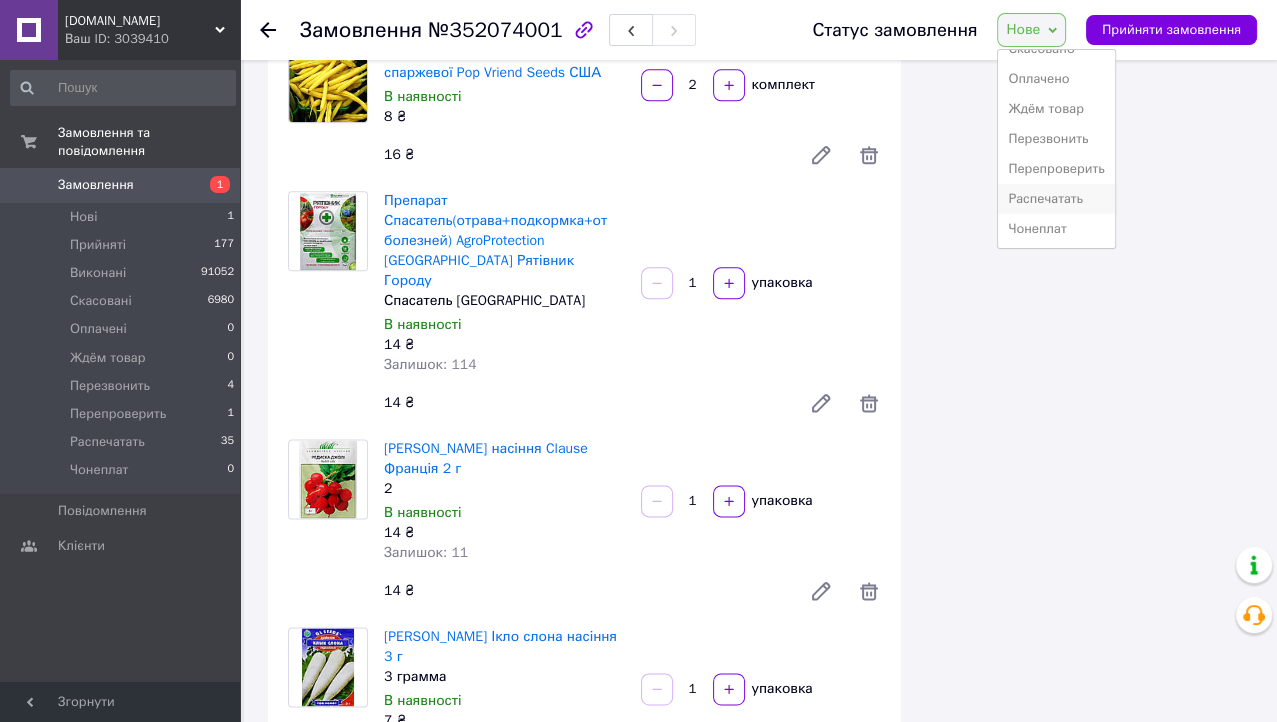 click on "Распечатать" at bounding box center [1056, 199] 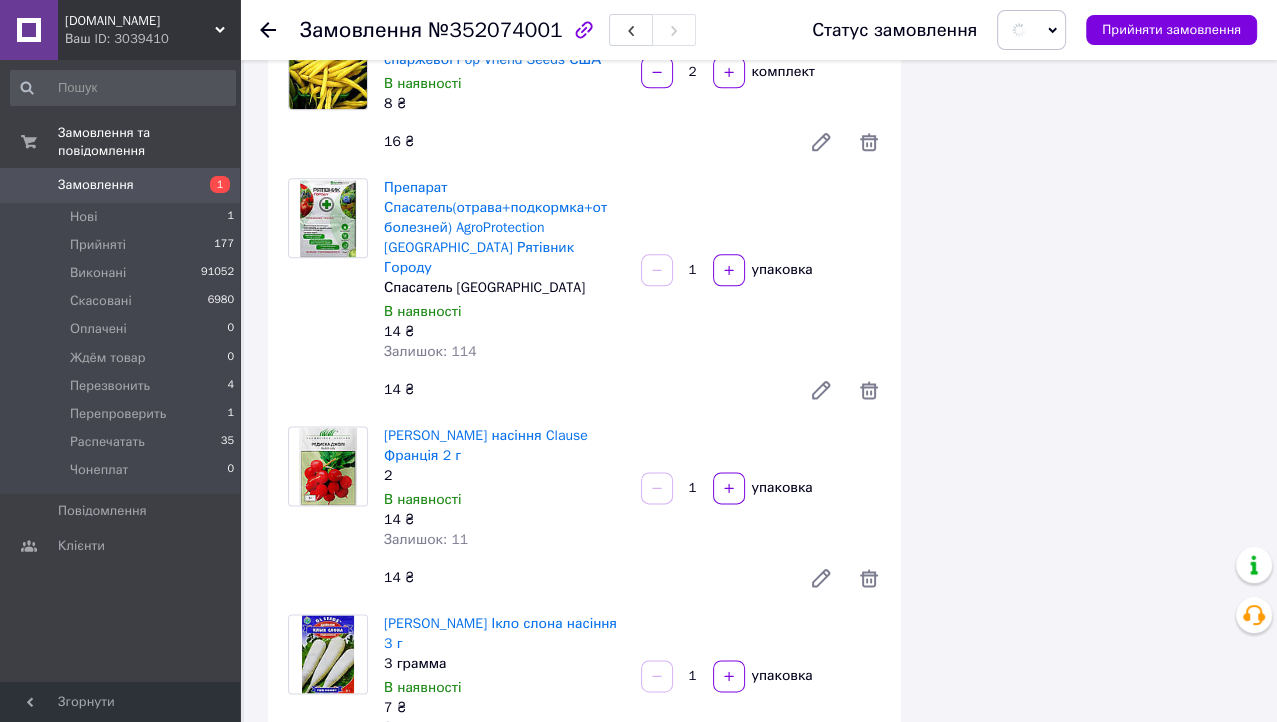 scroll, scrollTop: 2706, scrollLeft: 0, axis: vertical 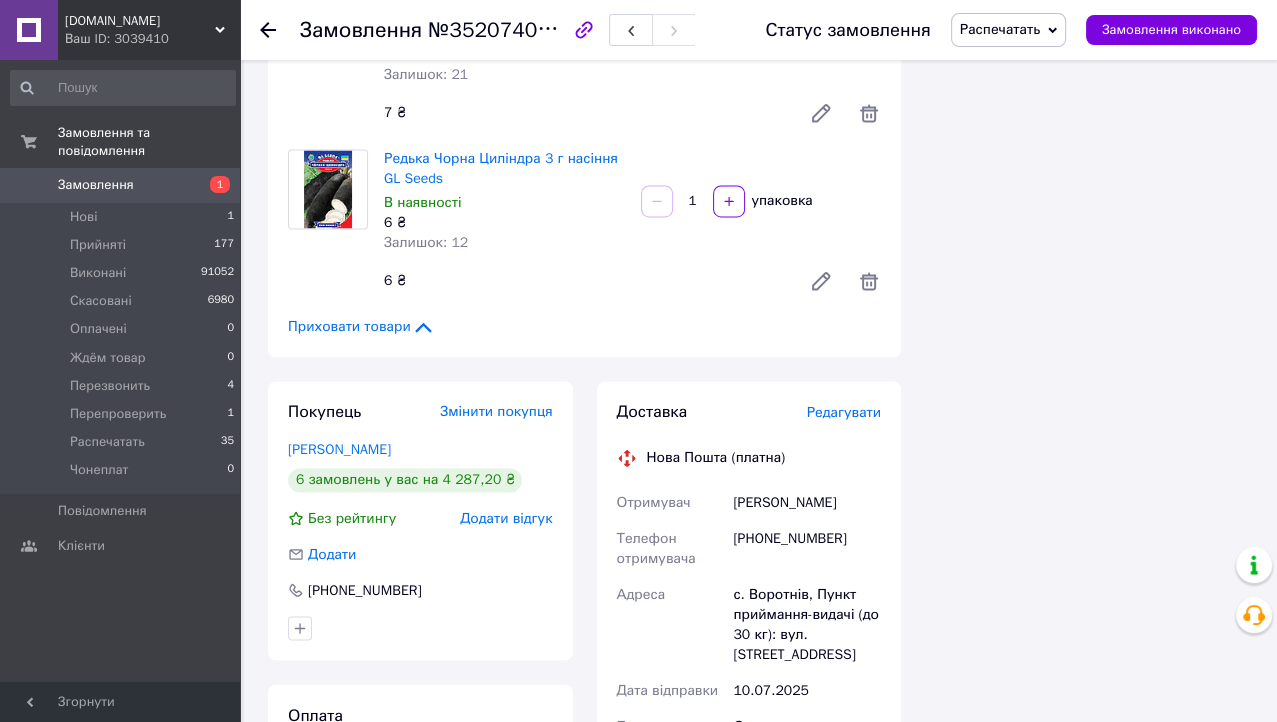 click 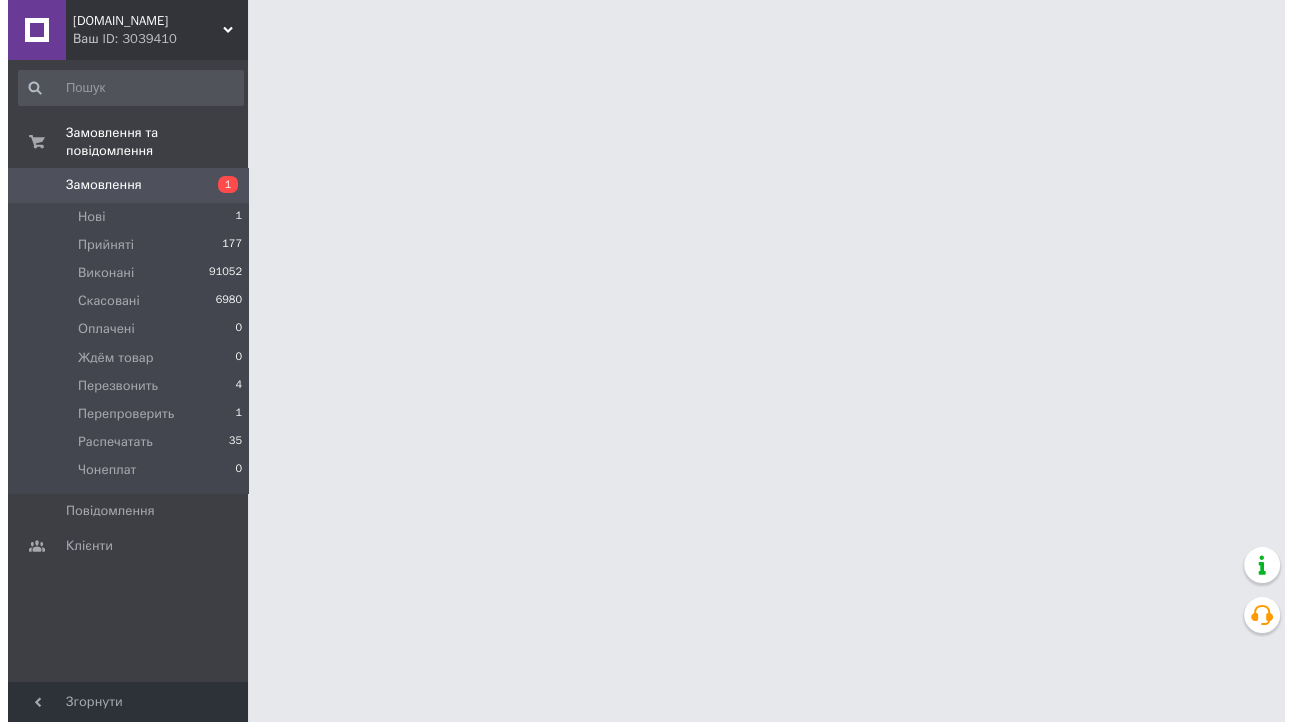 scroll, scrollTop: 0, scrollLeft: 0, axis: both 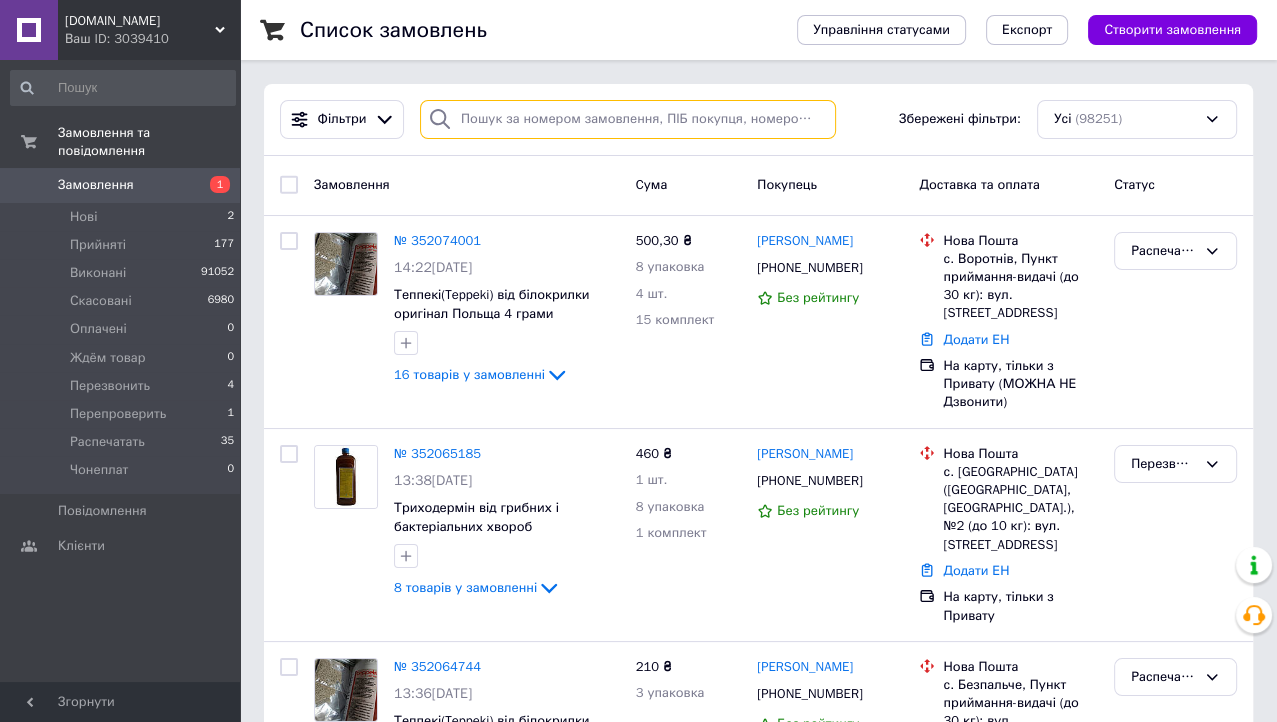 click at bounding box center [628, 119] 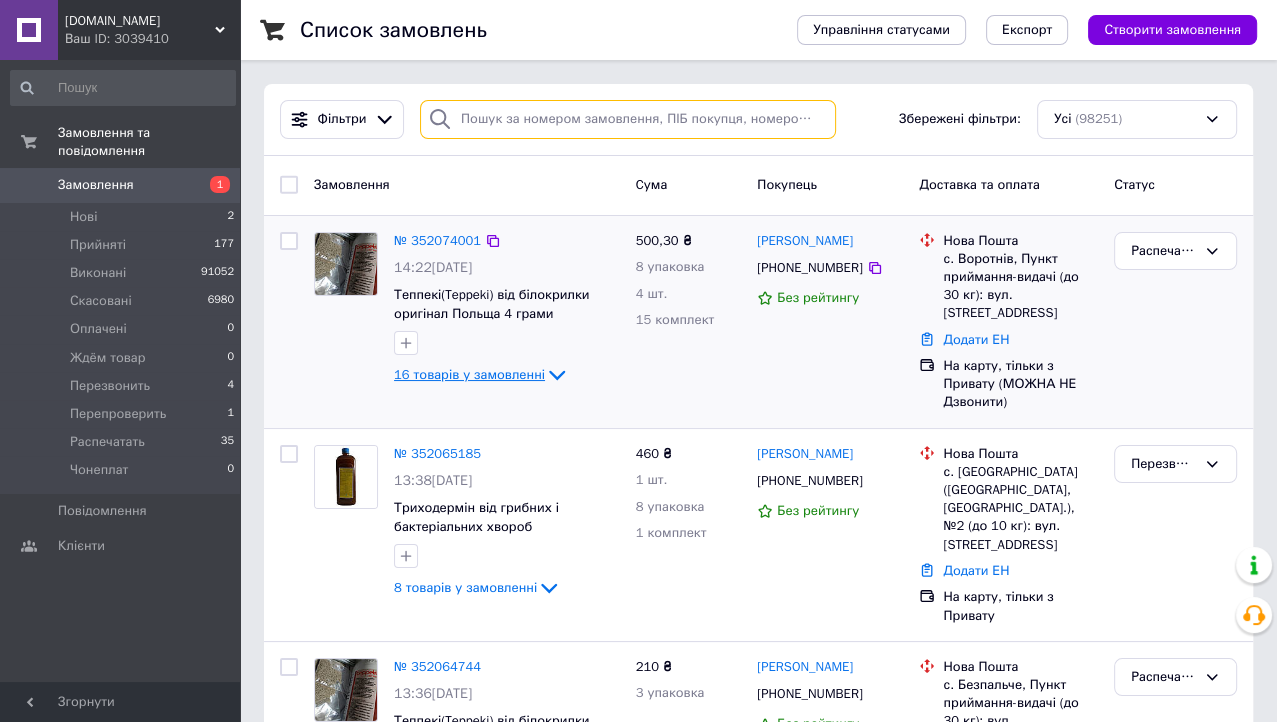type on "0506245315" 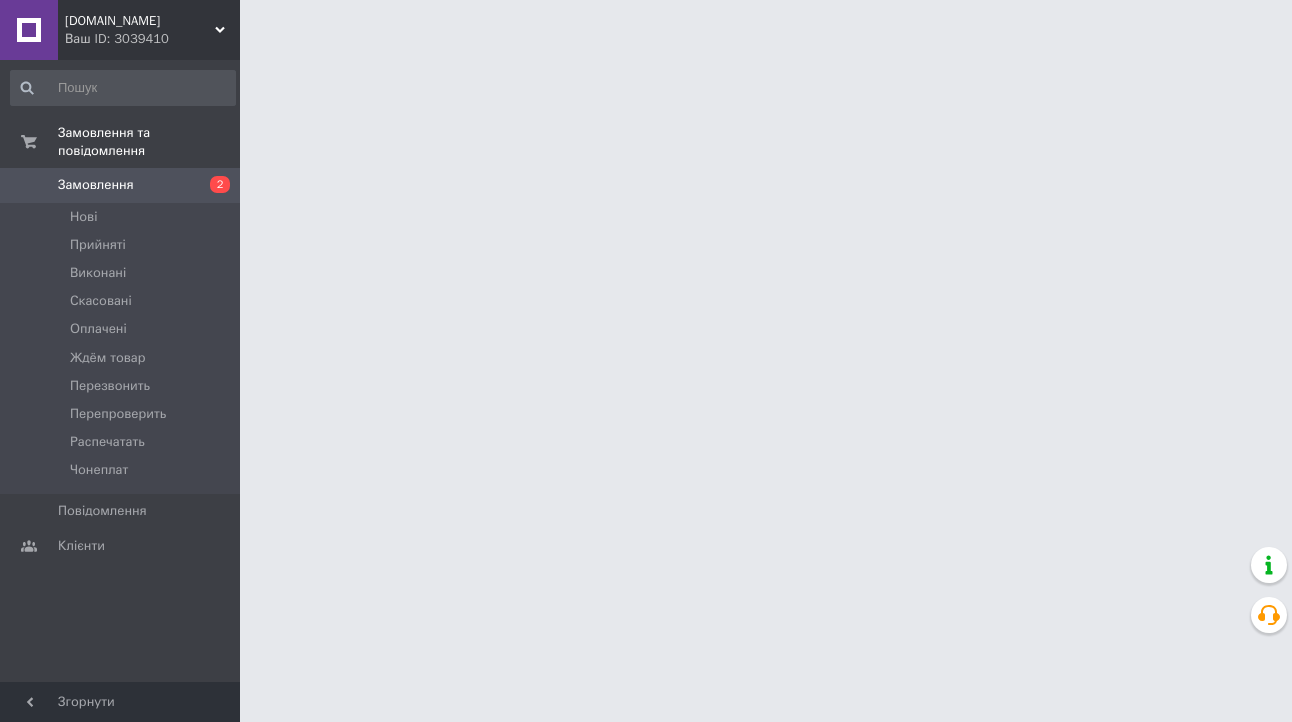 scroll, scrollTop: 0, scrollLeft: 0, axis: both 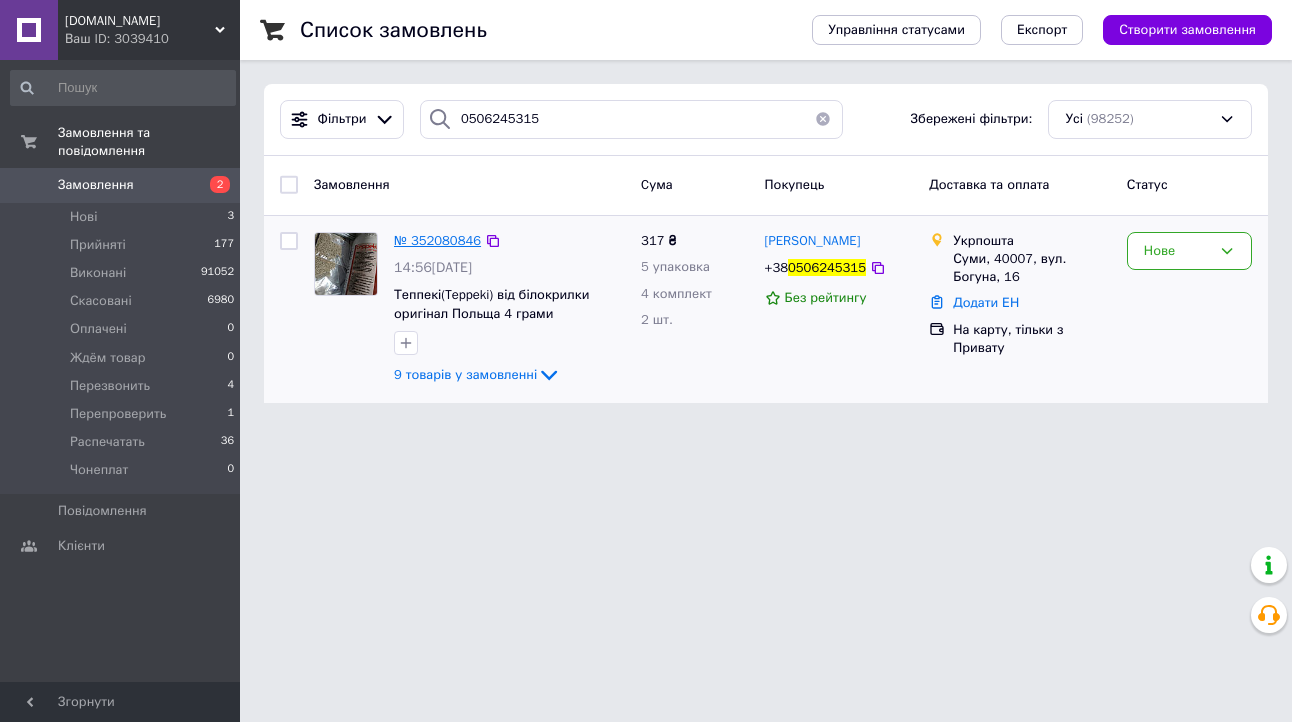 click on "№ 352080846" at bounding box center (437, 240) 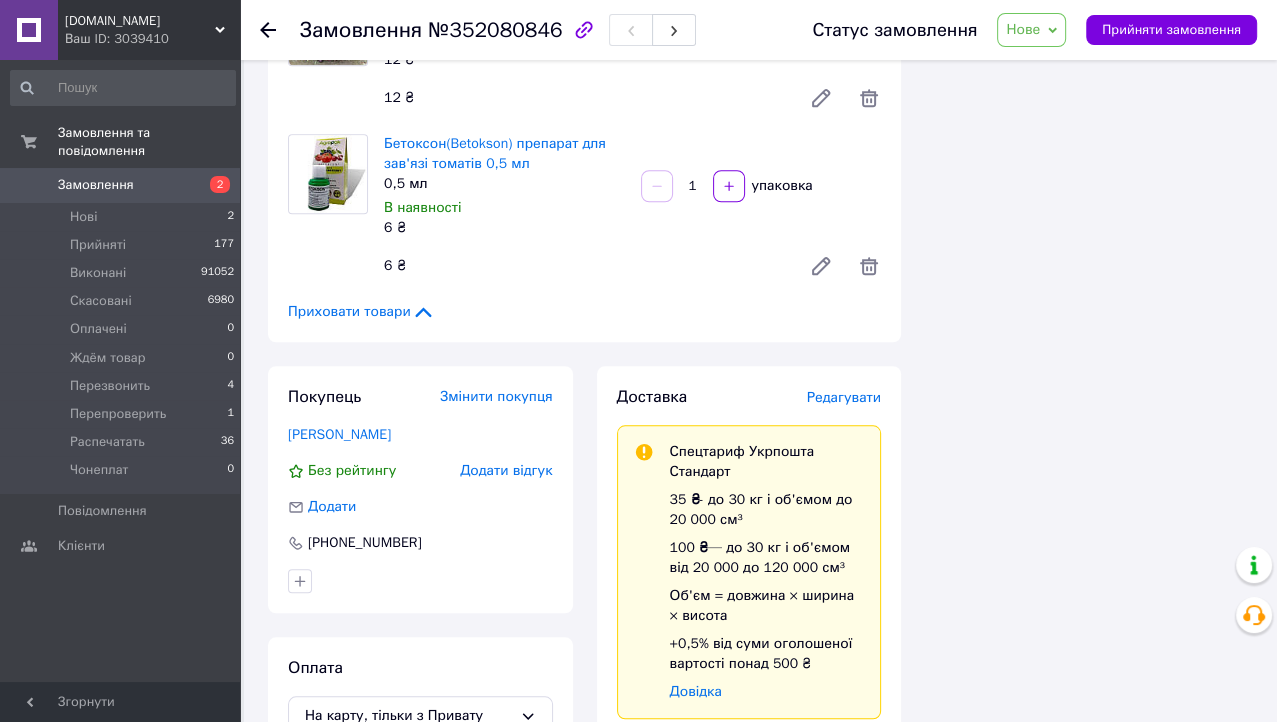 scroll, scrollTop: 1215, scrollLeft: 0, axis: vertical 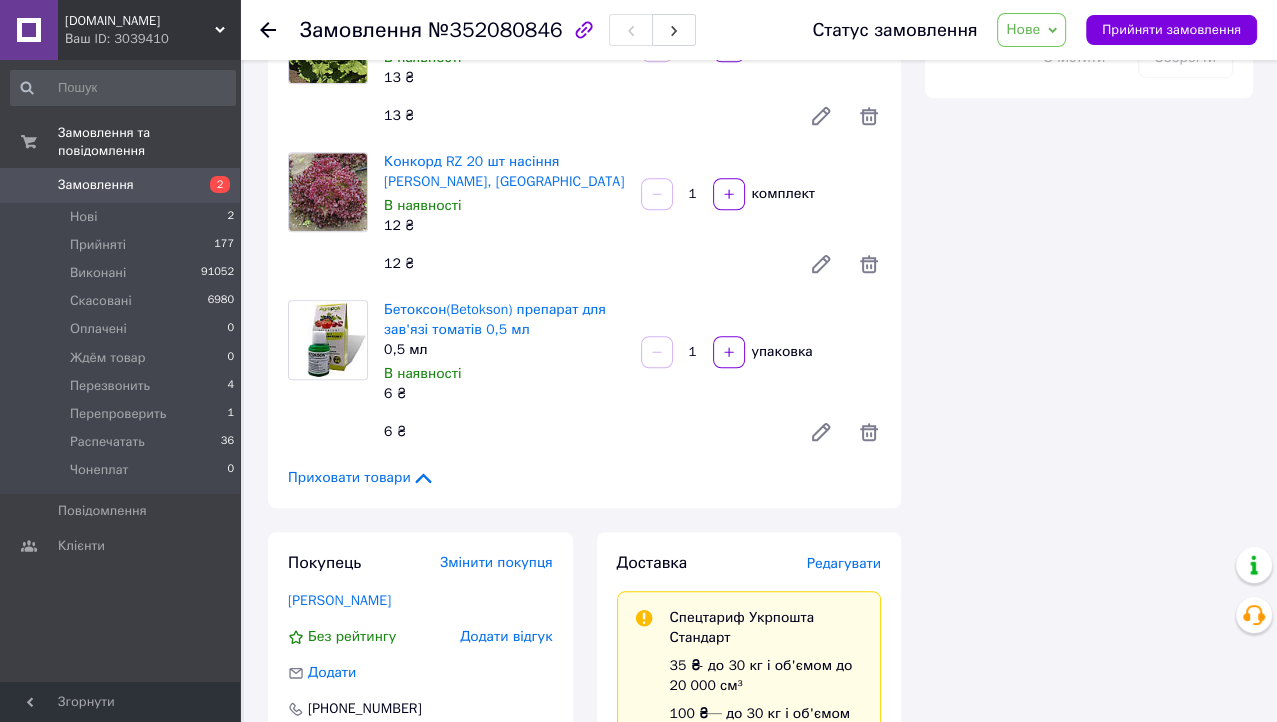 click on "Приховати товари" at bounding box center (361, 478) 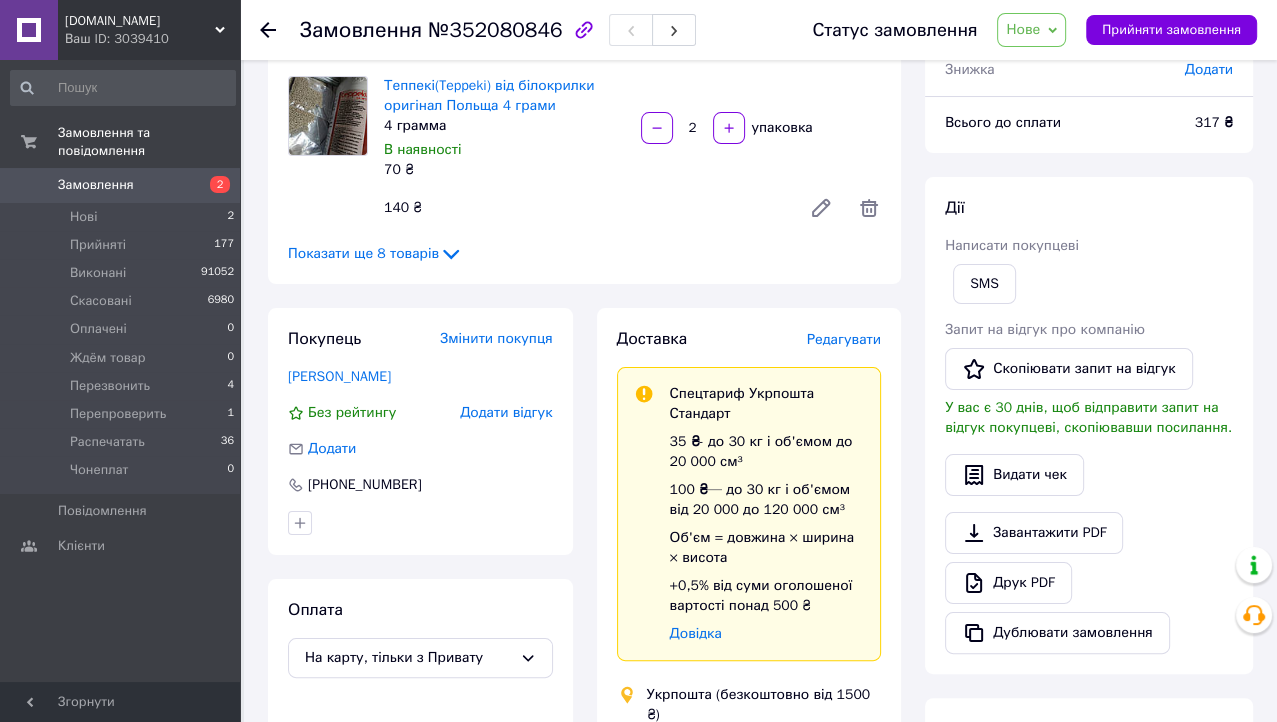 click on "317 ₴" at bounding box center (1214, 122) 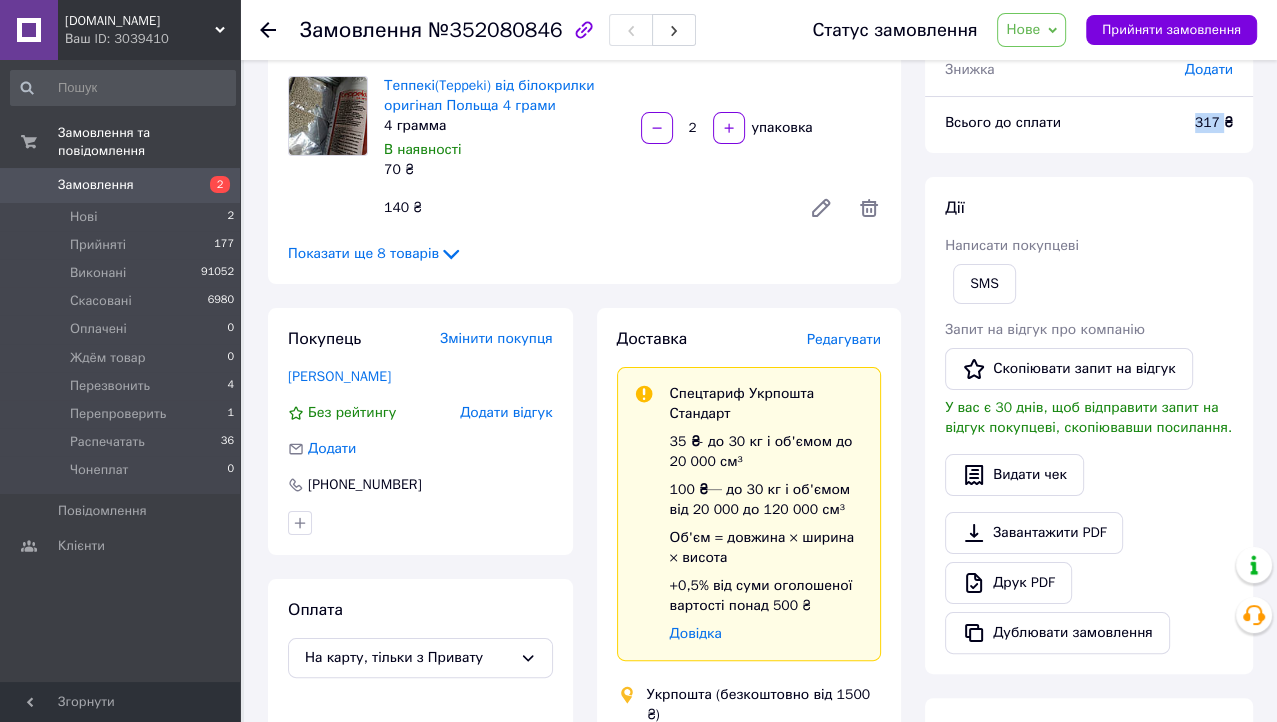 click on "317 ₴" at bounding box center [1214, 122] 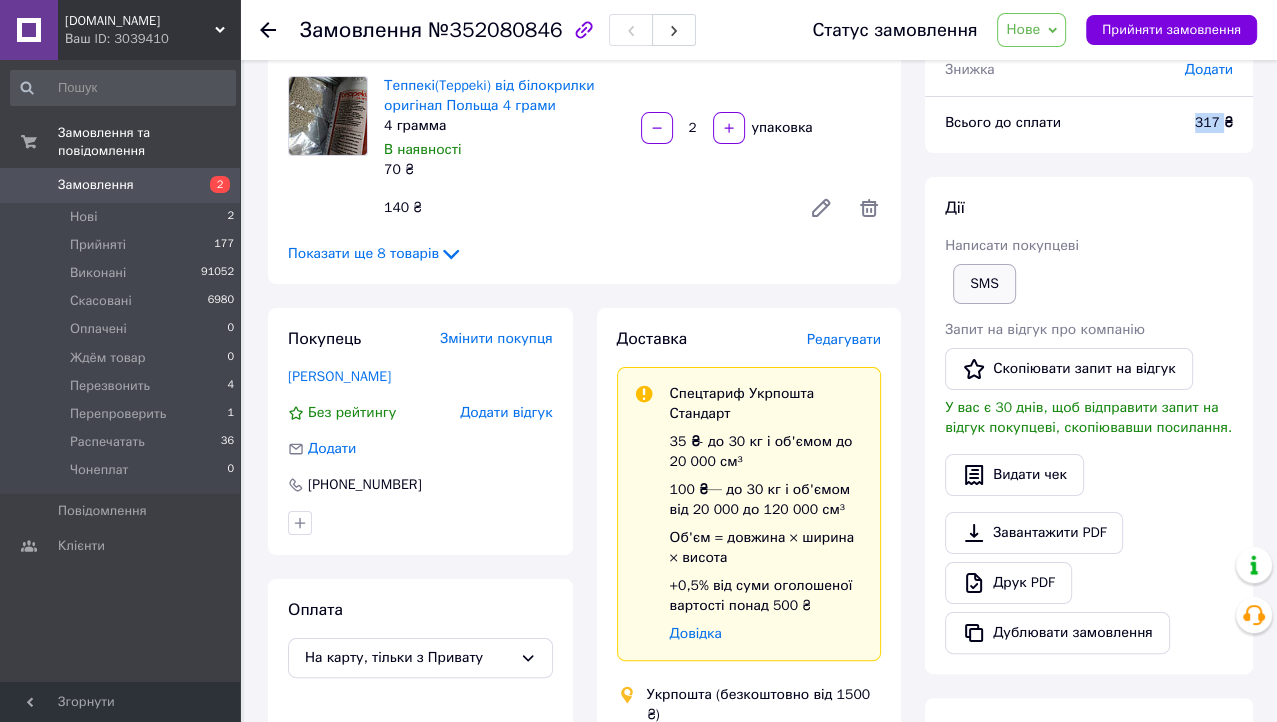 click on "SMS" at bounding box center [984, 284] 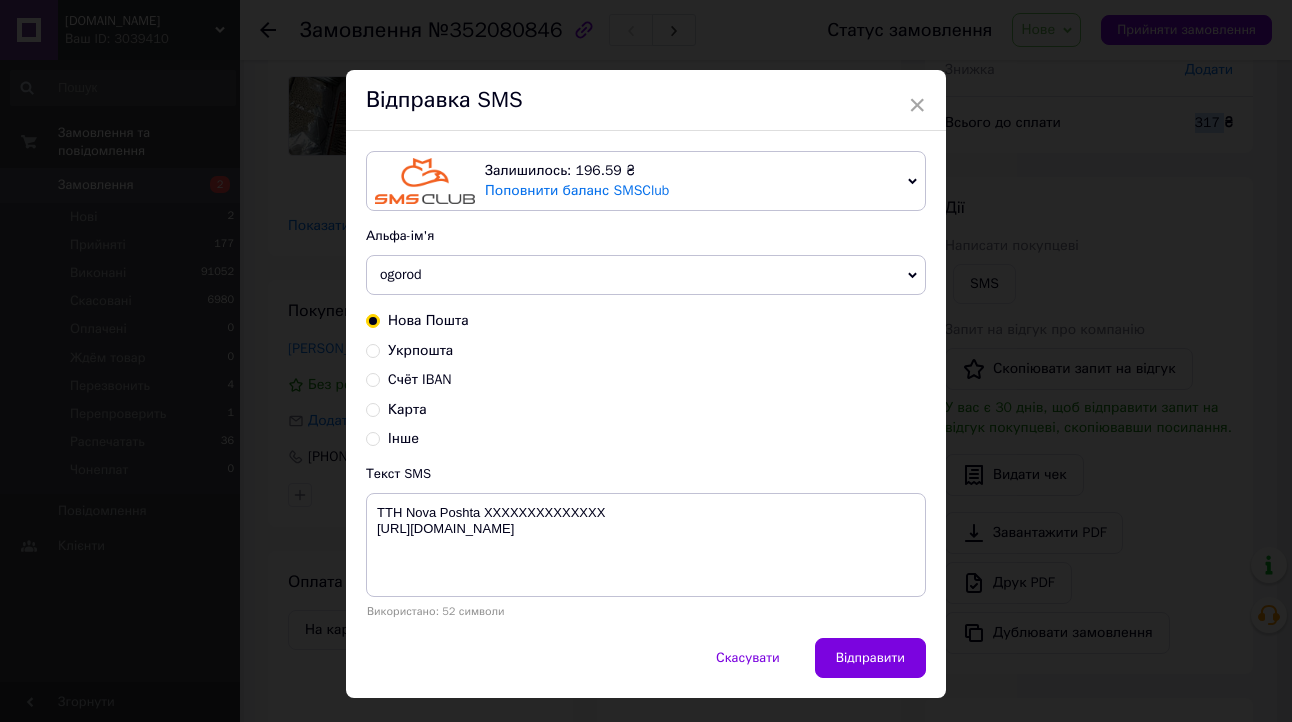 click on "Карта" at bounding box center (373, 408) 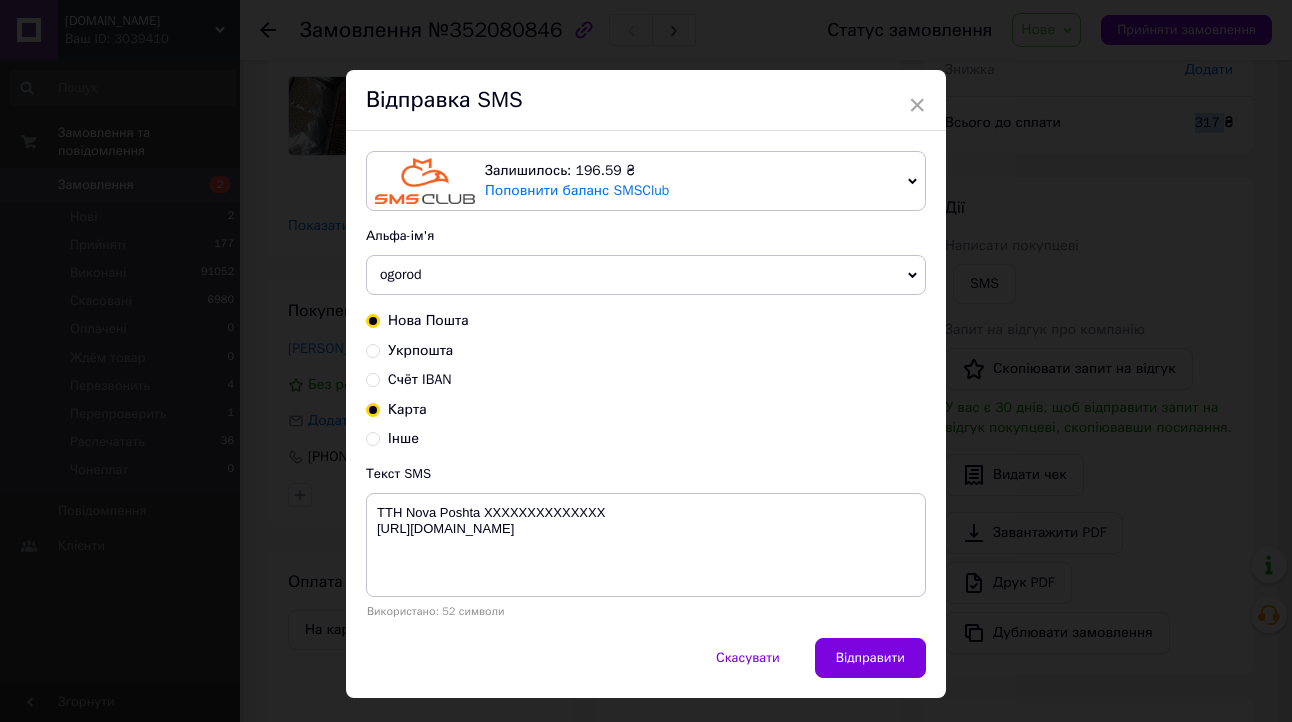 radio on "true" 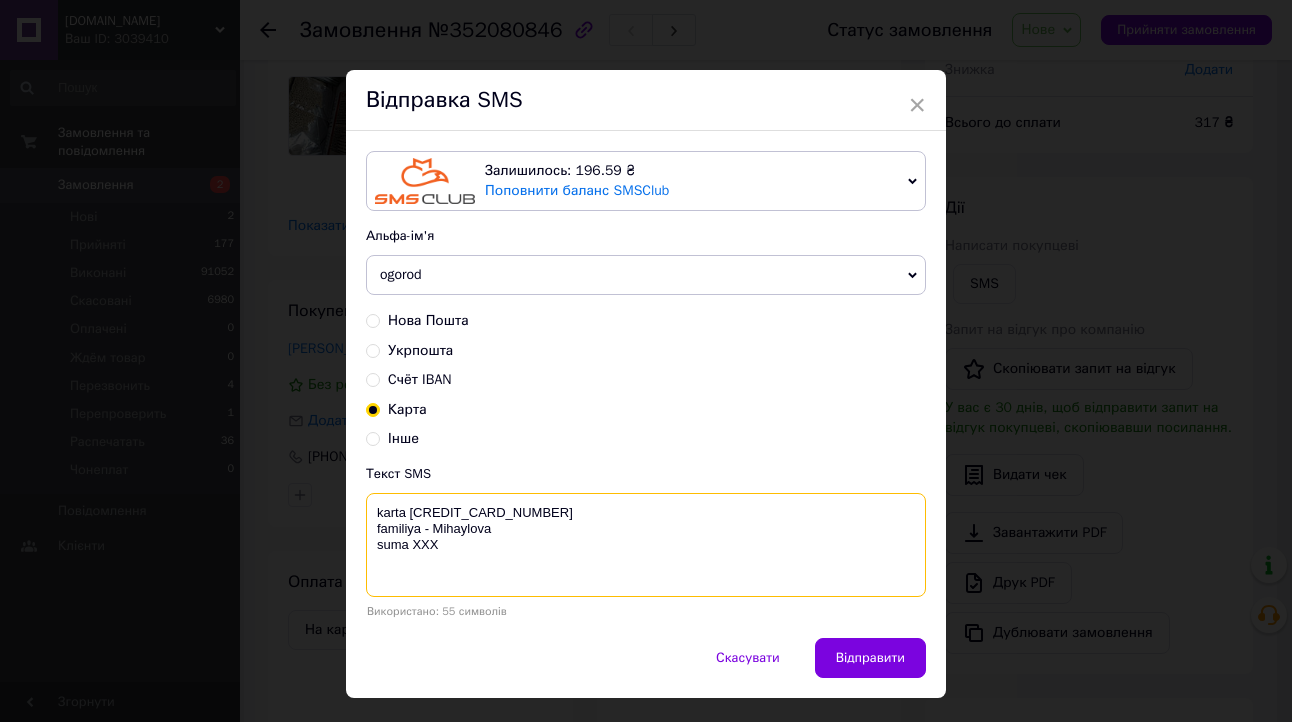 click on "karta 5169 3351 0165 8363
familiya - Mihaylova
suma XXX" at bounding box center (646, 545) 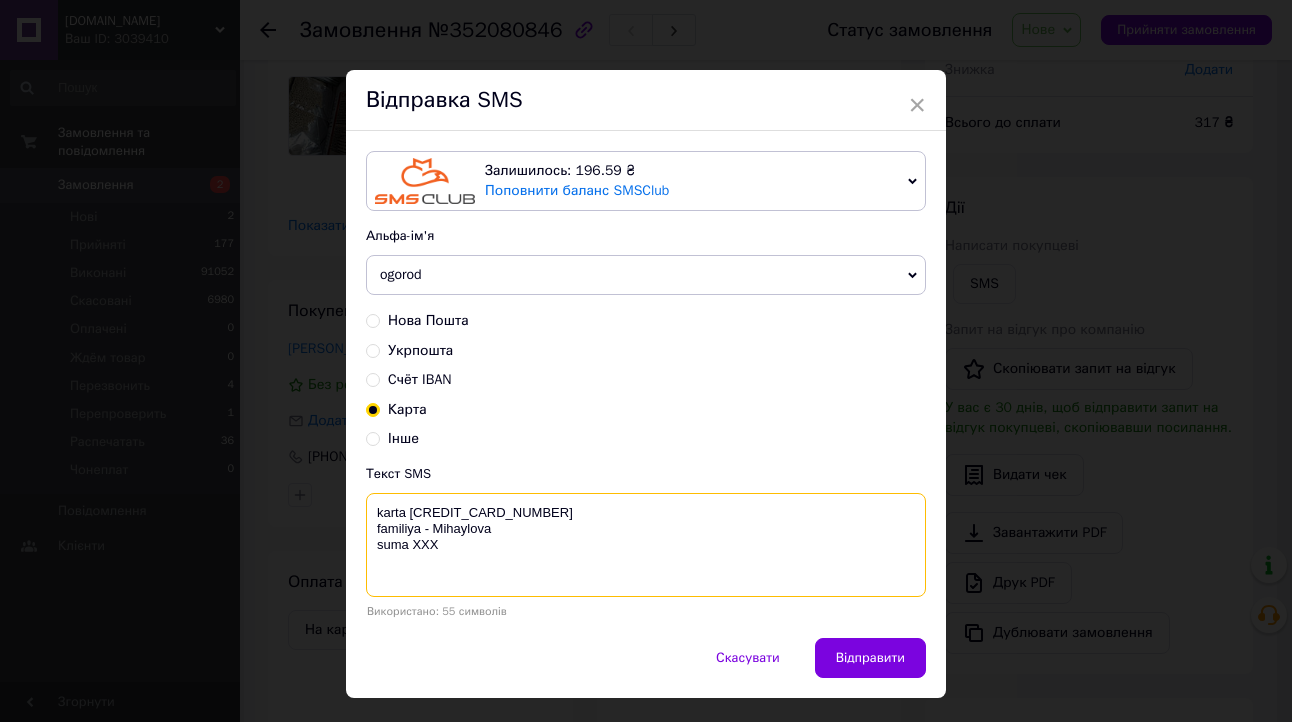 paste on "317" 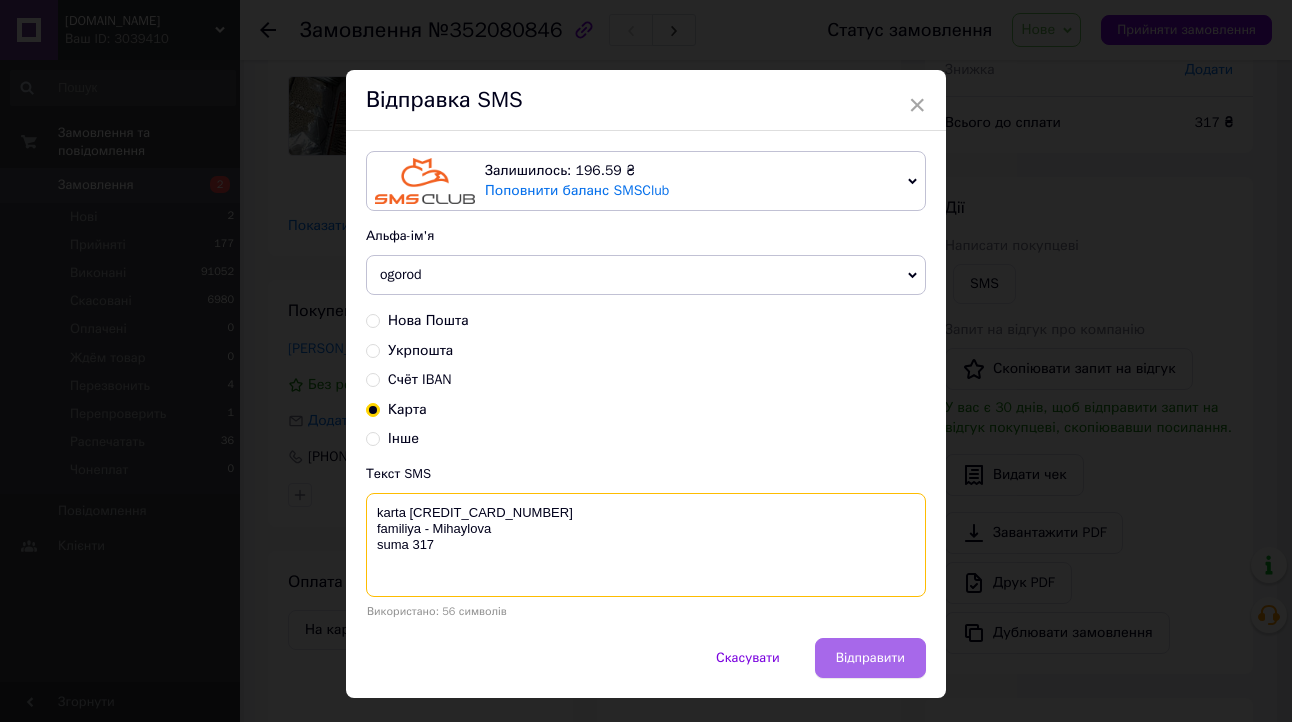 type on "karta 5169 3351 0165 8363
familiya - Mihaylova
suma 317" 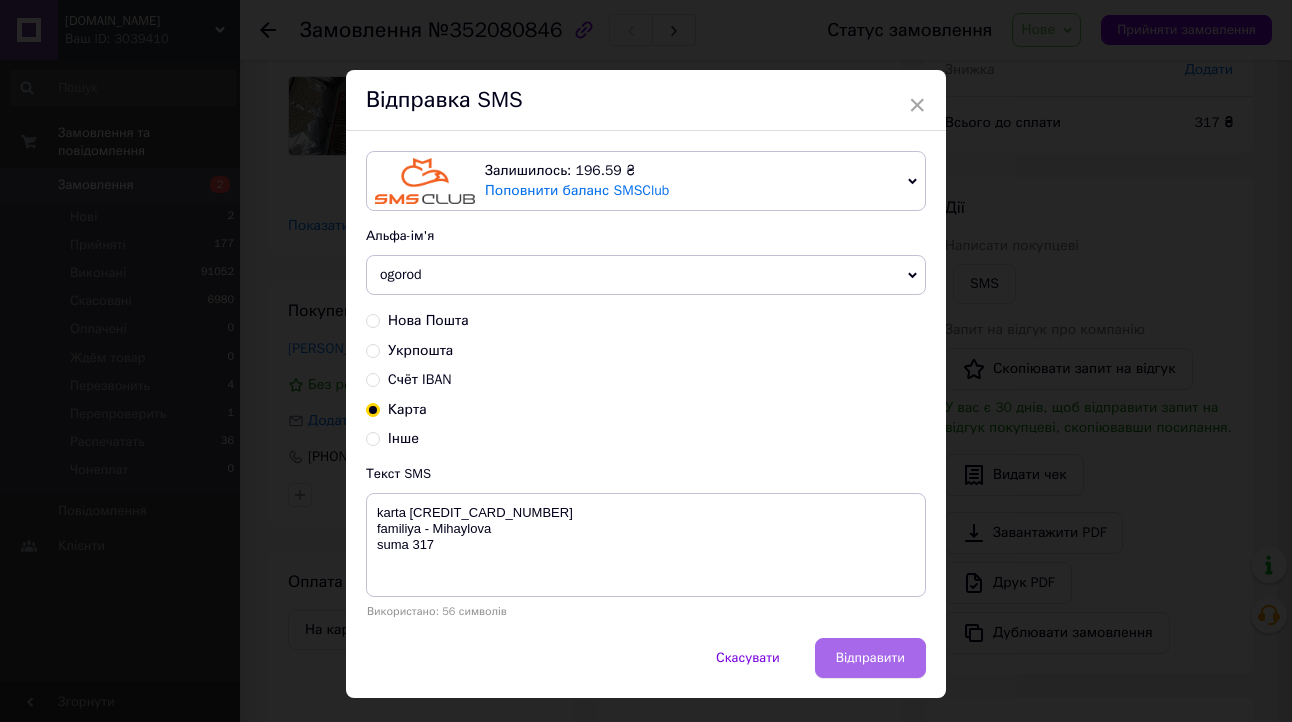 click on "Відправити" at bounding box center (870, 658) 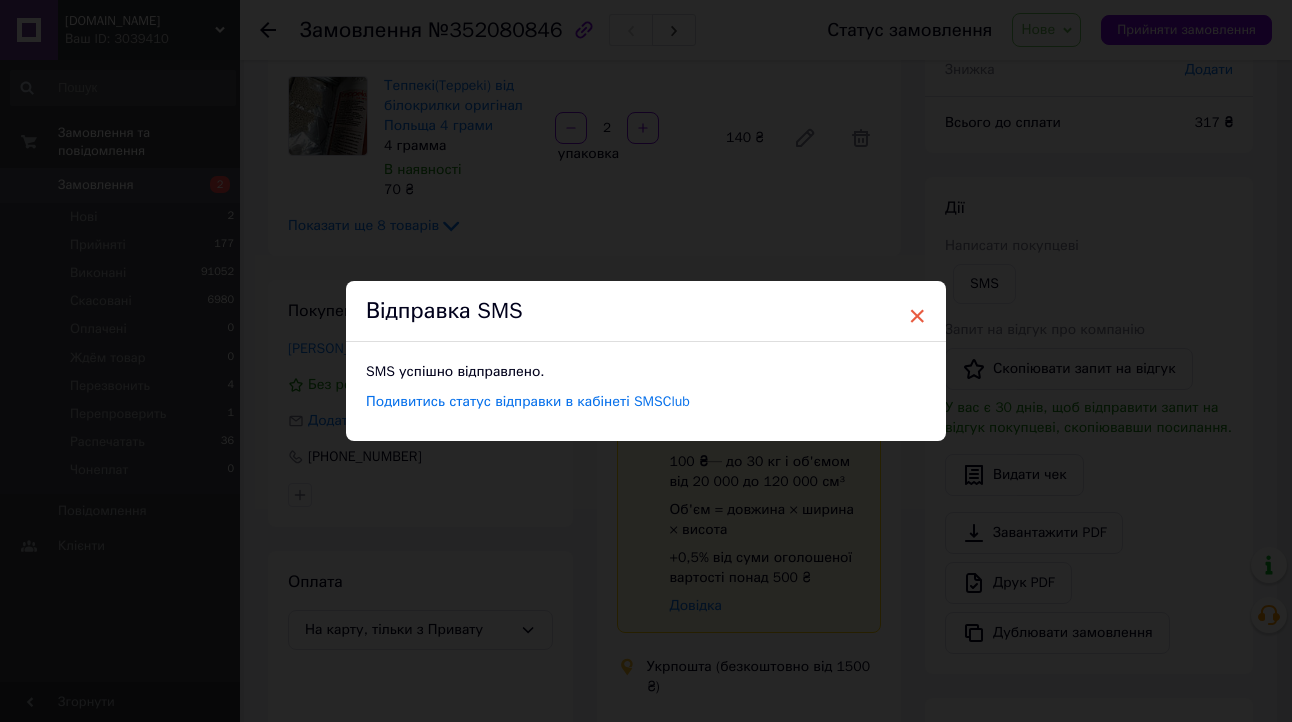 click on "×" at bounding box center [917, 316] 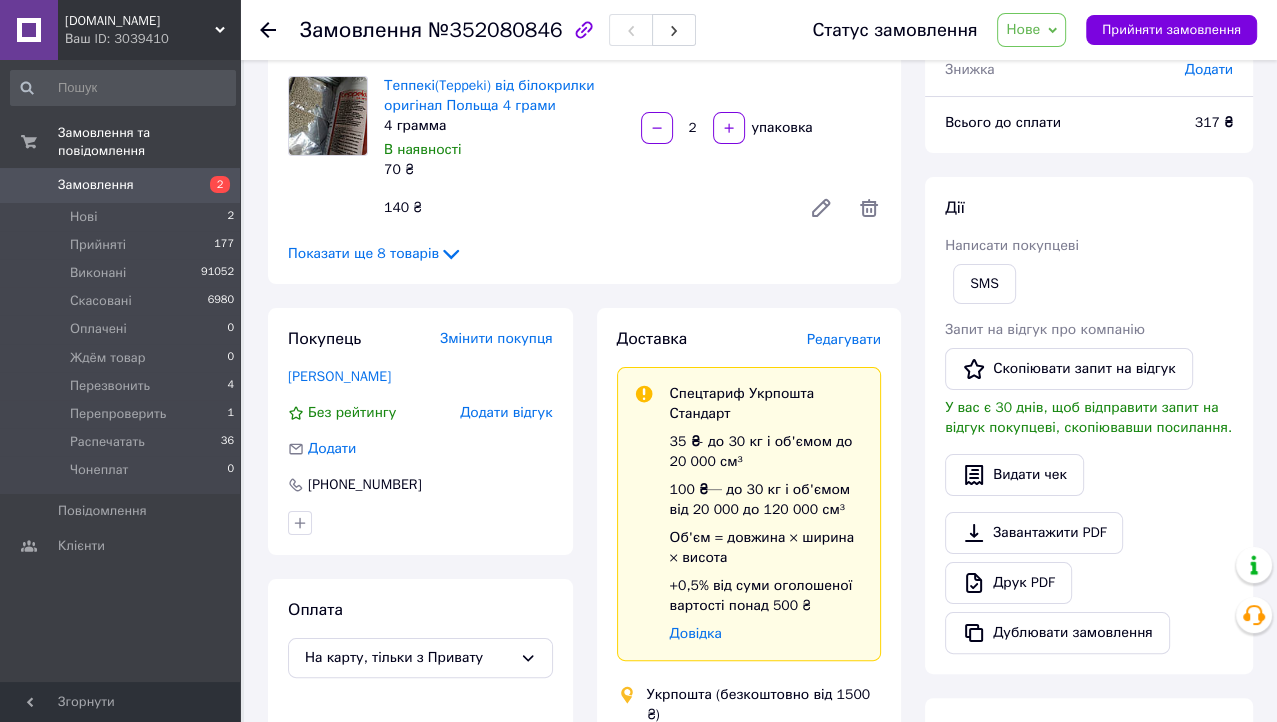 click on "Нове" at bounding box center [1023, 29] 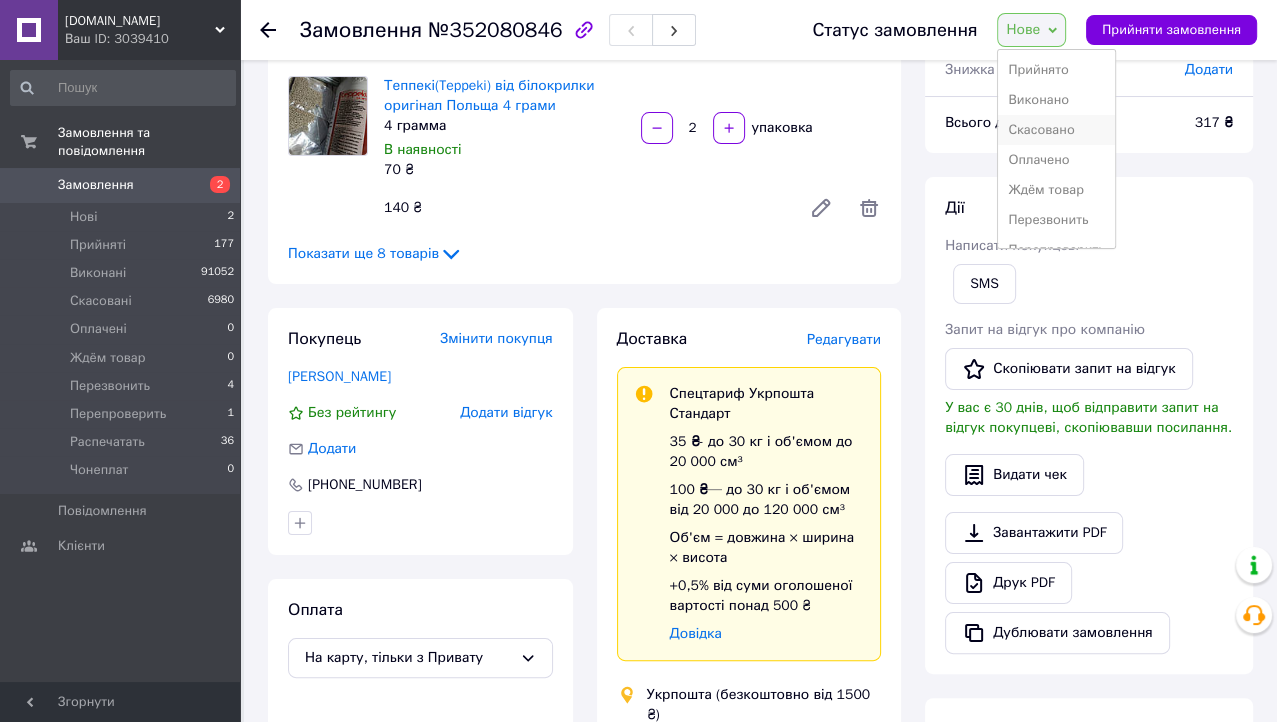scroll, scrollTop: 81, scrollLeft: 0, axis: vertical 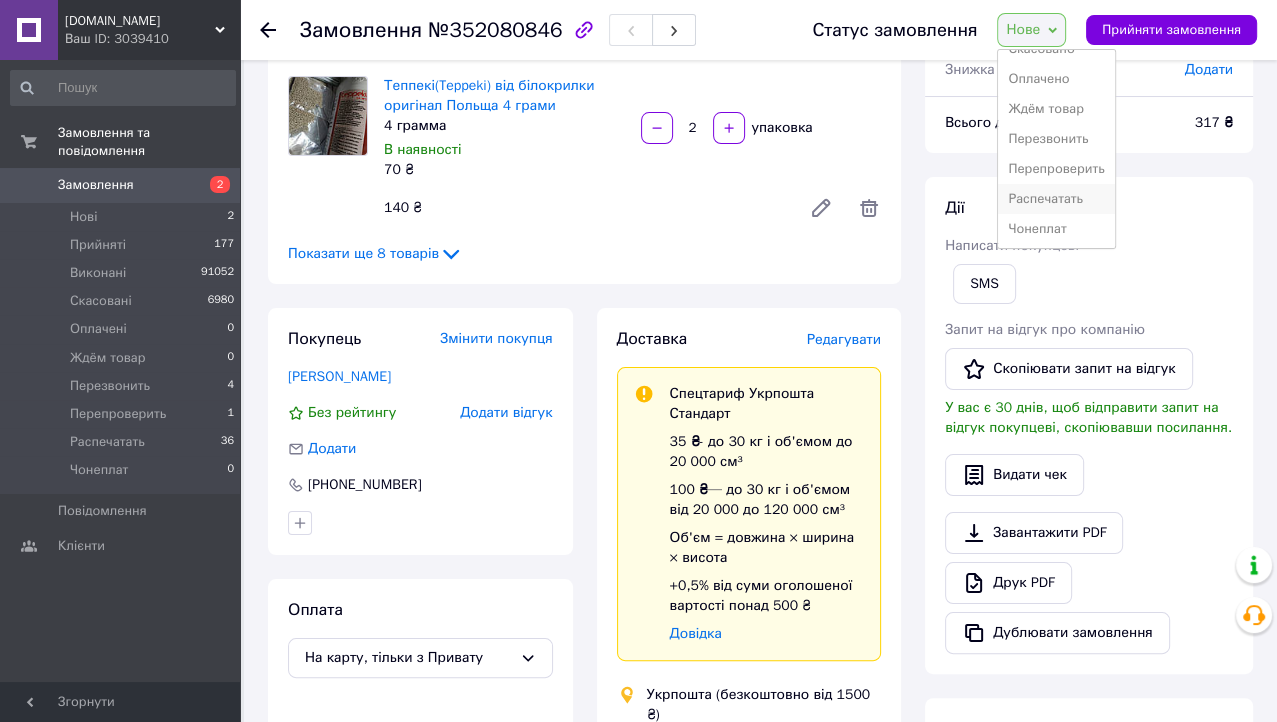 click on "Распечатать" at bounding box center [1056, 199] 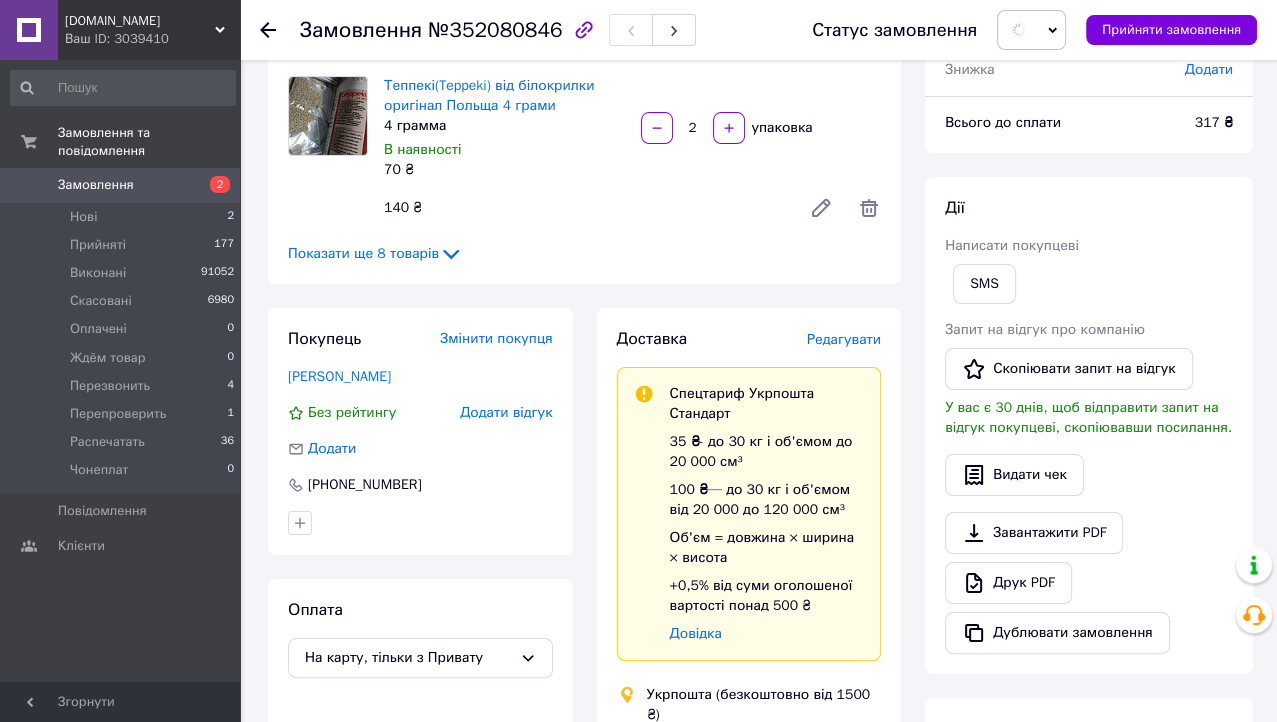 scroll, scrollTop: 744, scrollLeft: 0, axis: vertical 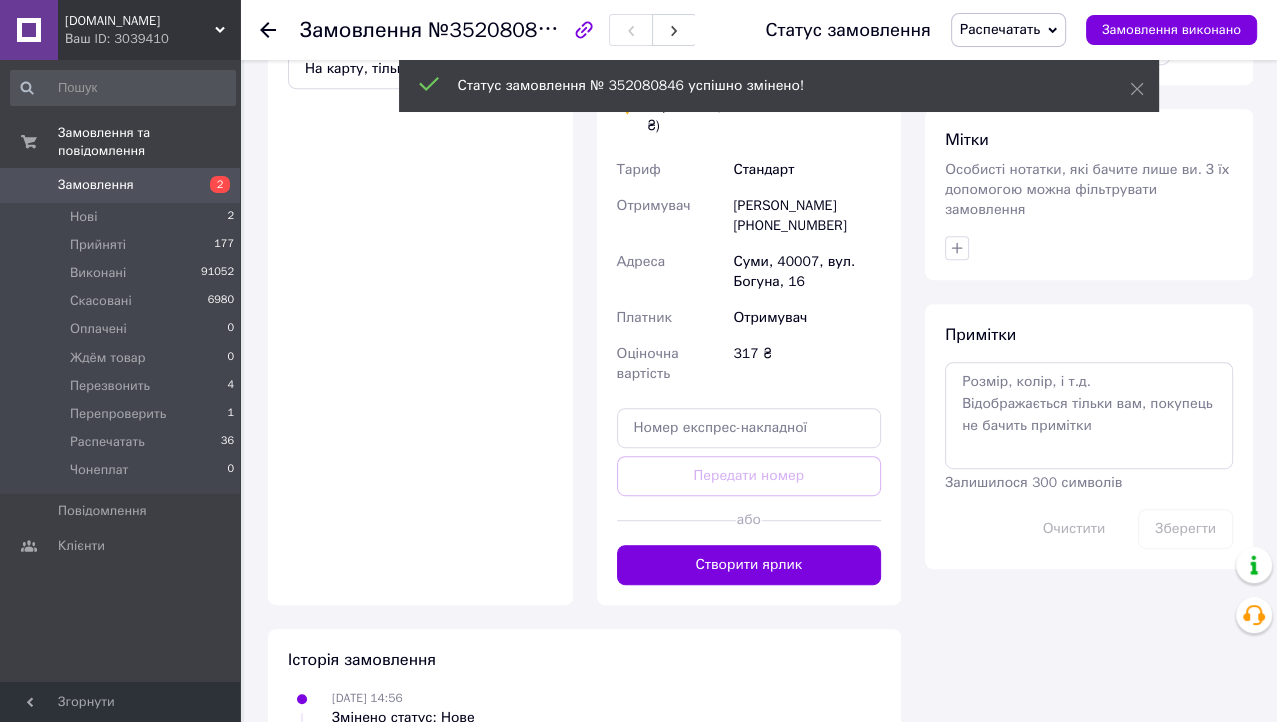 click 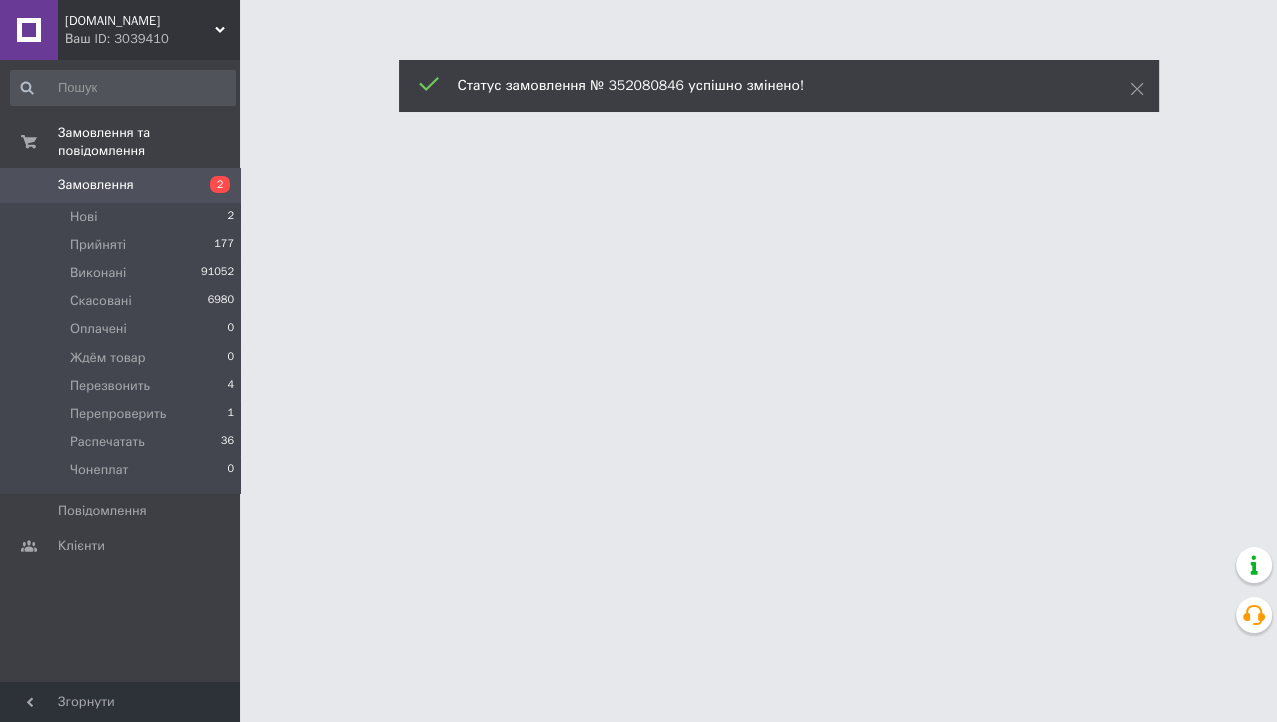 scroll, scrollTop: 0, scrollLeft: 0, axis: both 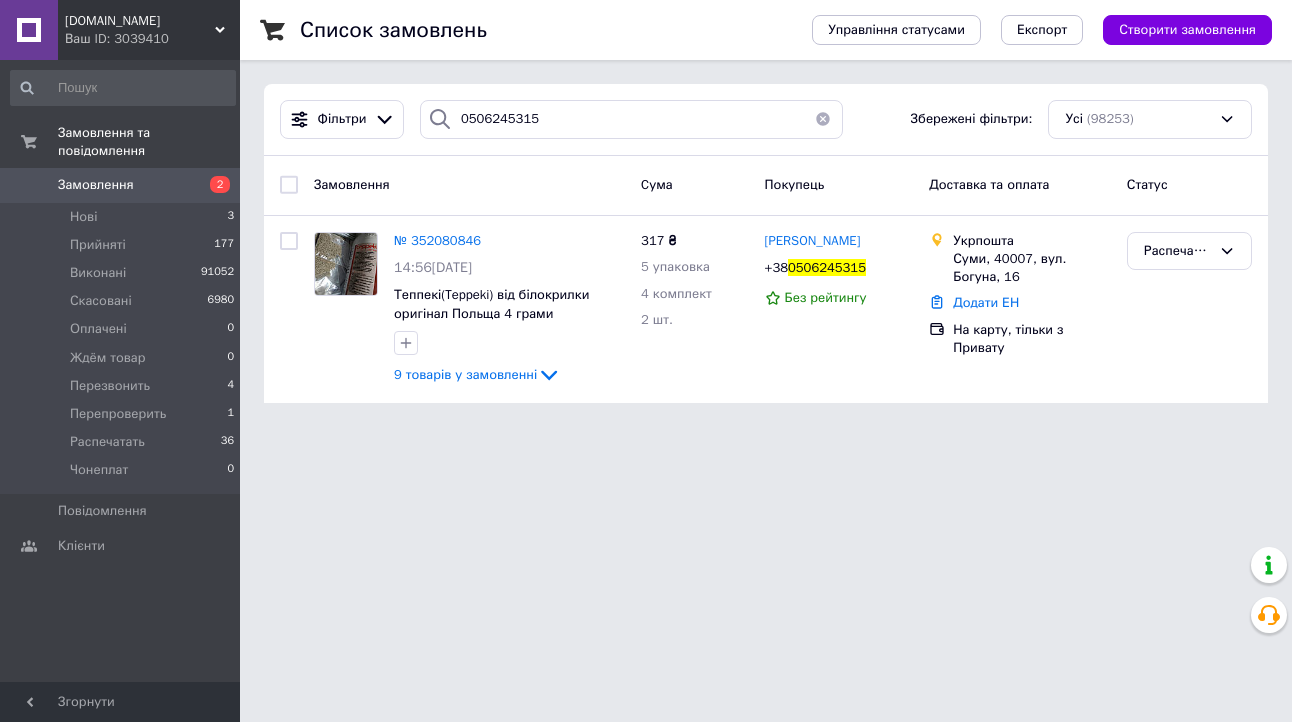 click at bounding box center (823, 119) 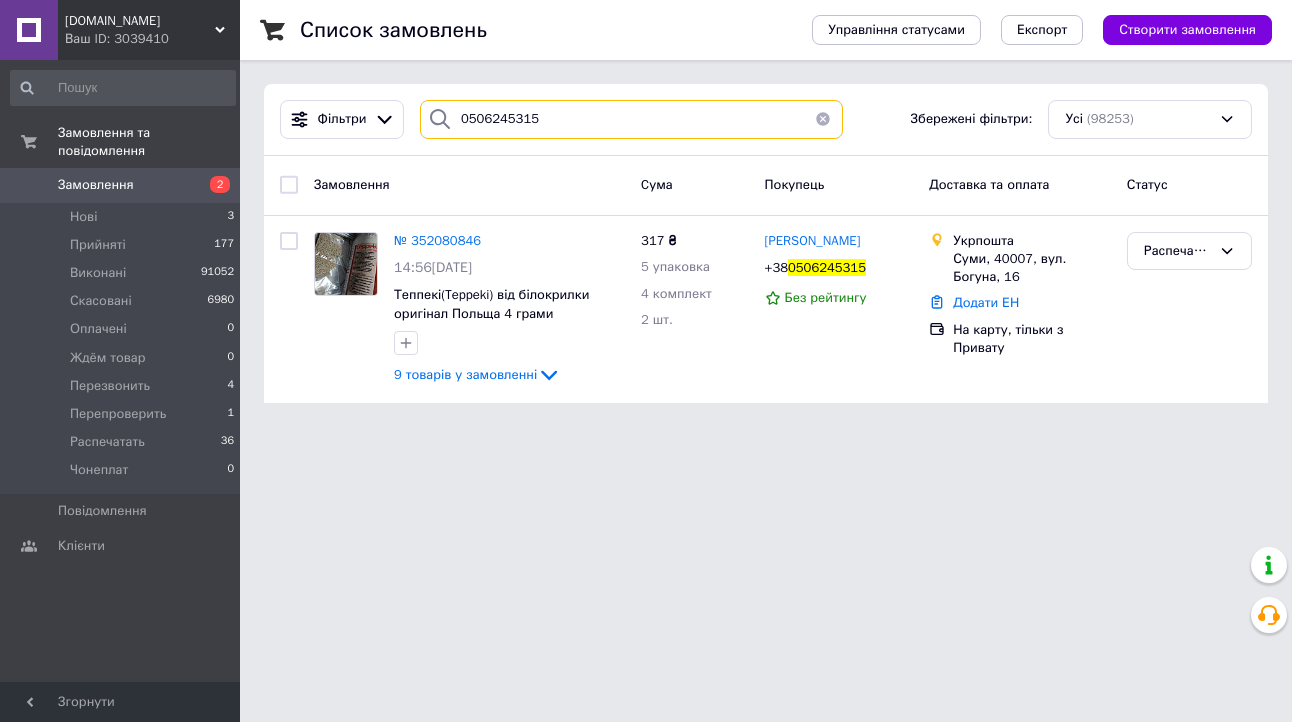 type 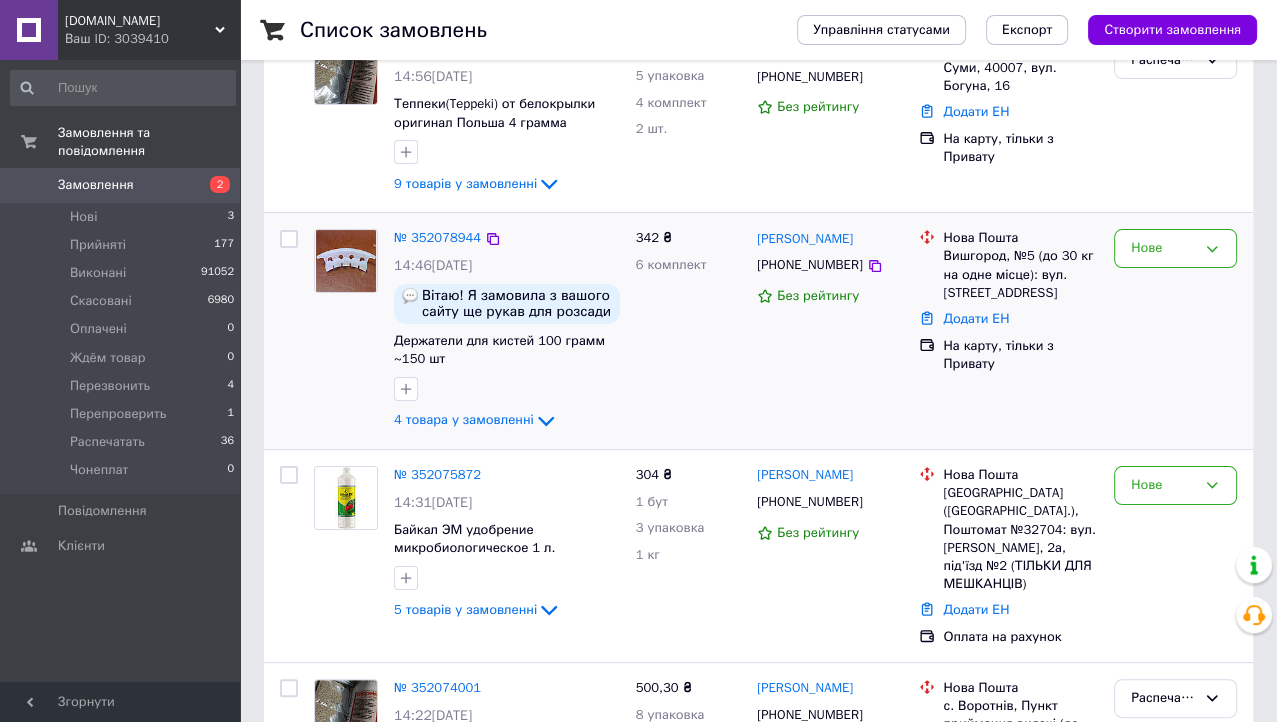 scroll, scrollTop: 333, scrollLeft: 0, axis: vertical 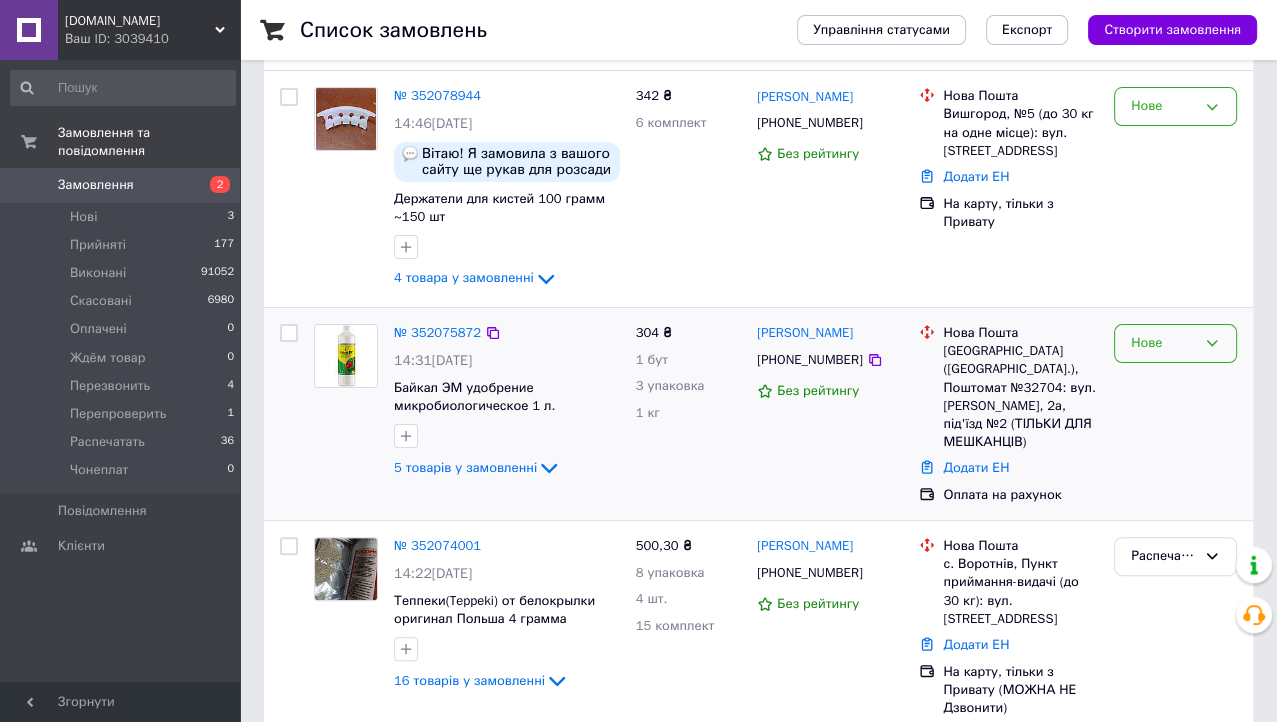 click on "Нове" at bounding box center (1163, 343) 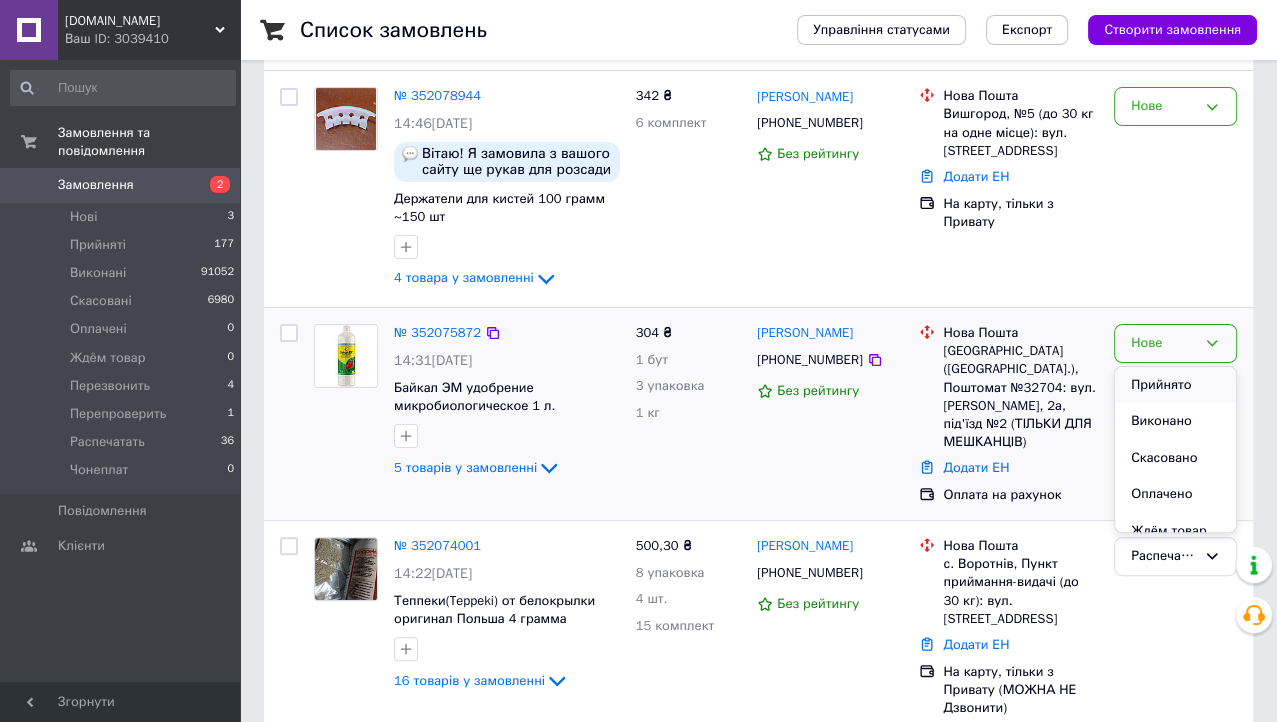 scroll, scrollTop: 166, scrollLeft: 0, axis: vertical 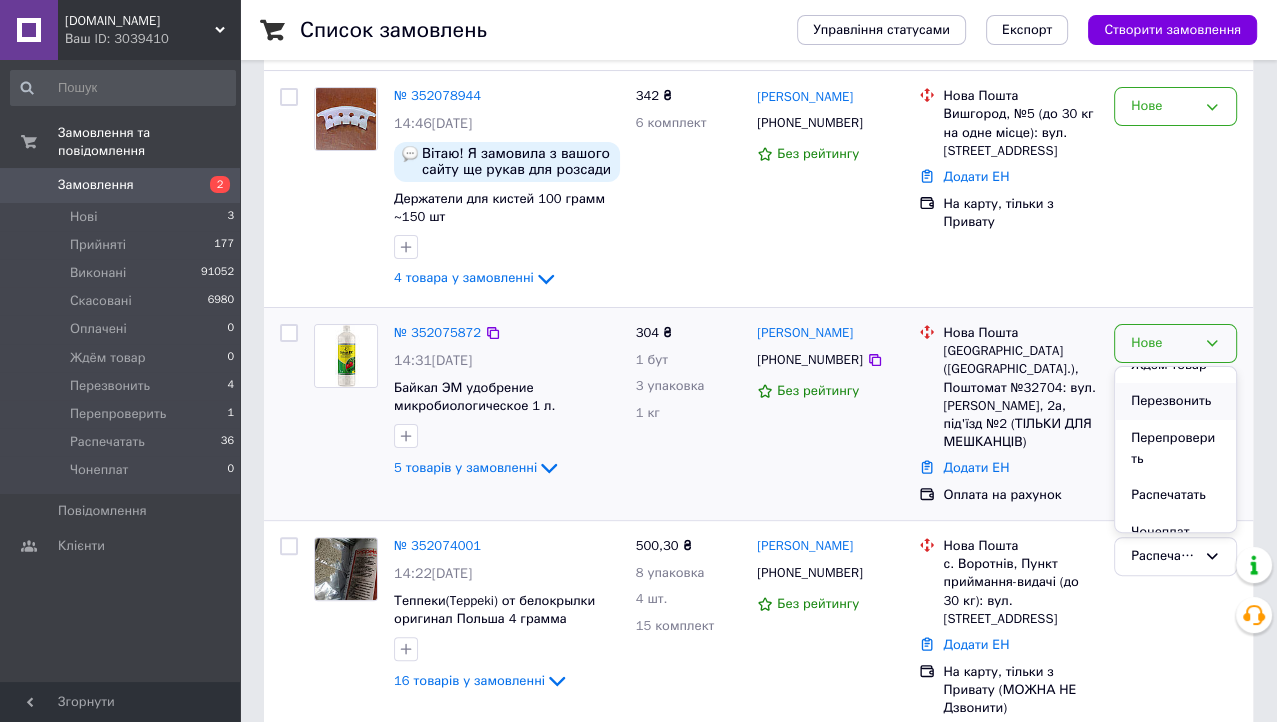 click on "Перезвонить" at bounding box center (1175, 401) 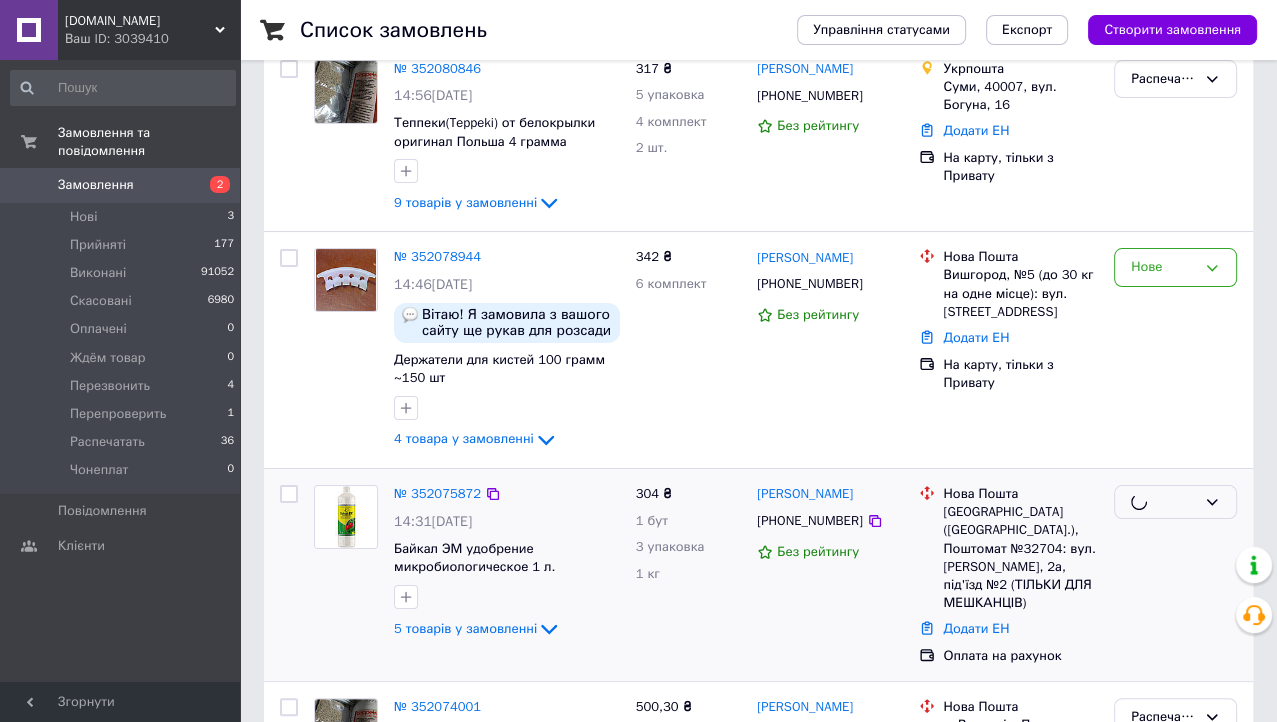 scroll, scrollTop: 166, scrollLeft: 0, axis: vertical 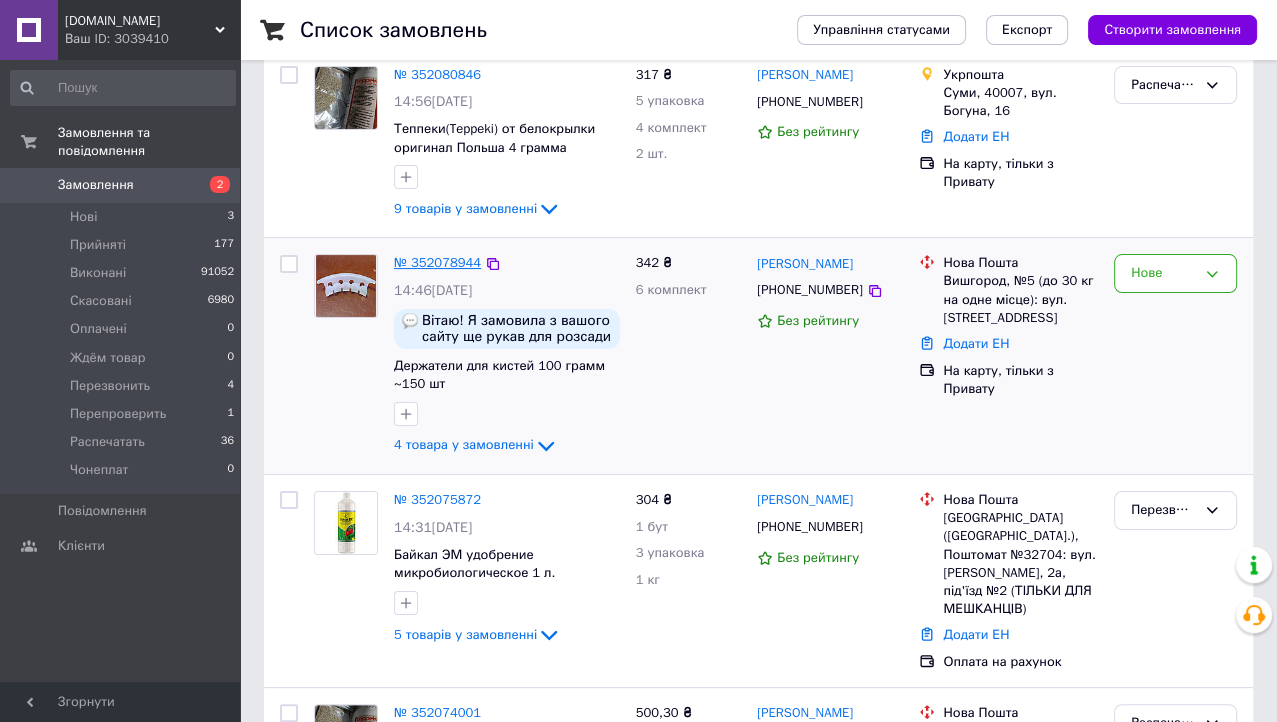 click on "№ 352078944" at bounding box center (437, 262) 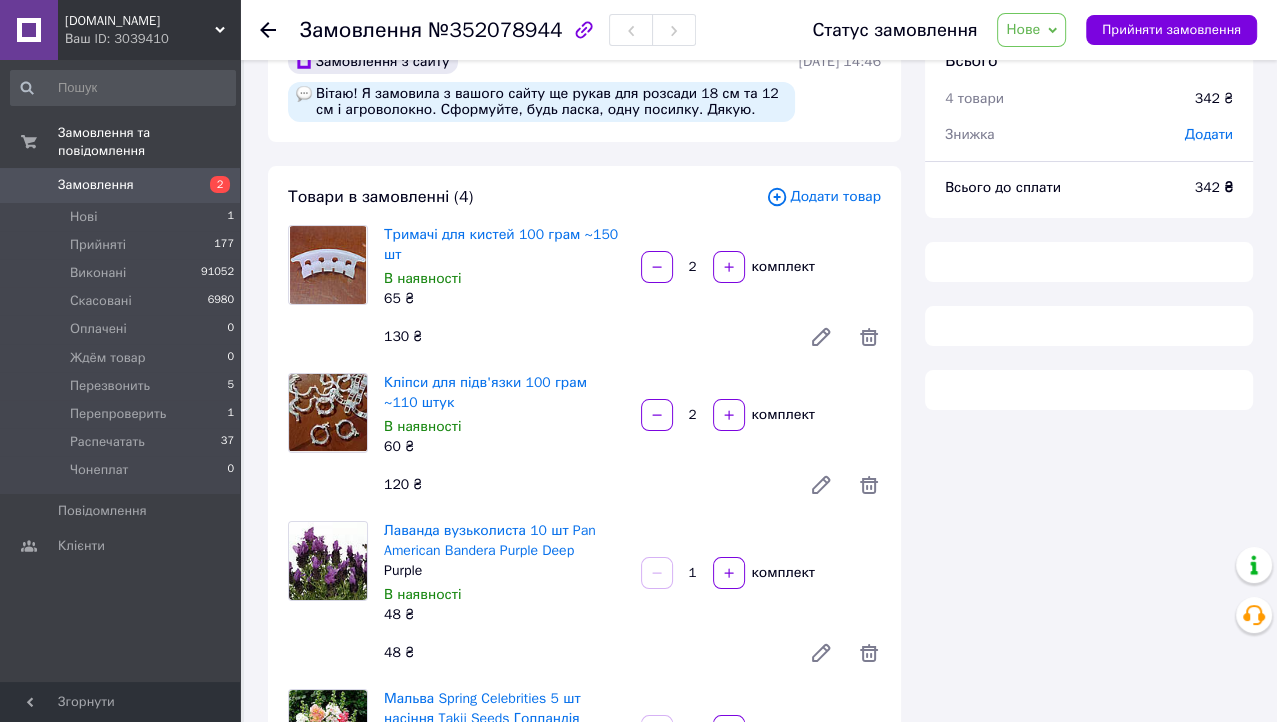 scroll, scrollTop: 0, scrollLeft: 0, axis: both 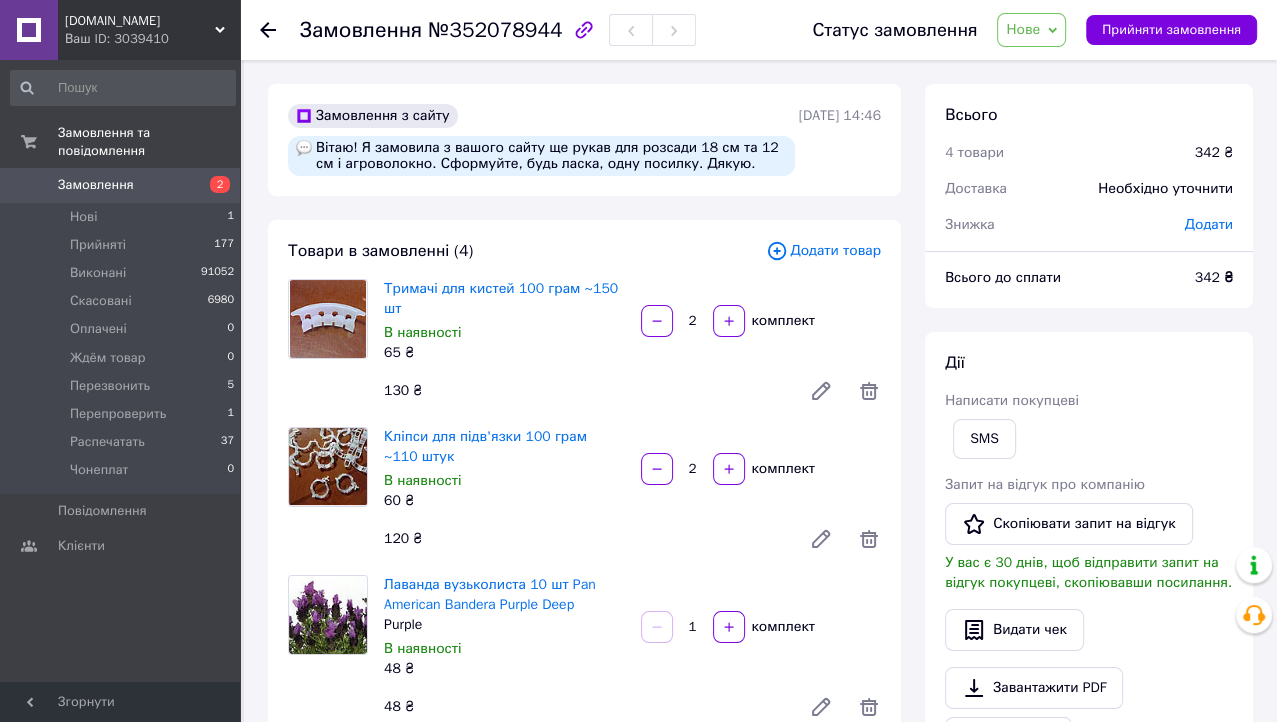 click on "Нове" at bounding box center [1023, 29] 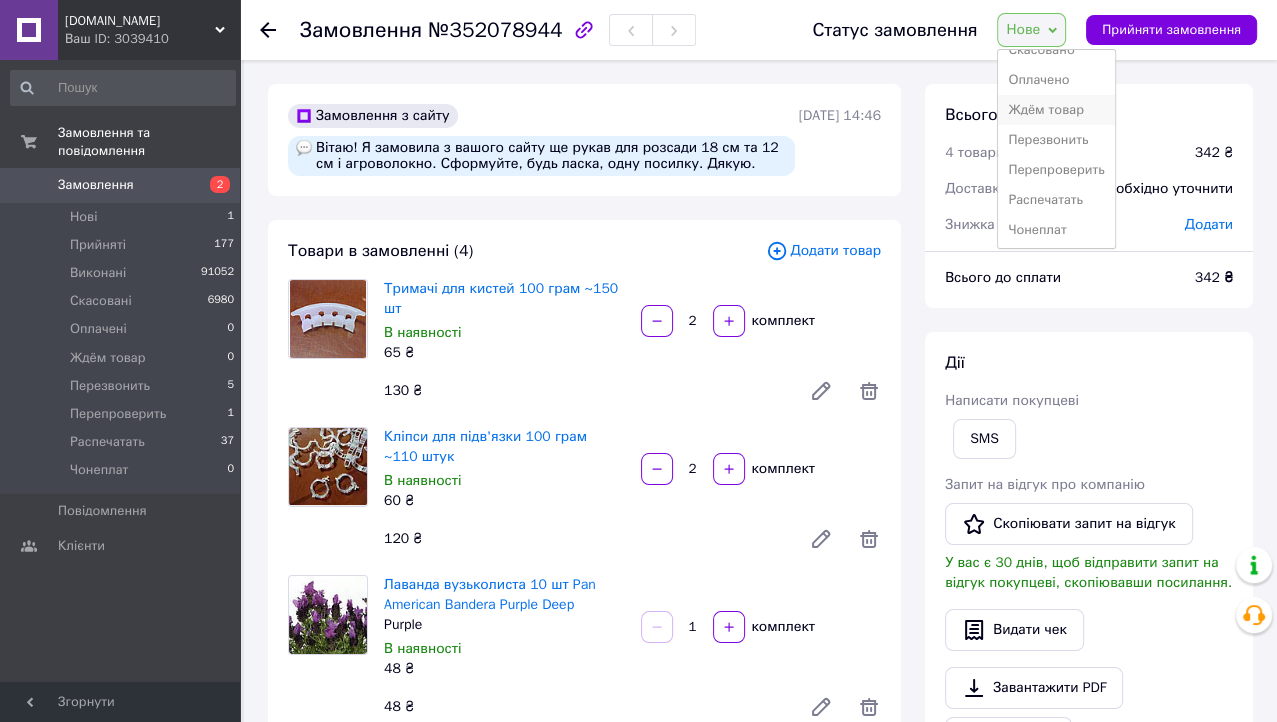 scroll, scrollTop: 81, scrollLeft: 0, axis: vertical 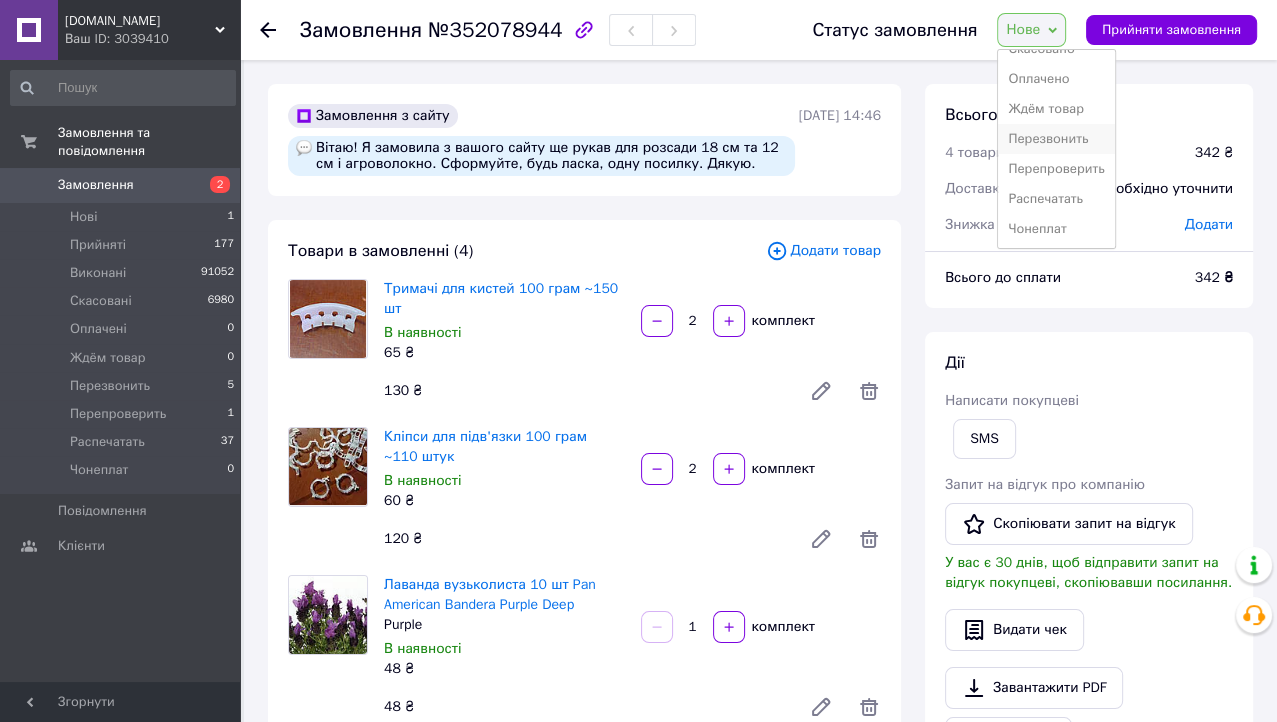click on "Перезвонить" at bounding box center [1056, 139] 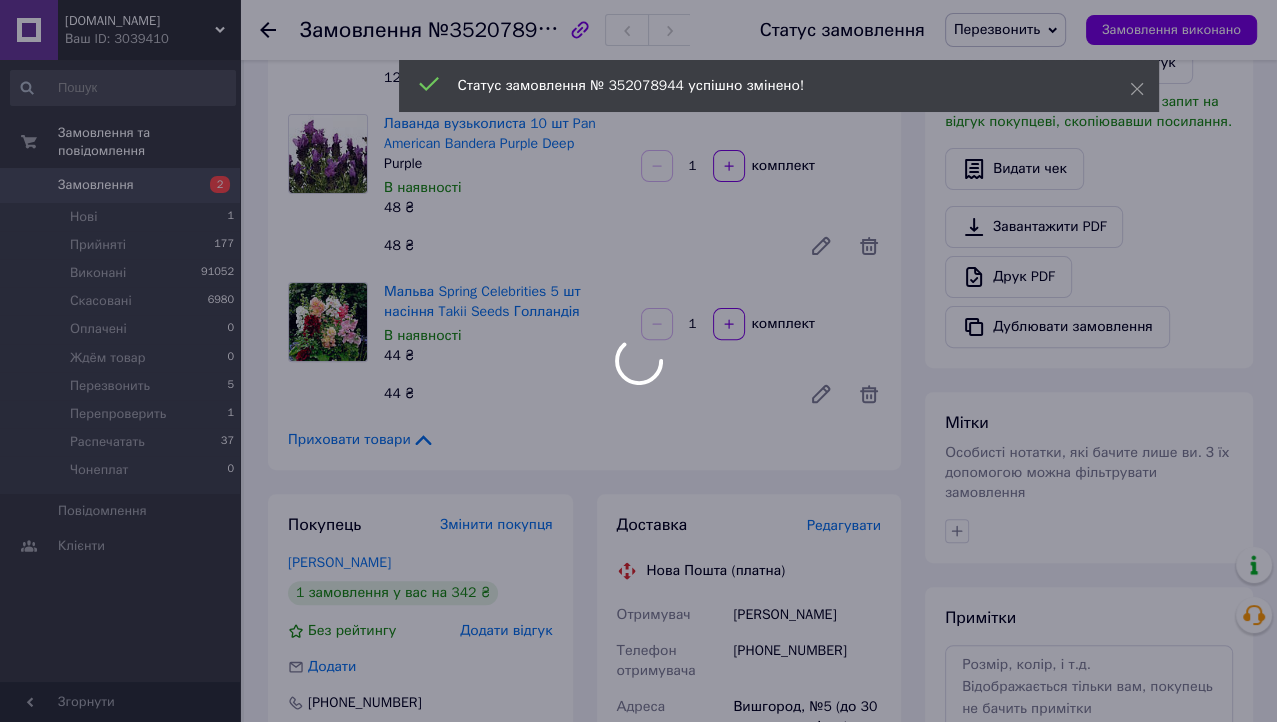 scroll, scrollTop: 500, scrollLeft: 0, axis: vertical 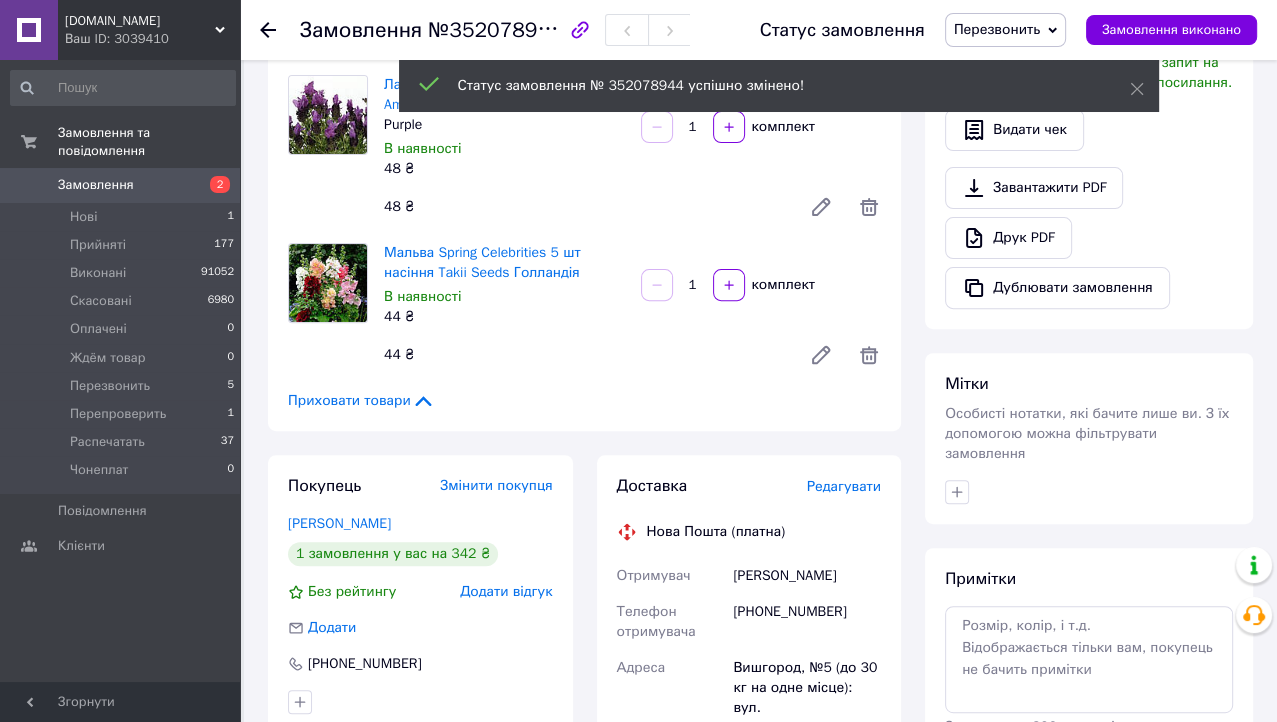 click on "Приховати товари" at bounding box center (361, 401) 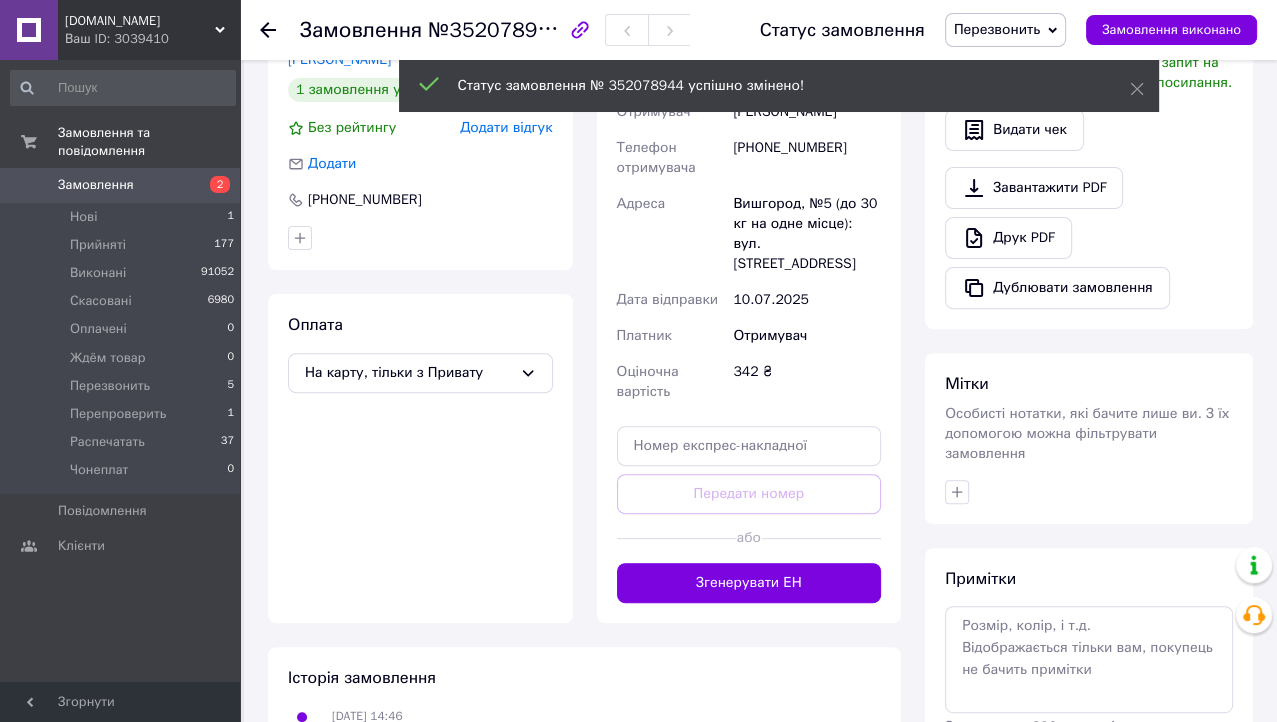 scroll, scrollTop: 140, scrollLeft: 0, axis: vertical 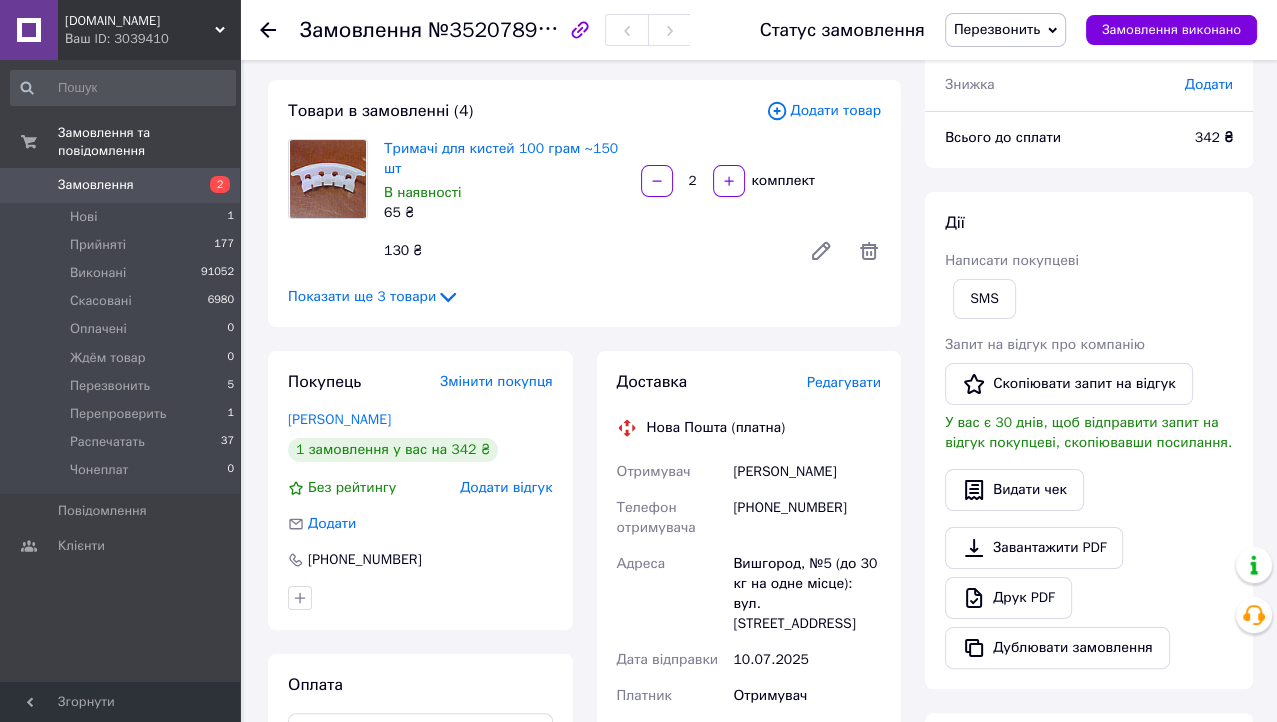 click on "[PHONE_NUMBER]" at bounding box center (807, 518) 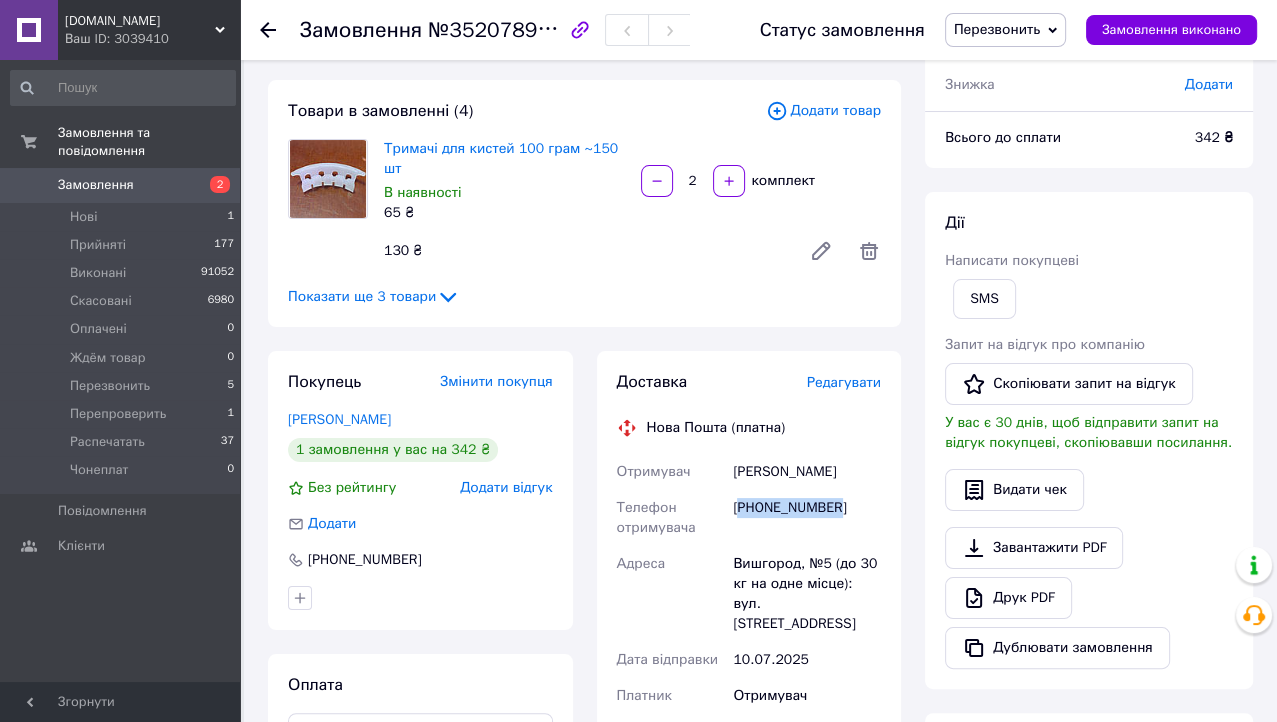 click on "[PHONE_NUMBER]" at bounding box center [807, 518] 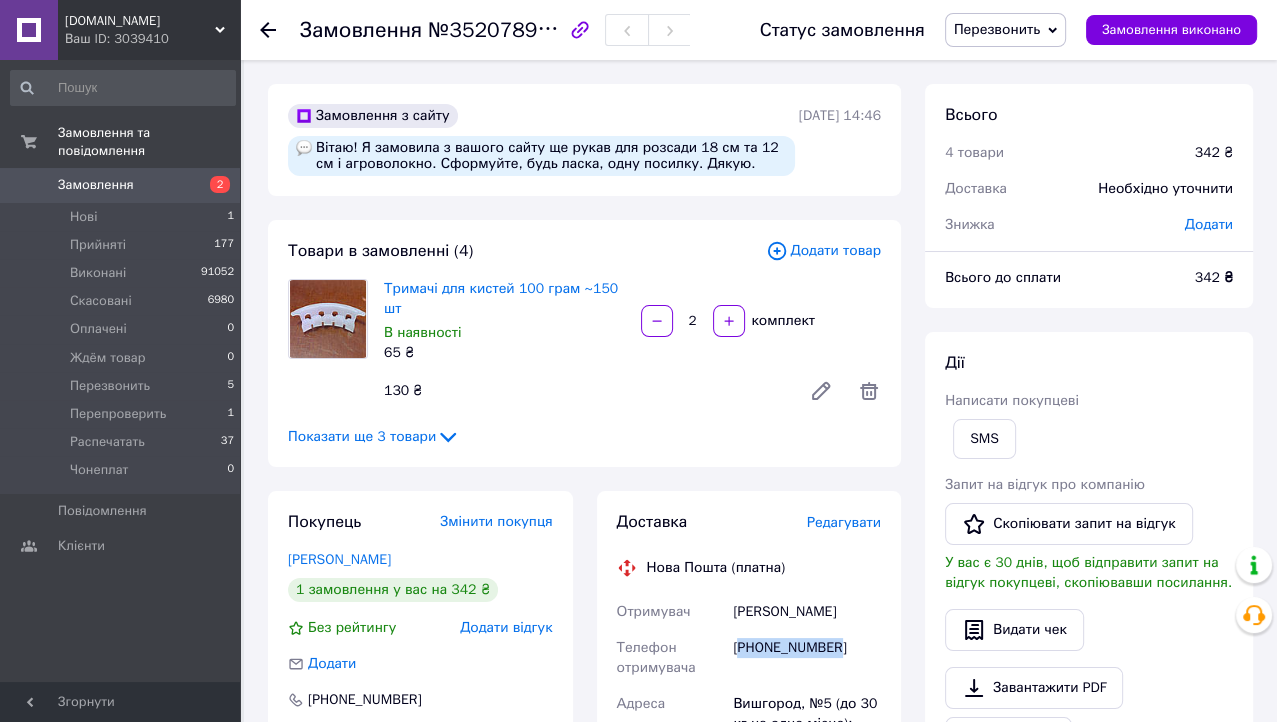 scroll, scrollTop: 166, scrollLeft: 0, axis: vertical 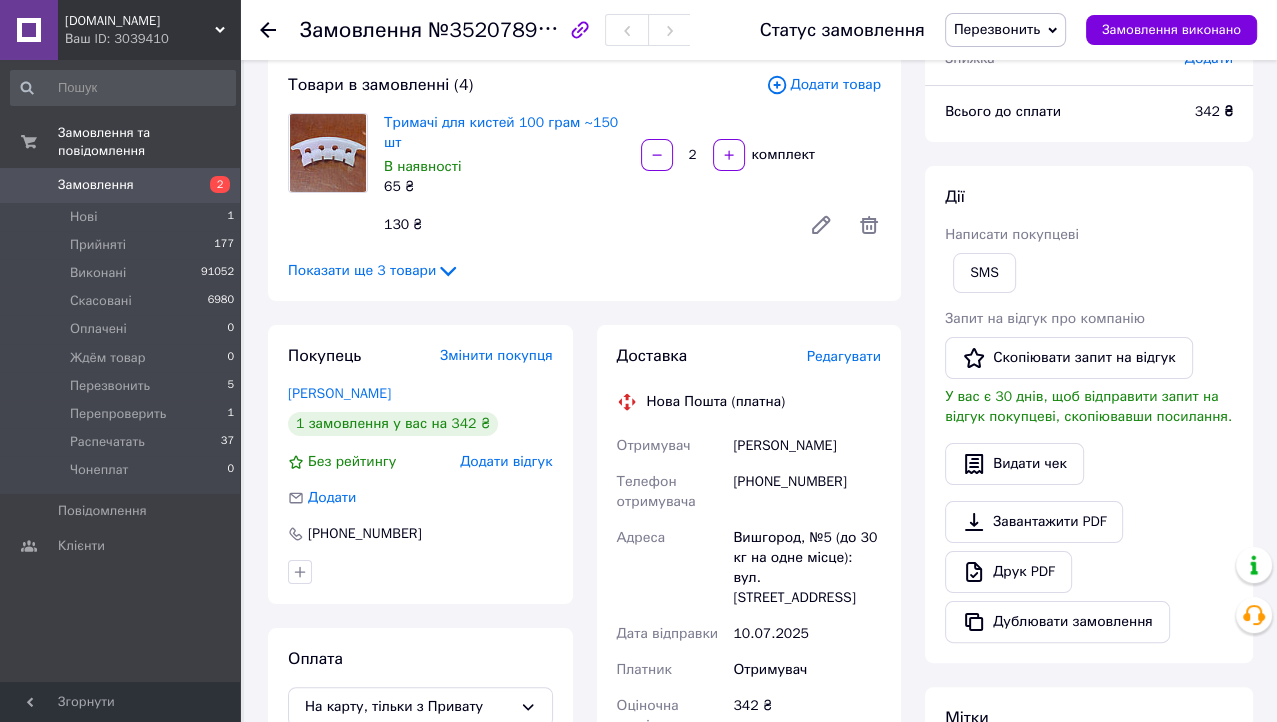 click on "Показати ще 3 товари" at bounding box center (374, 271) 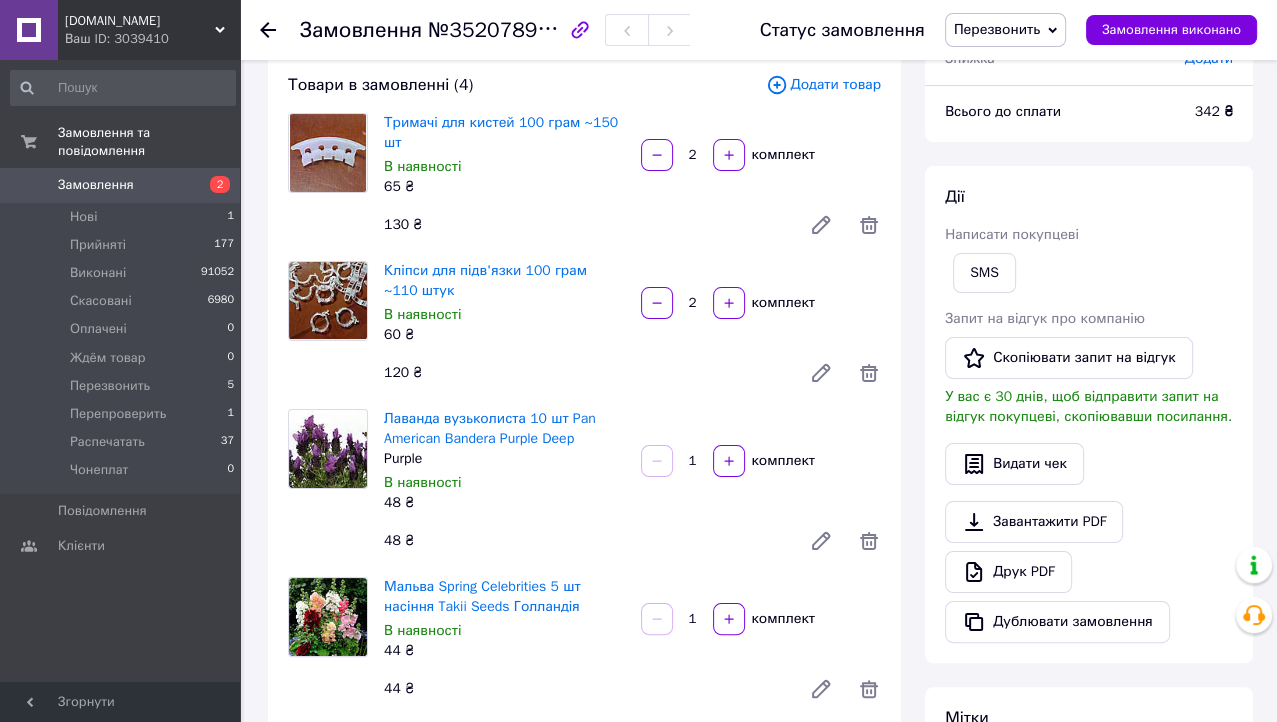 click on "Приховати товари" at bounding box center (361, 735) 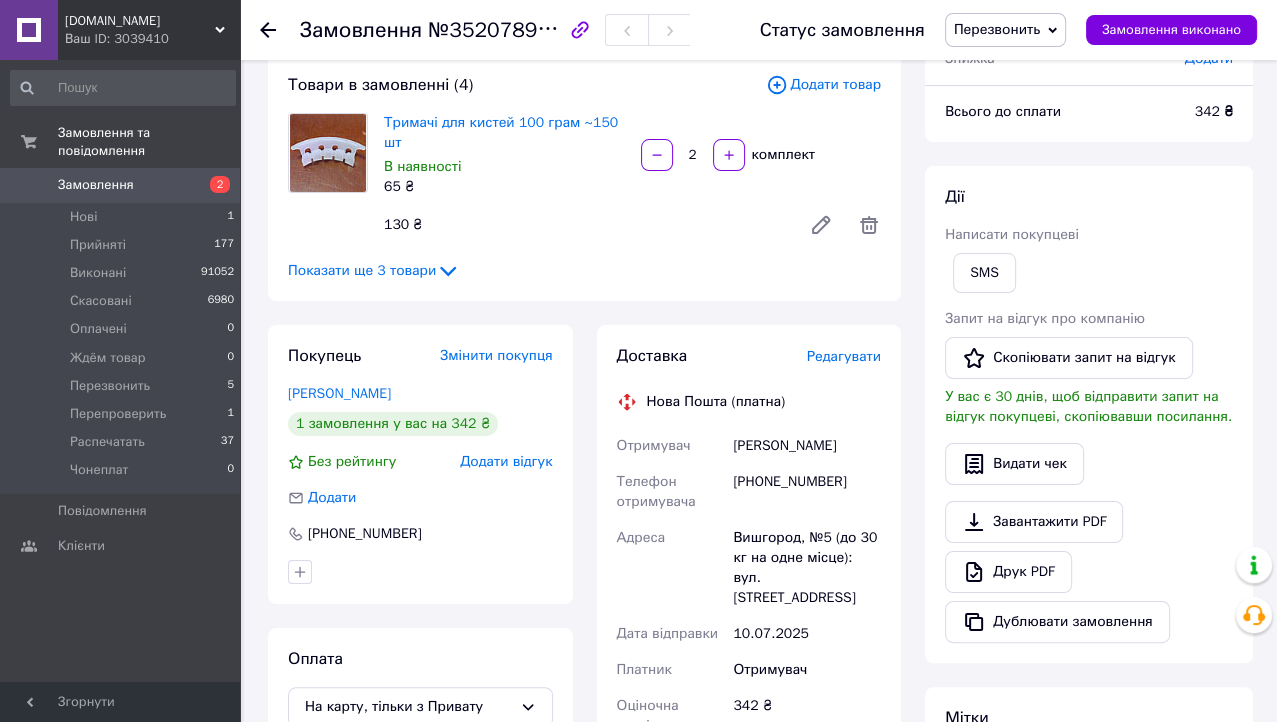 click on "342 ₴" at bounding box center (1214, 111) 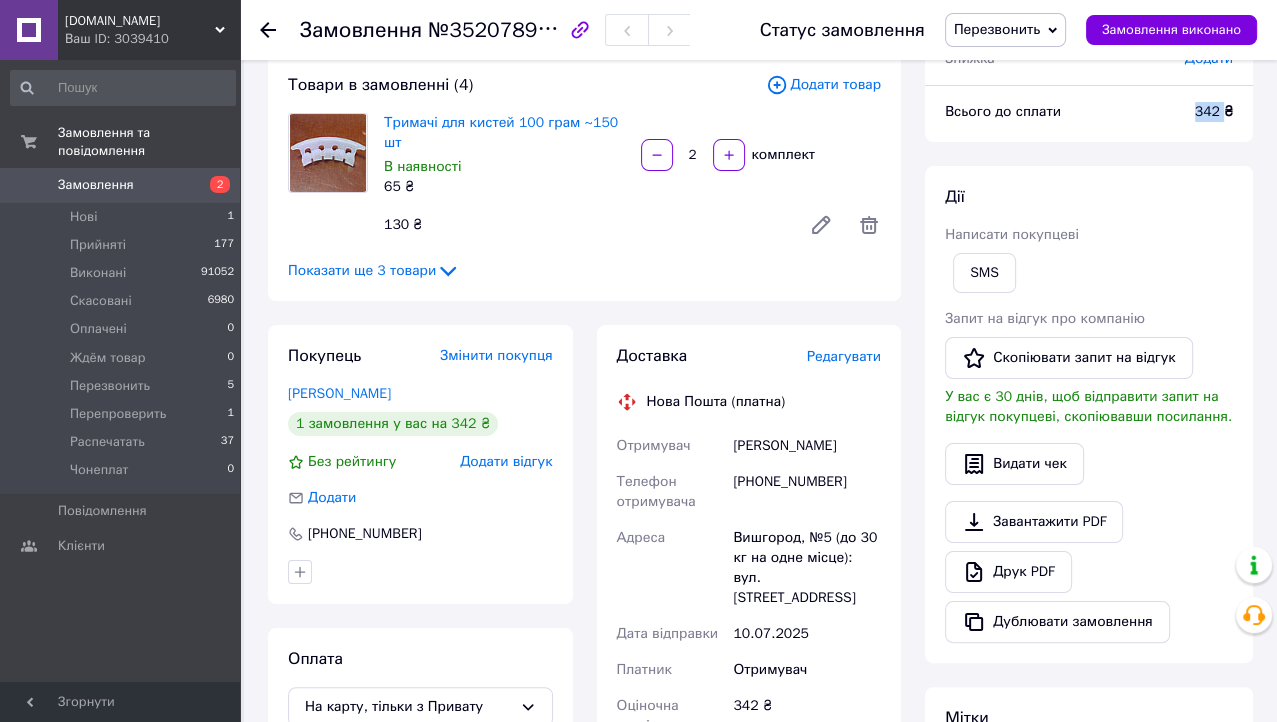 click on "342 ₴" at bounding box center [1214, 111] 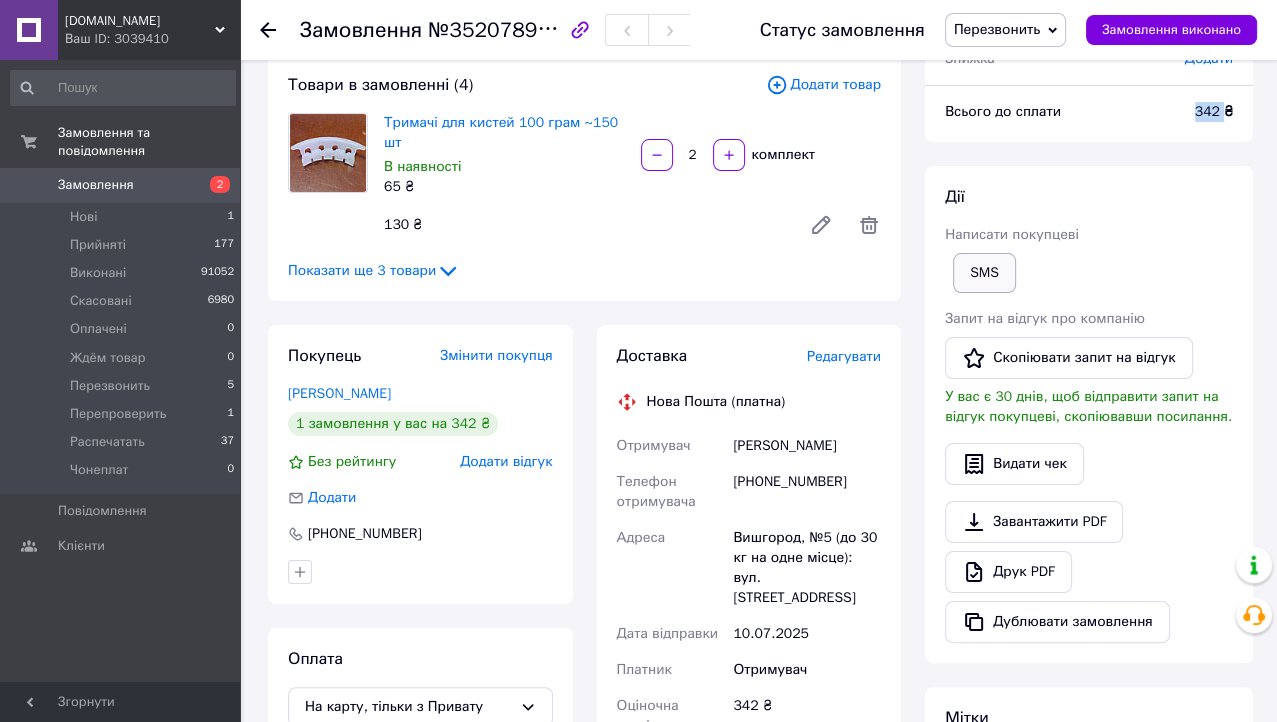 click on "SMS" at bounding box center (984, 273) 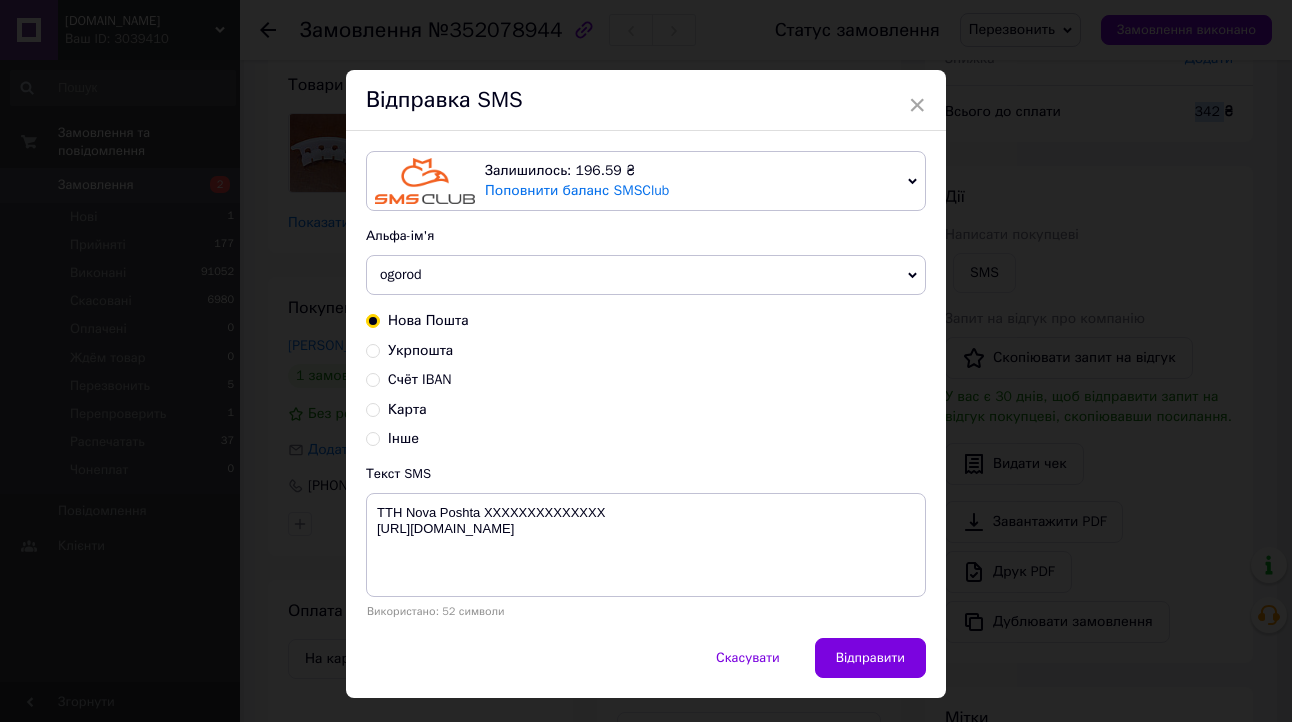 click on "Карта" at bounding box center [373, 408] 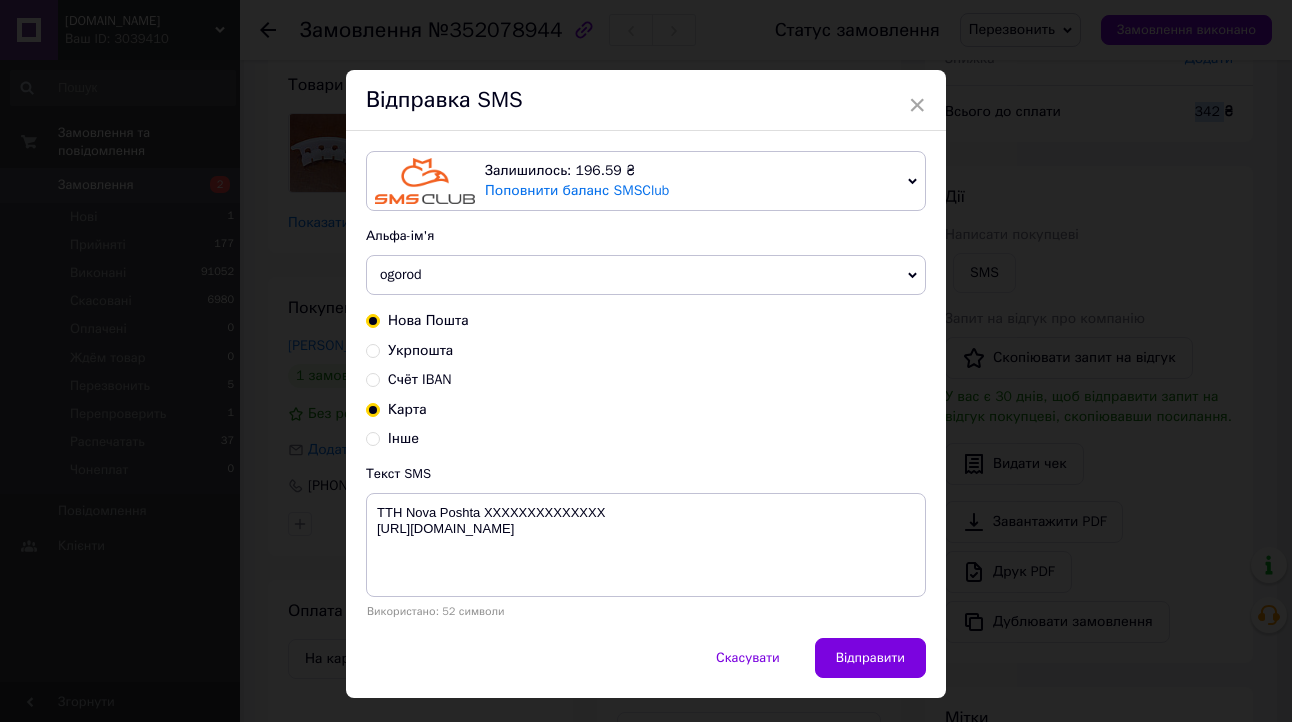 radio on "true" 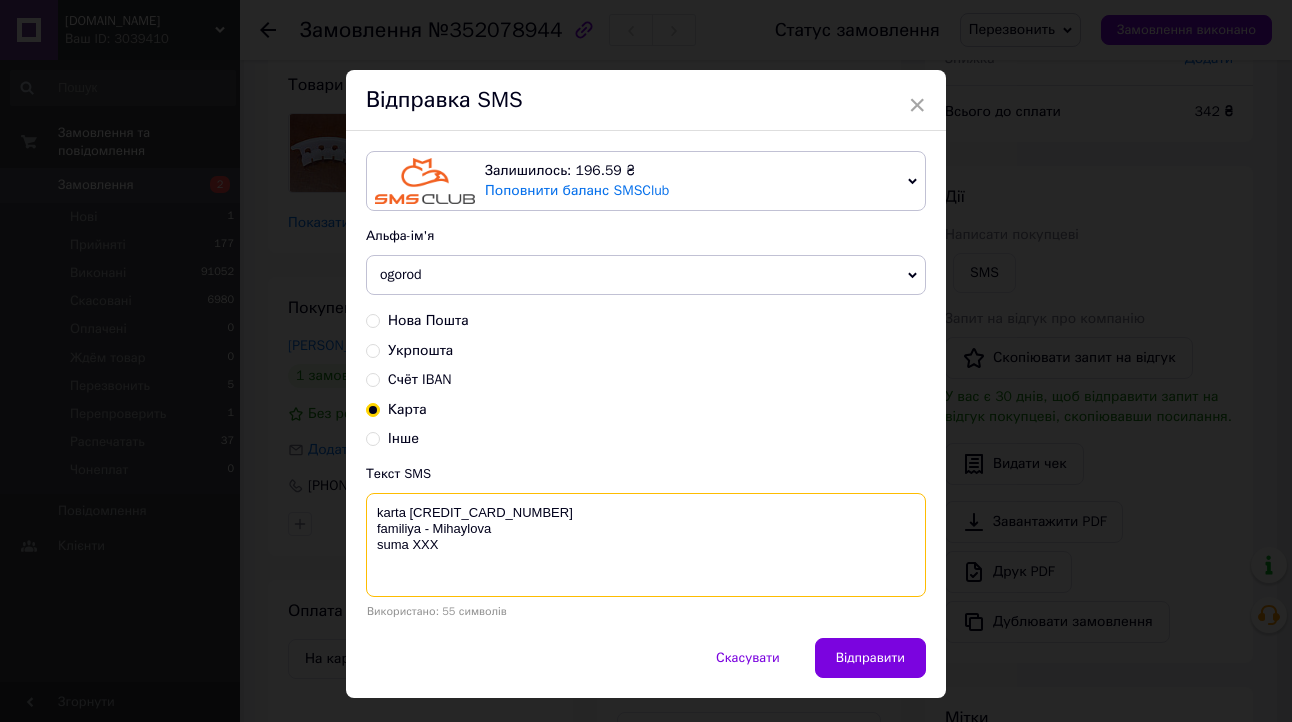 click on "karta 5169 3351 0165 8363
familiya - Mihaylova
suma XXX" at bounding box center [646, 545] 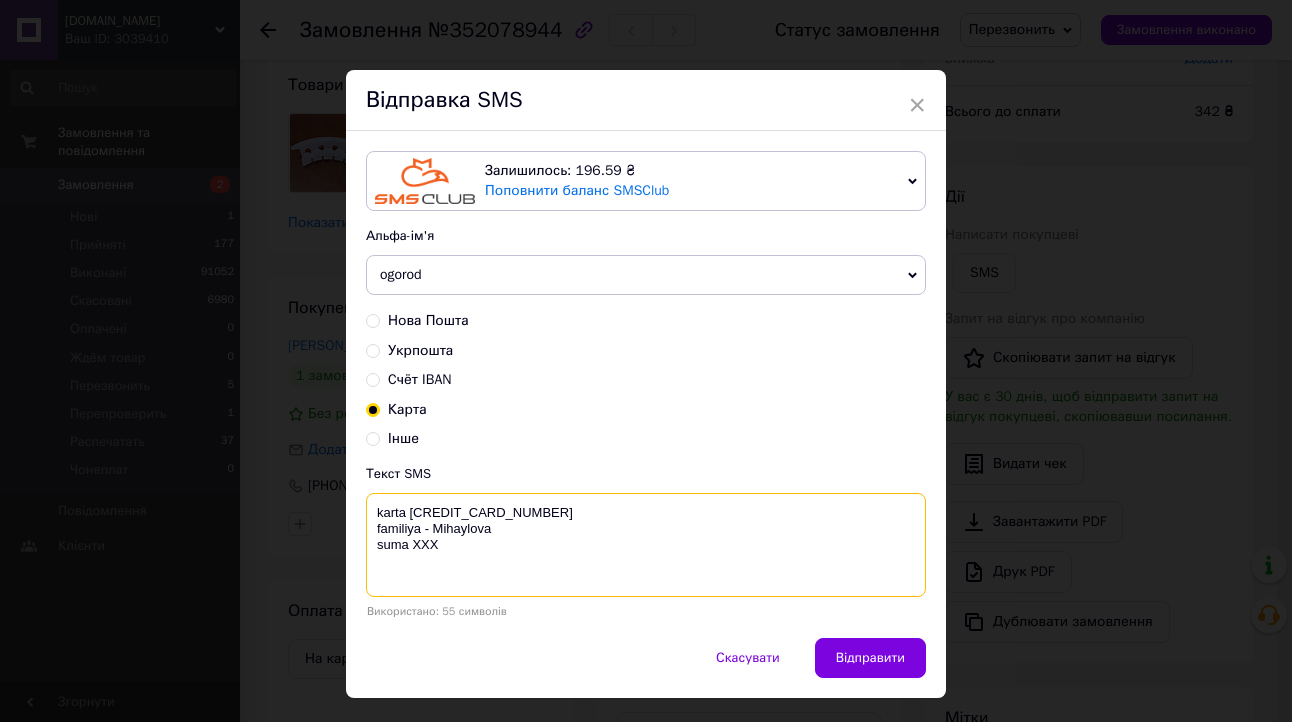 paste on "342" 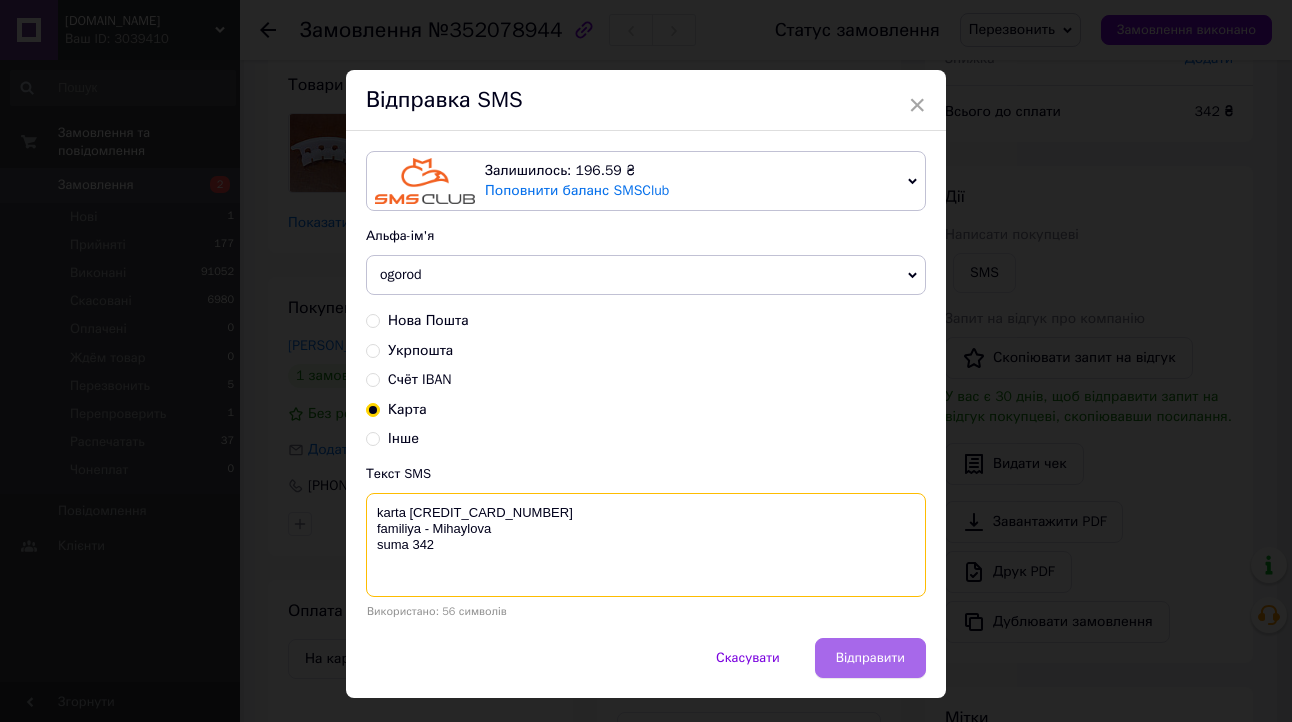 type on "karta 5169 3351 0165 8363
familiya - Mihaylova
suma 342" 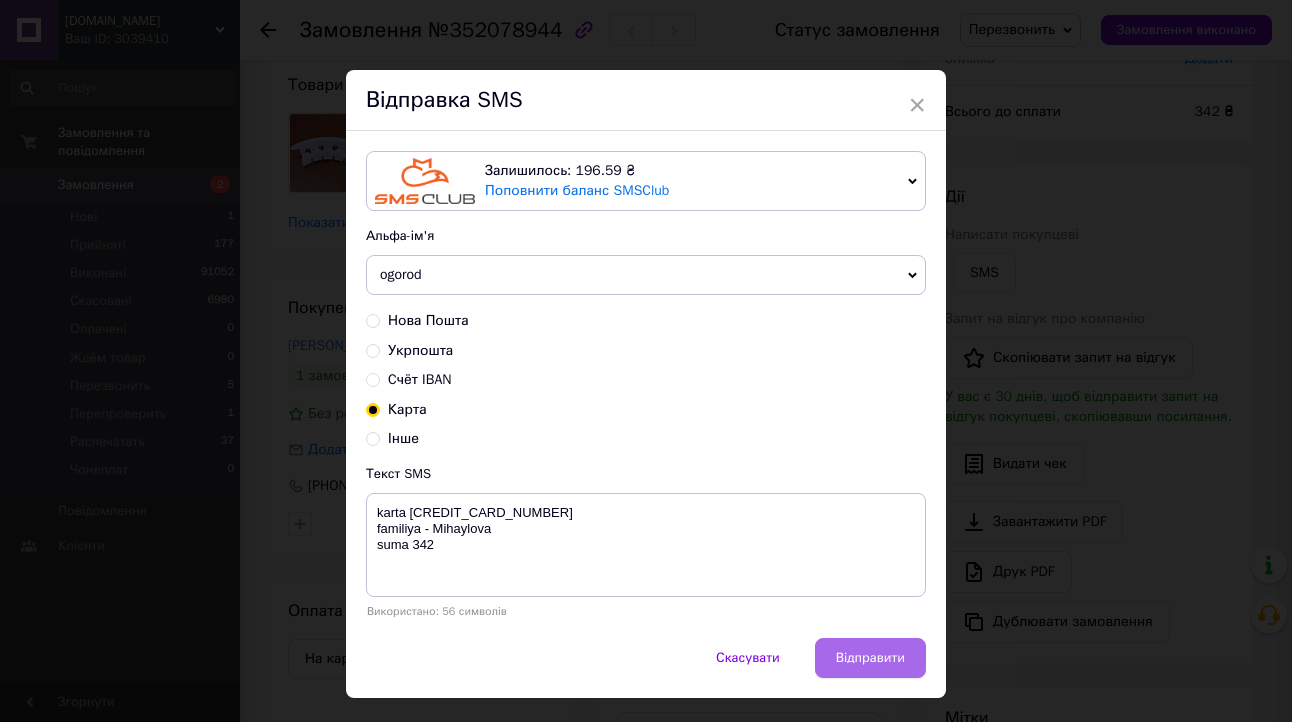 click on "Відправити" at bounding box center [870, 658] 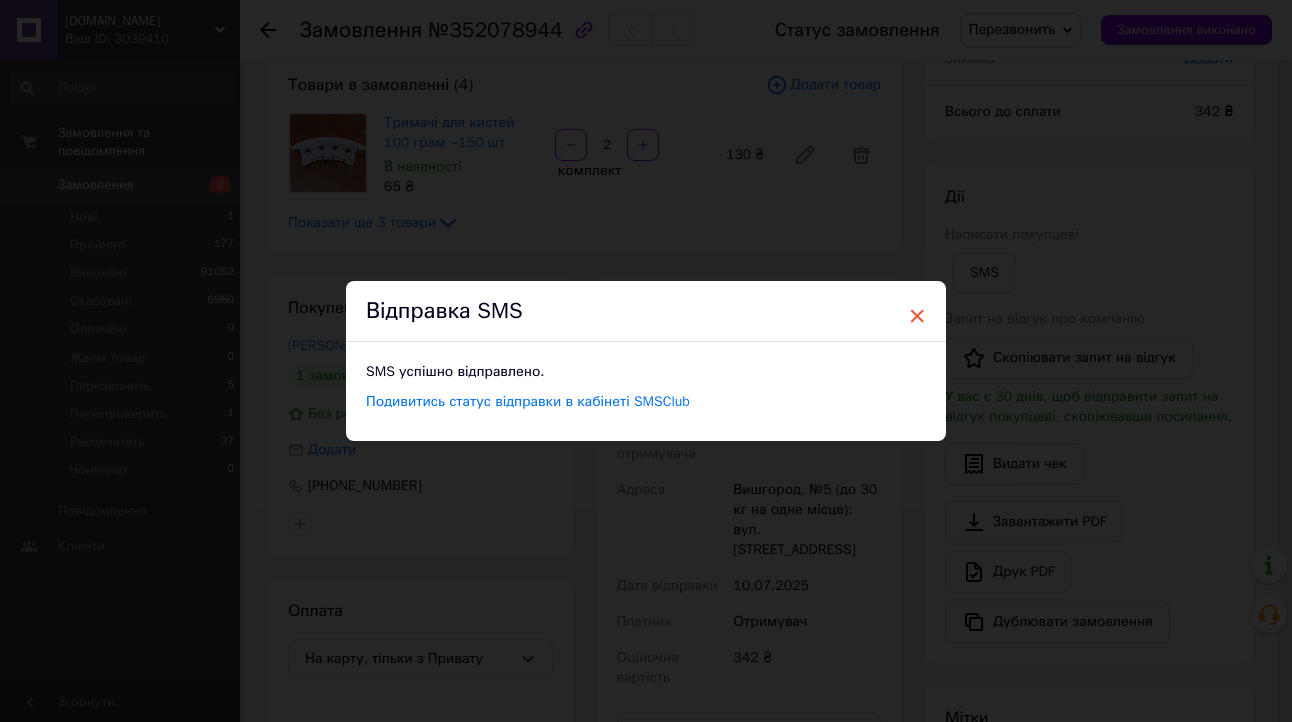 click on "×" at bounding box center [917, 316] 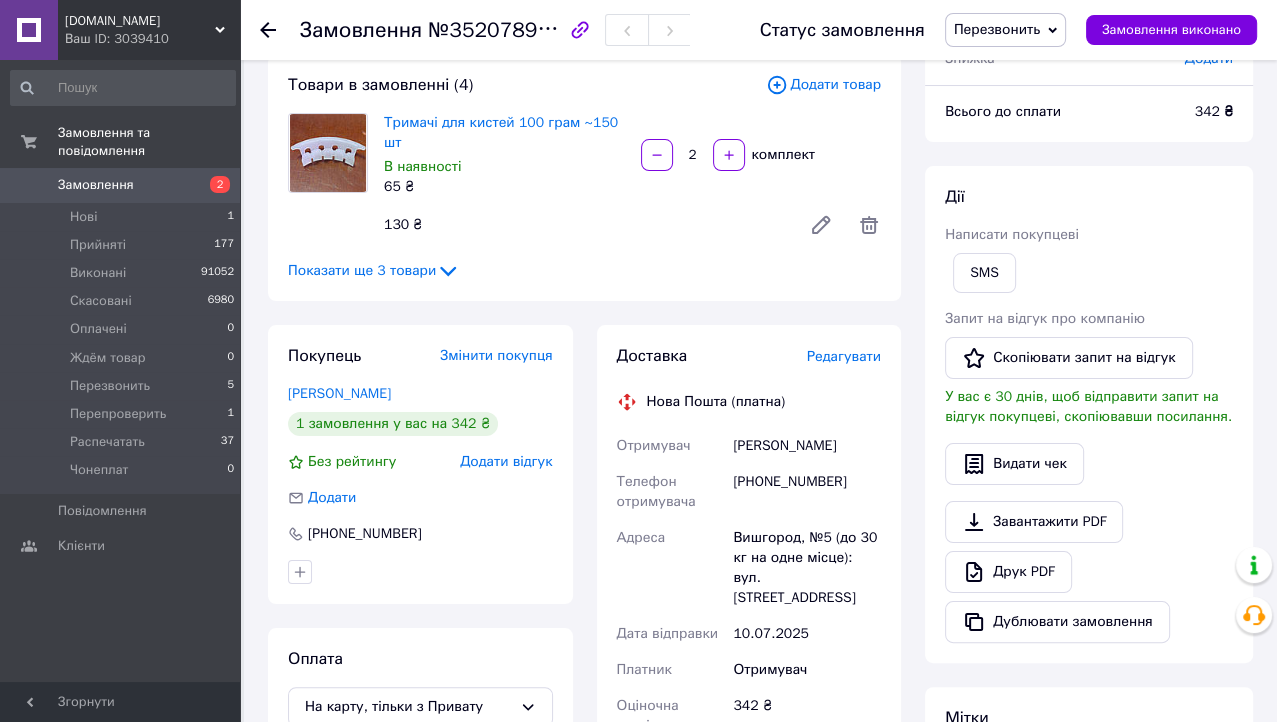 click on "Перезвонить" at bounding box center [997, 29] 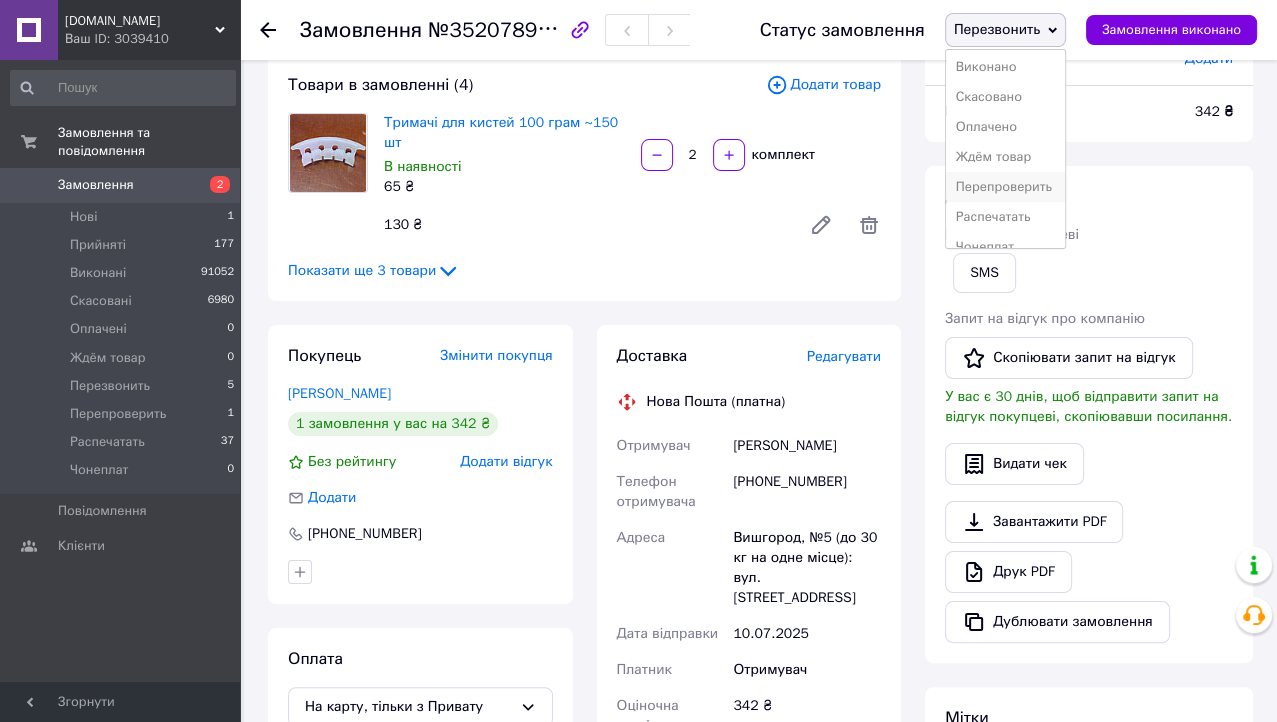 scroll, scrollTop: 52, scrollLeft: 0, axis: vertical 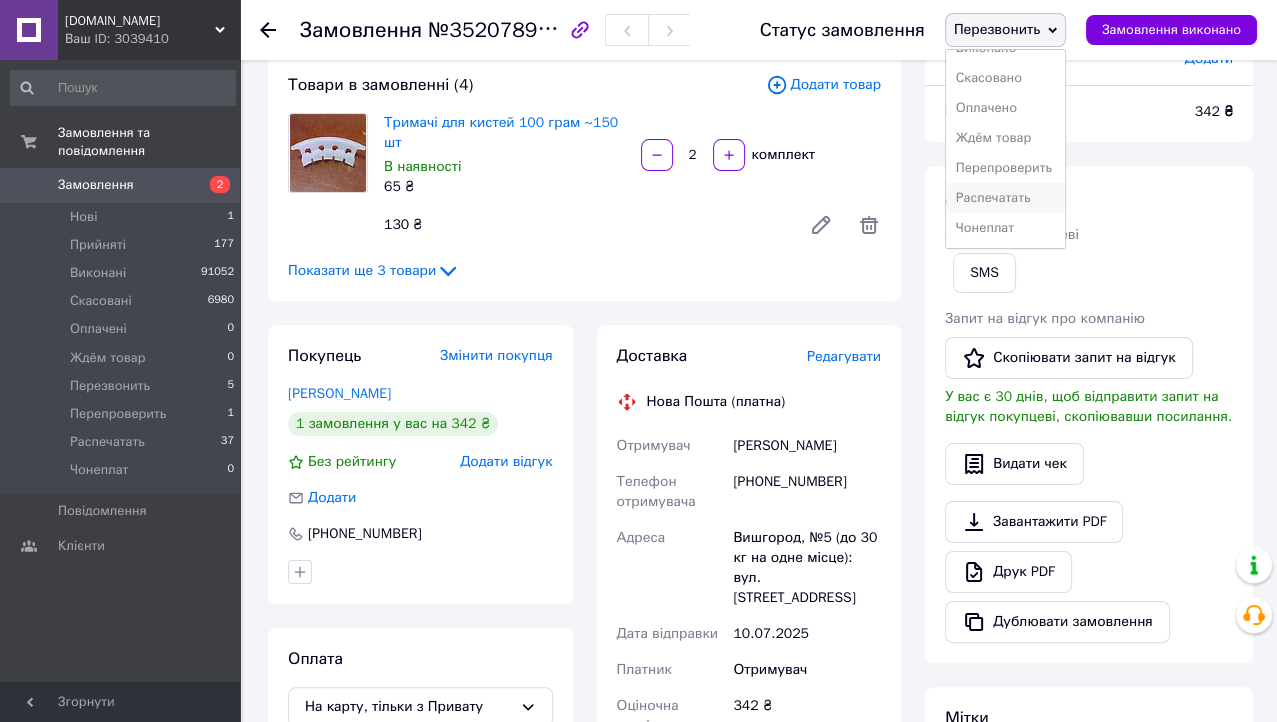 click on "Распечатать" at bounding box center (1005, 198) 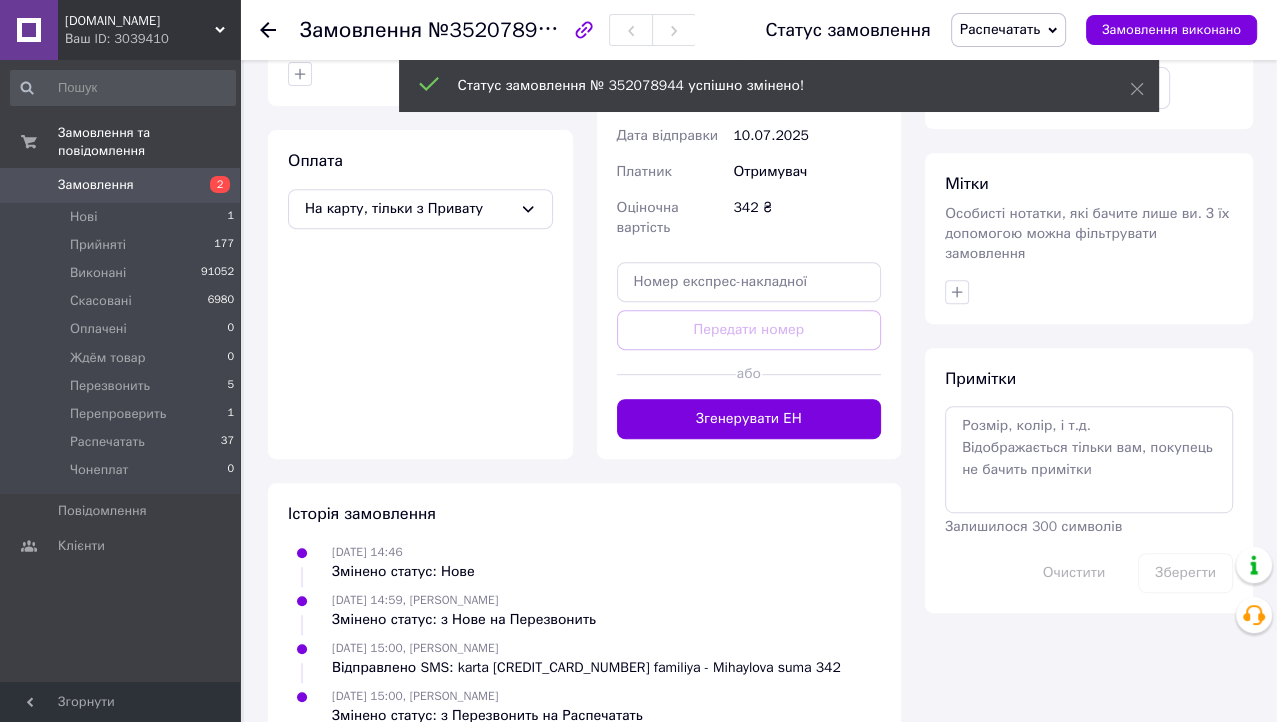 scroll, scrollTop: 664, scrollLeft: 0, axis: vertical 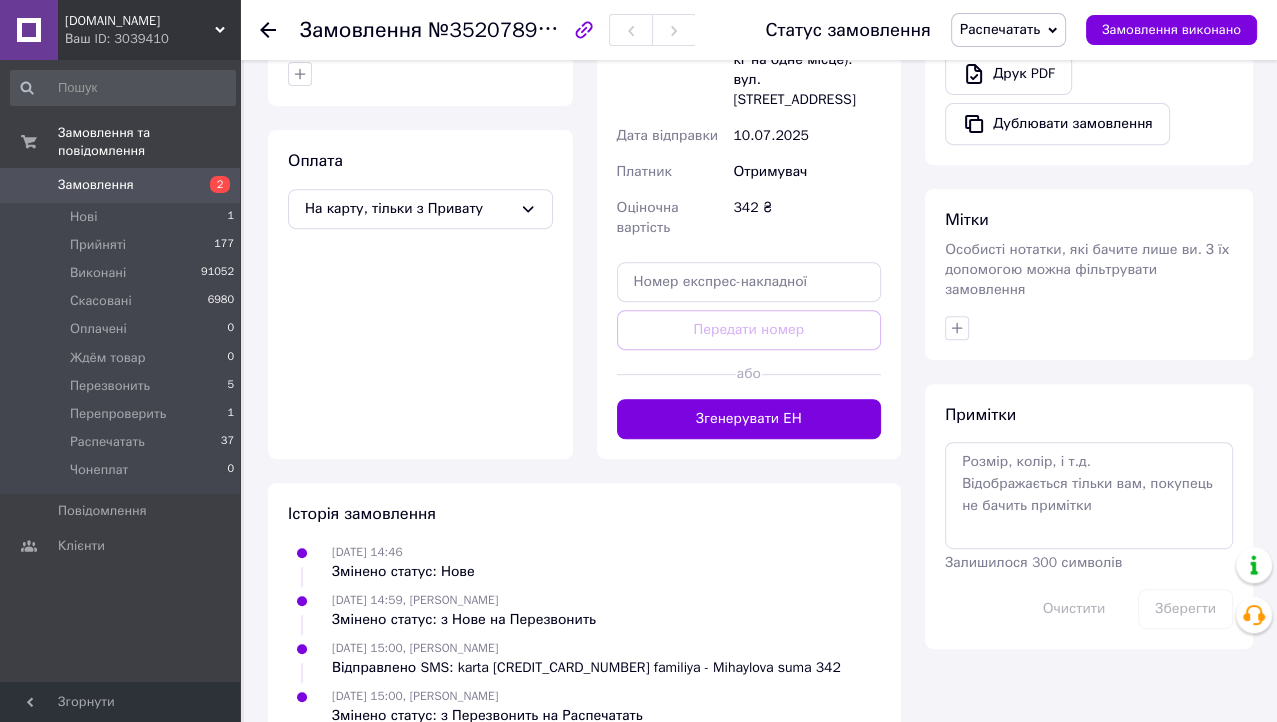 click 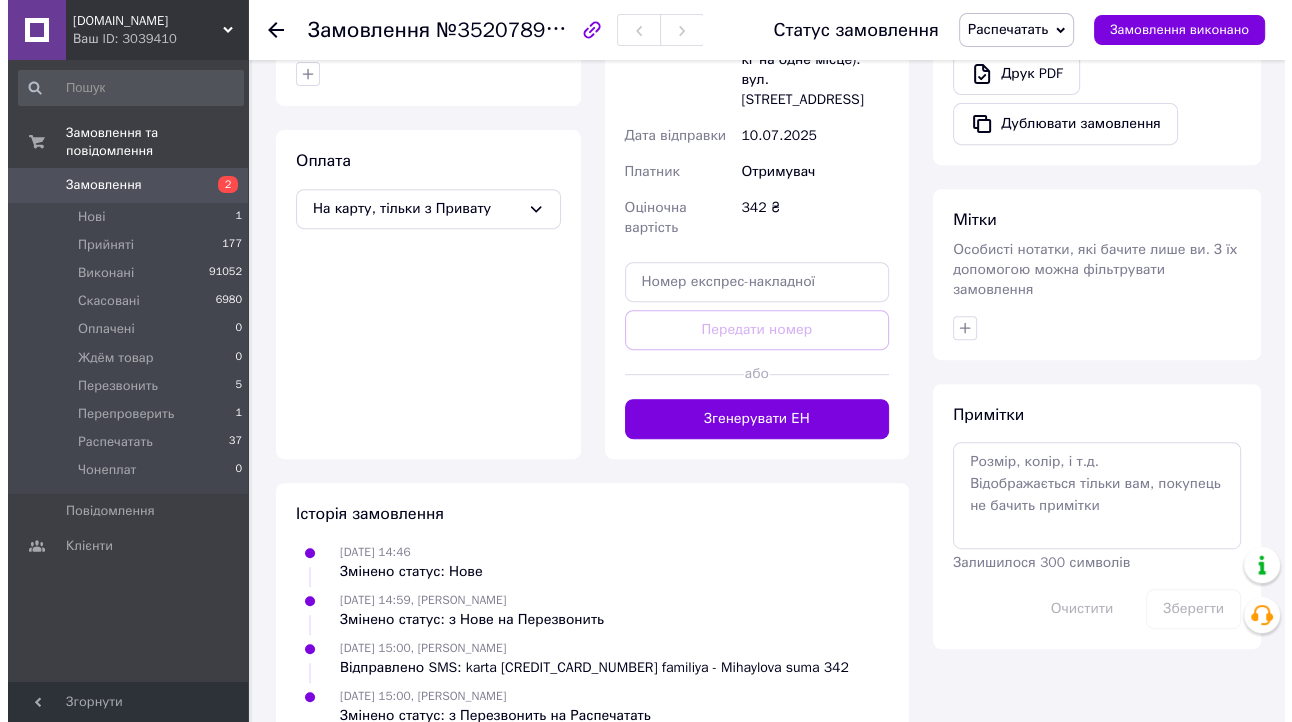 scroll, scrollTop: 0, scrollLeft: 0, axis: both 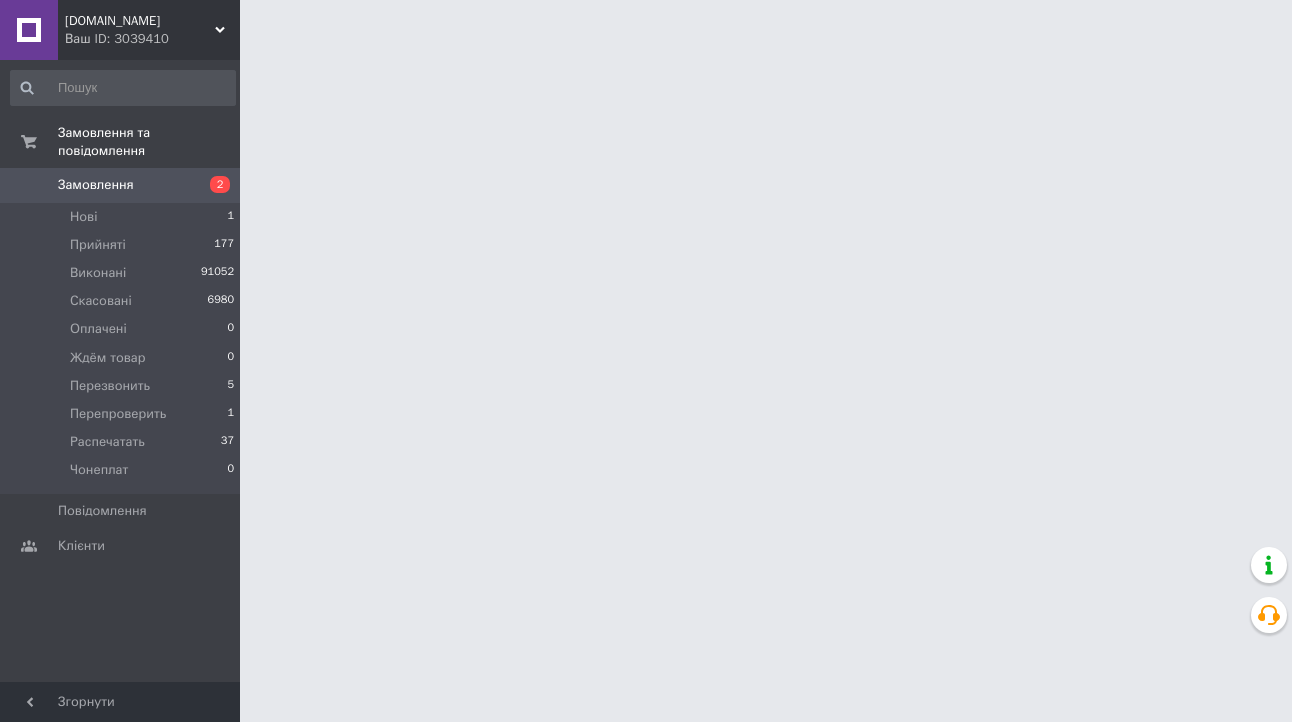 click on "[DOMAIN_NAME]" at bounding box center (140, 21) 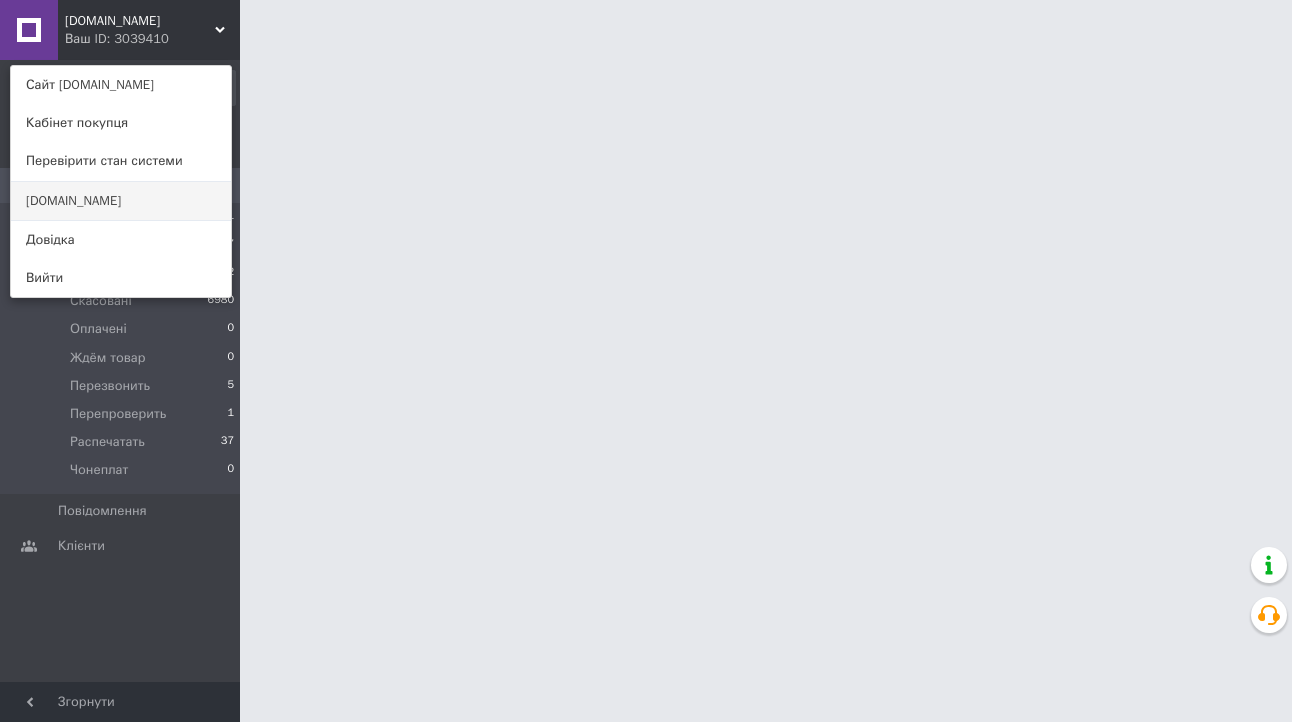 click on "[DOMAIN_NAME]" at bounding box center (121, 201) 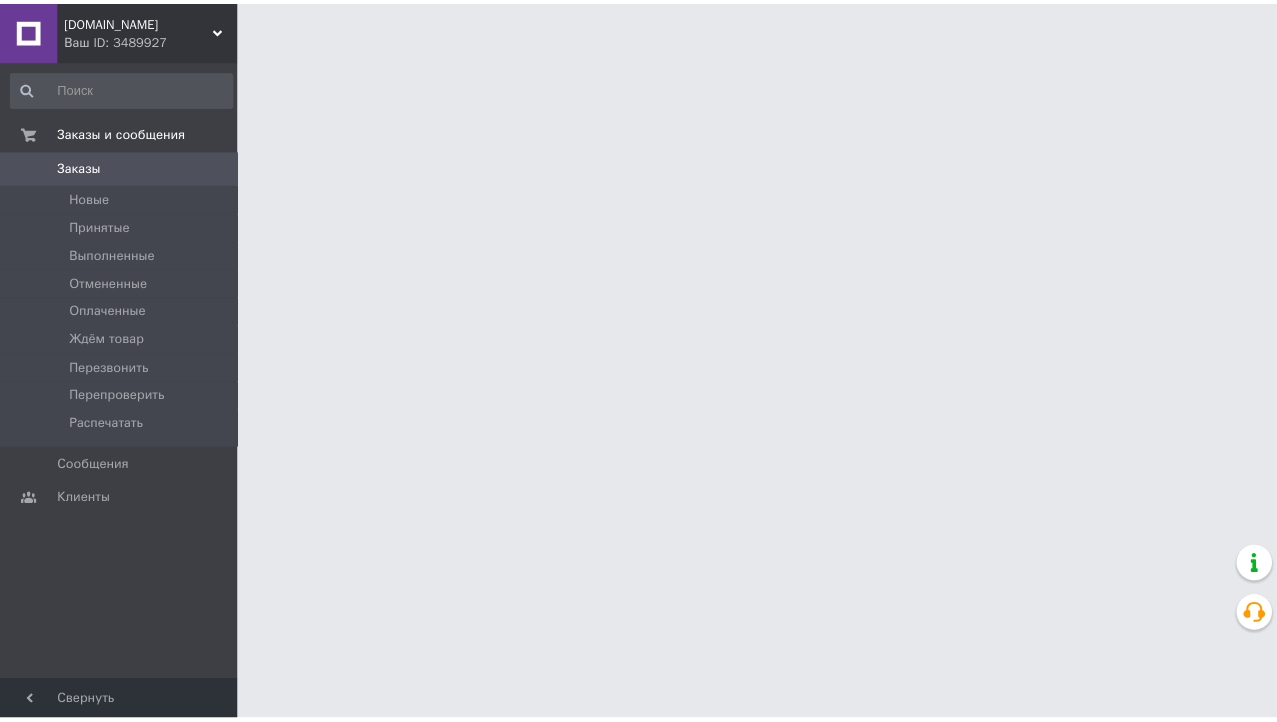scroll, scrollTop: 0, scrollLeft: 0, axis: both 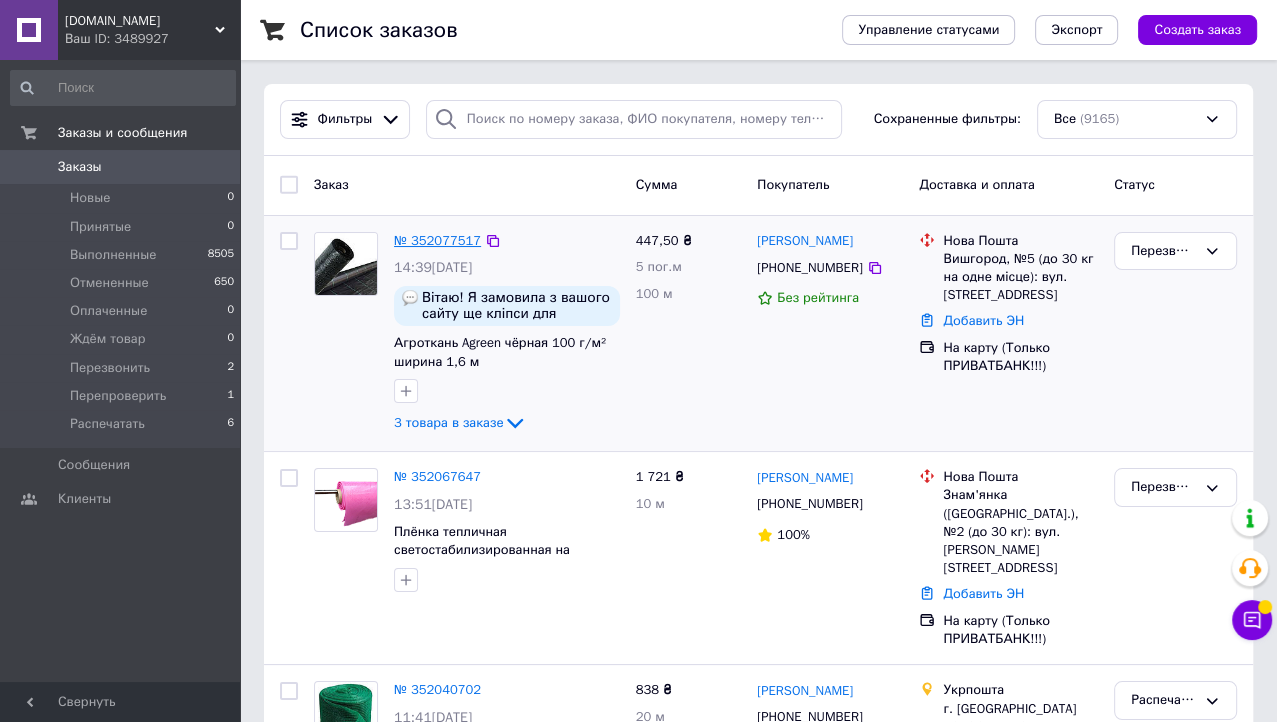 click on "№ 352077517" at bounding box center [437, 240] 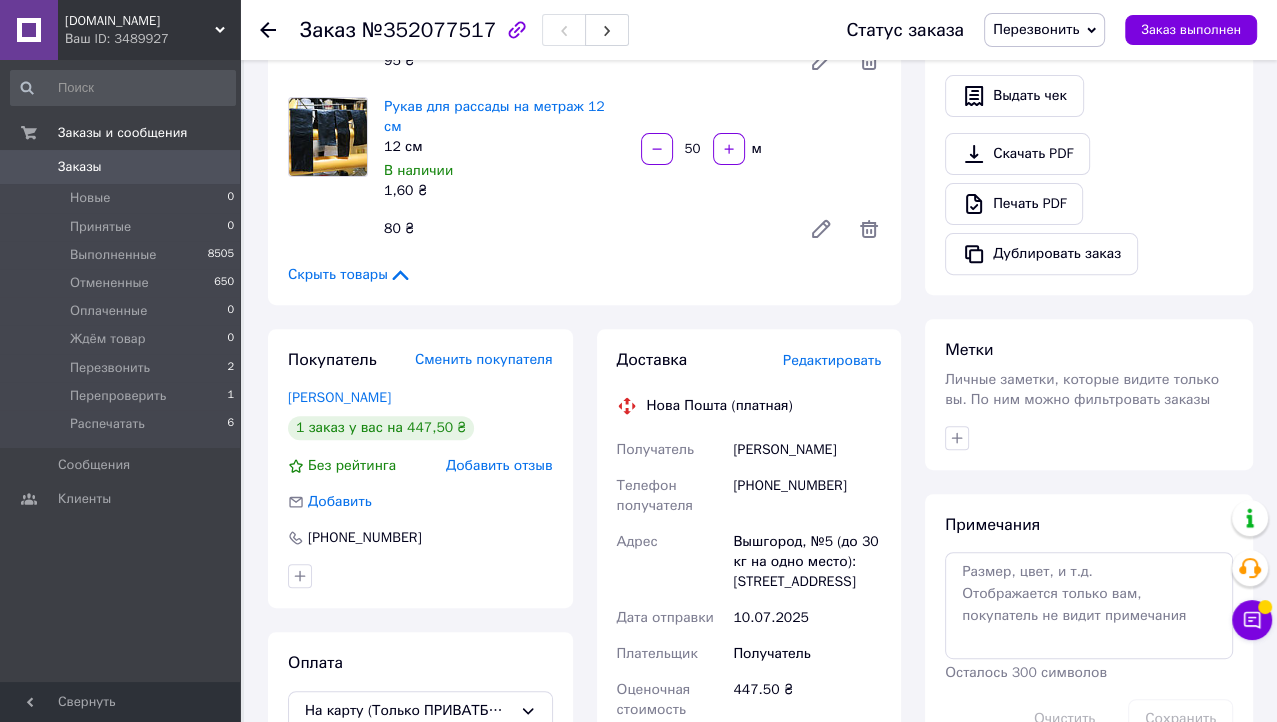 scroll, scrollTop: 550, scrollLeft: 0, axis: vertical 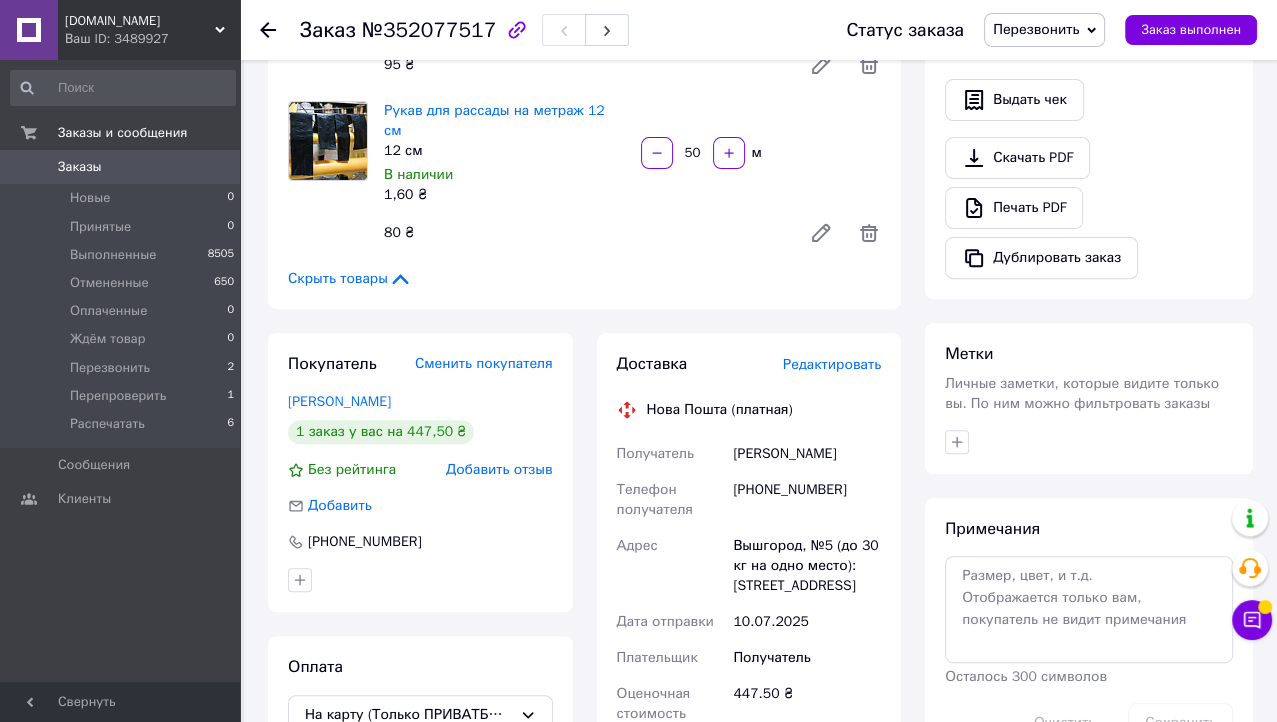 click on "Скрыть товары" at bounding box center (350, 279) 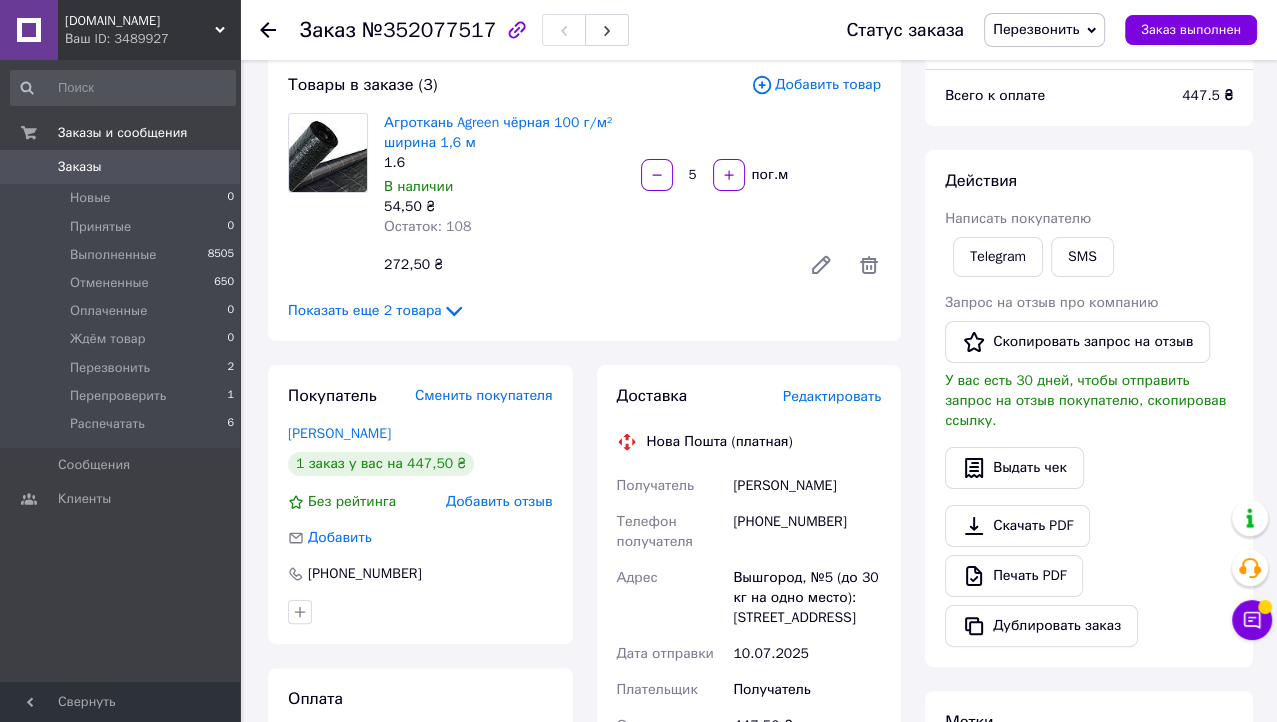 scroll, scrollTop: 144, scrollLeft: 0, axis: vertical 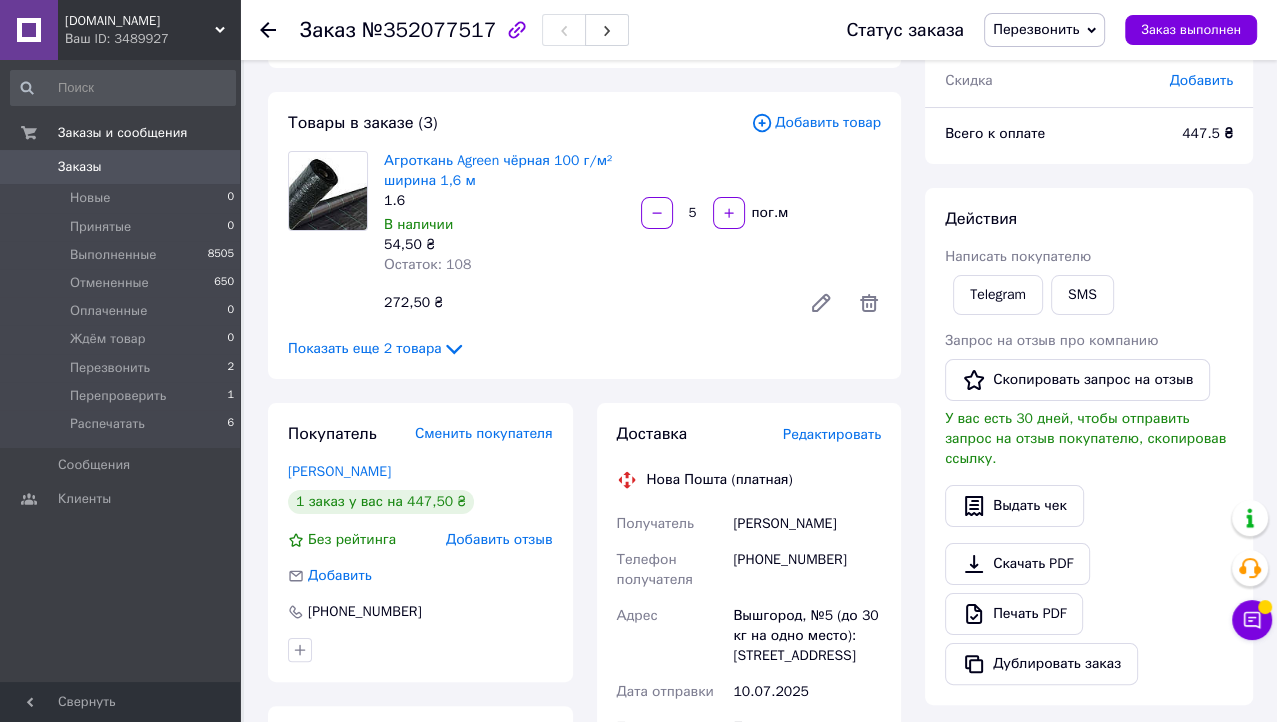 click on "447.5 ₴" at bounding box center [1207, 133] 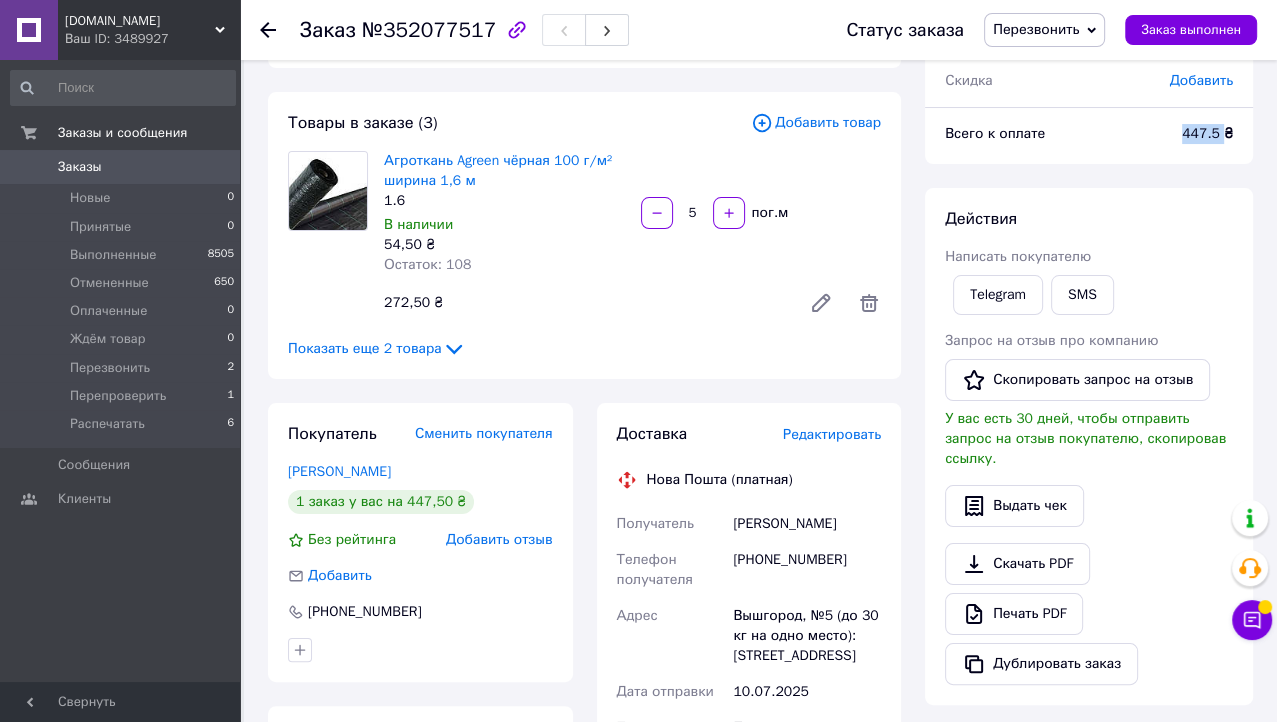 click on "447.5 ₴" at bounding box center [1207, 133] 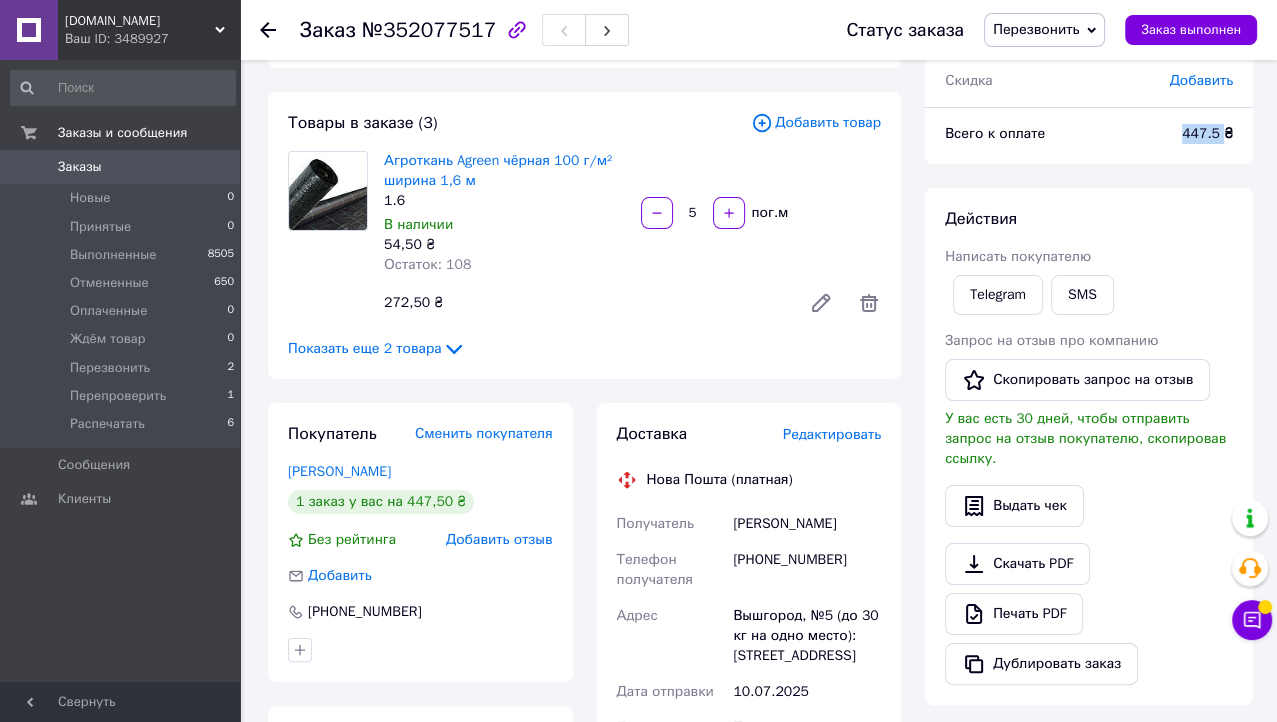 copy on "447.5" 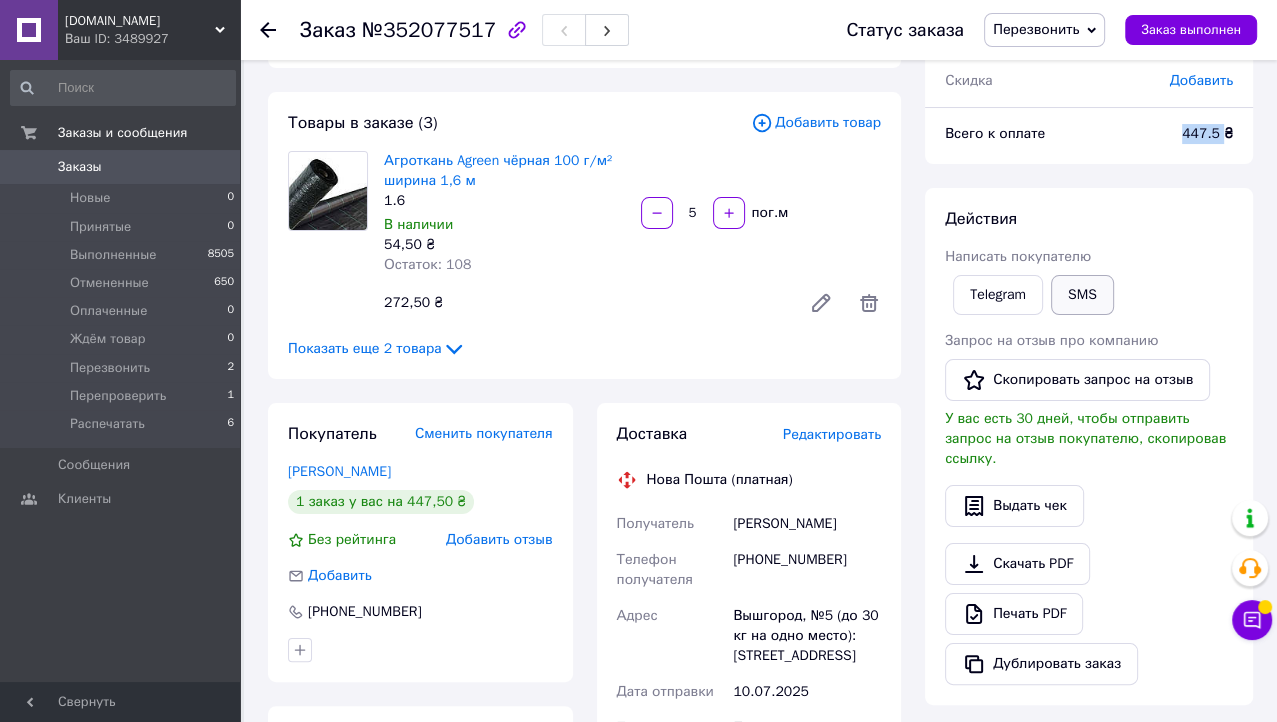 click on "SMS" at bounding box center (1082, 295) 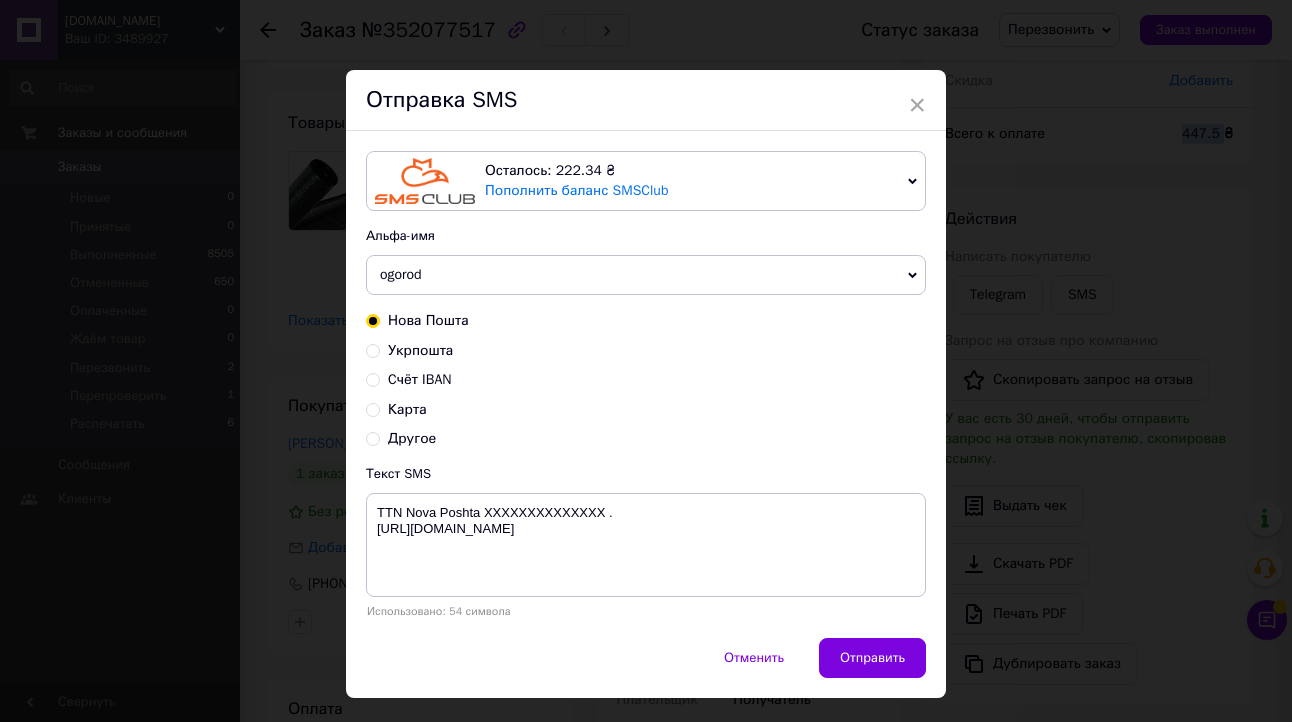 click on "Карта" at bounding box center [373, 408] 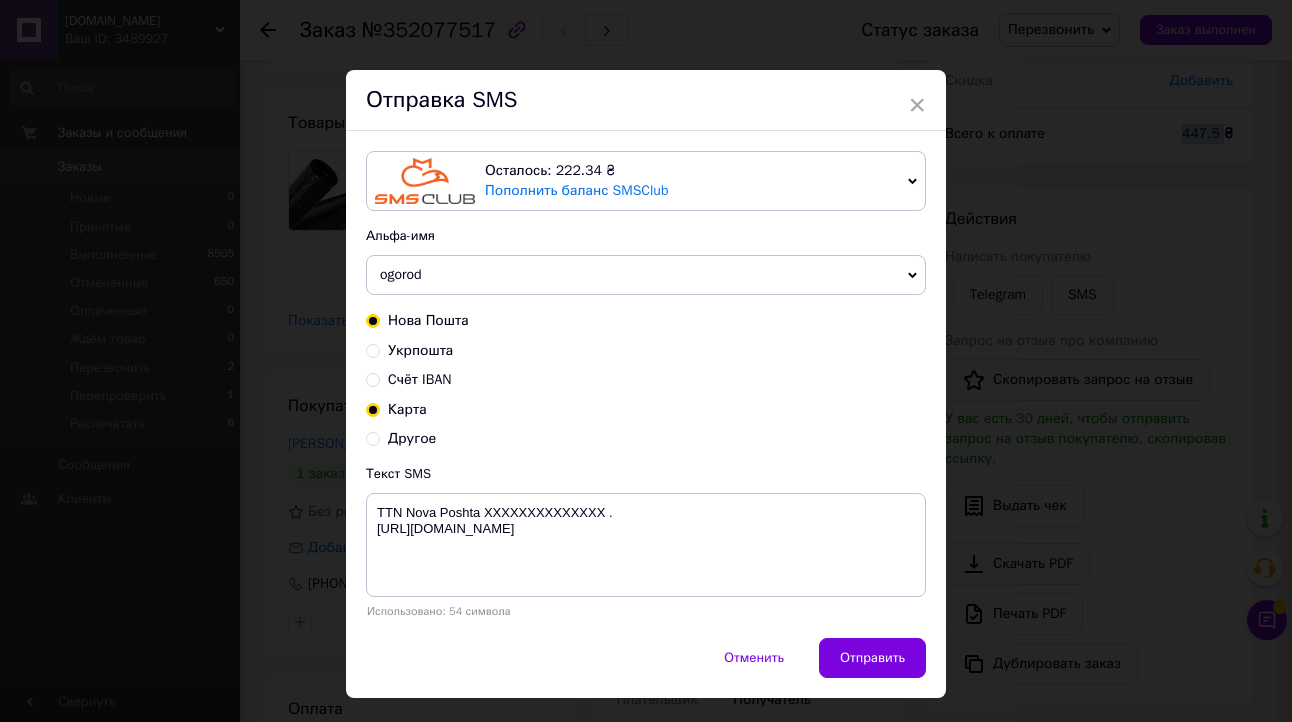 radio on "true" 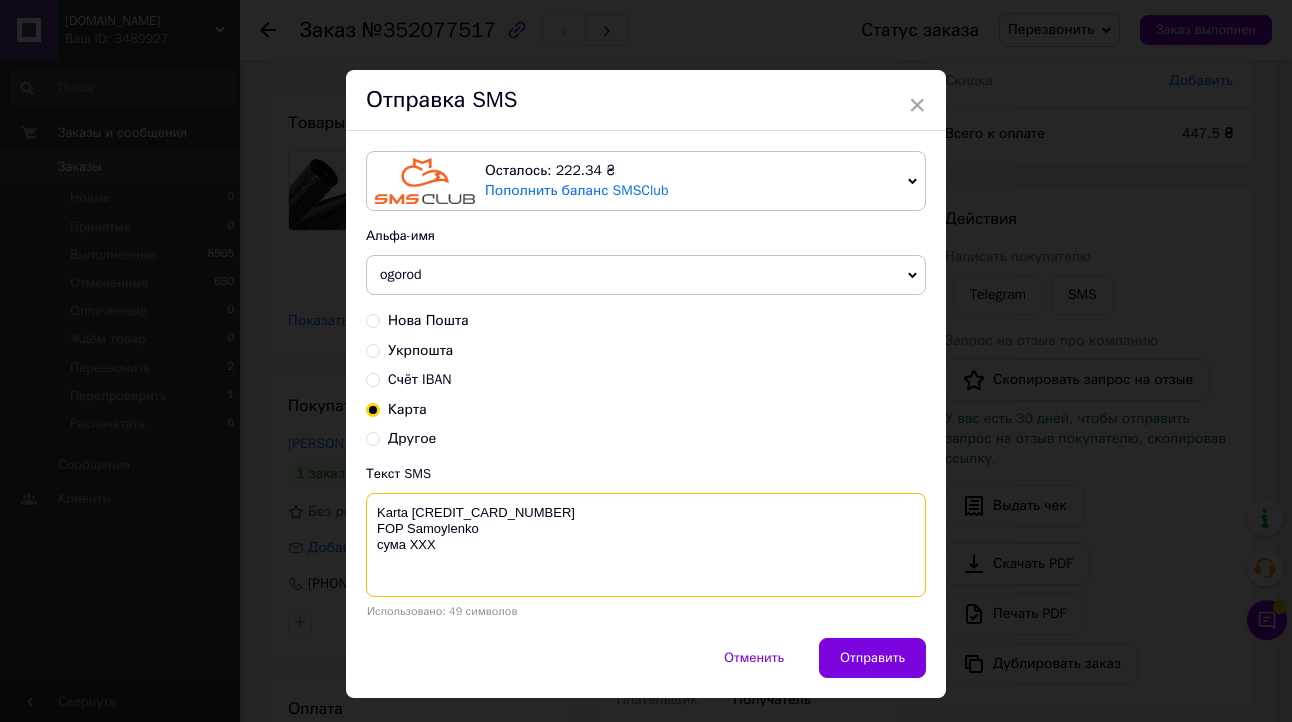 click on "Karta 5169 3351 0490 2248
FOP Samoylenko
сума XXX" at bounding box center (646, 545) 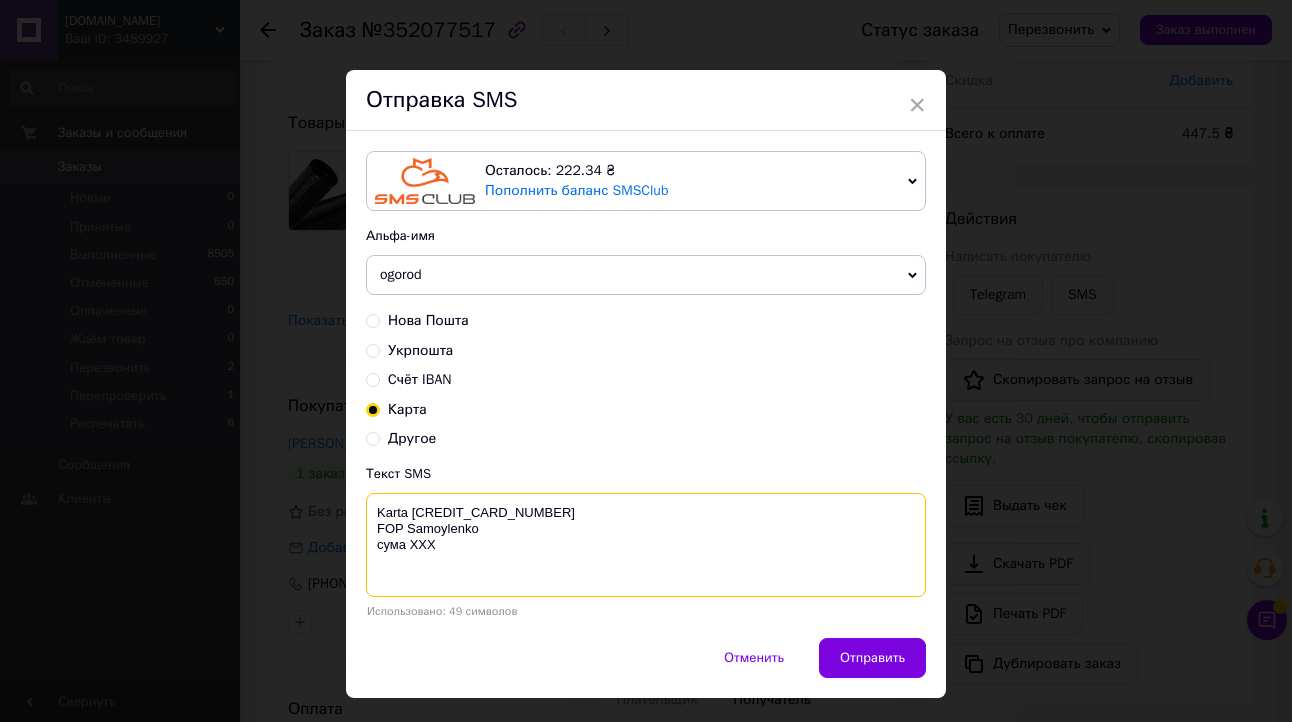 paste on "447.5" 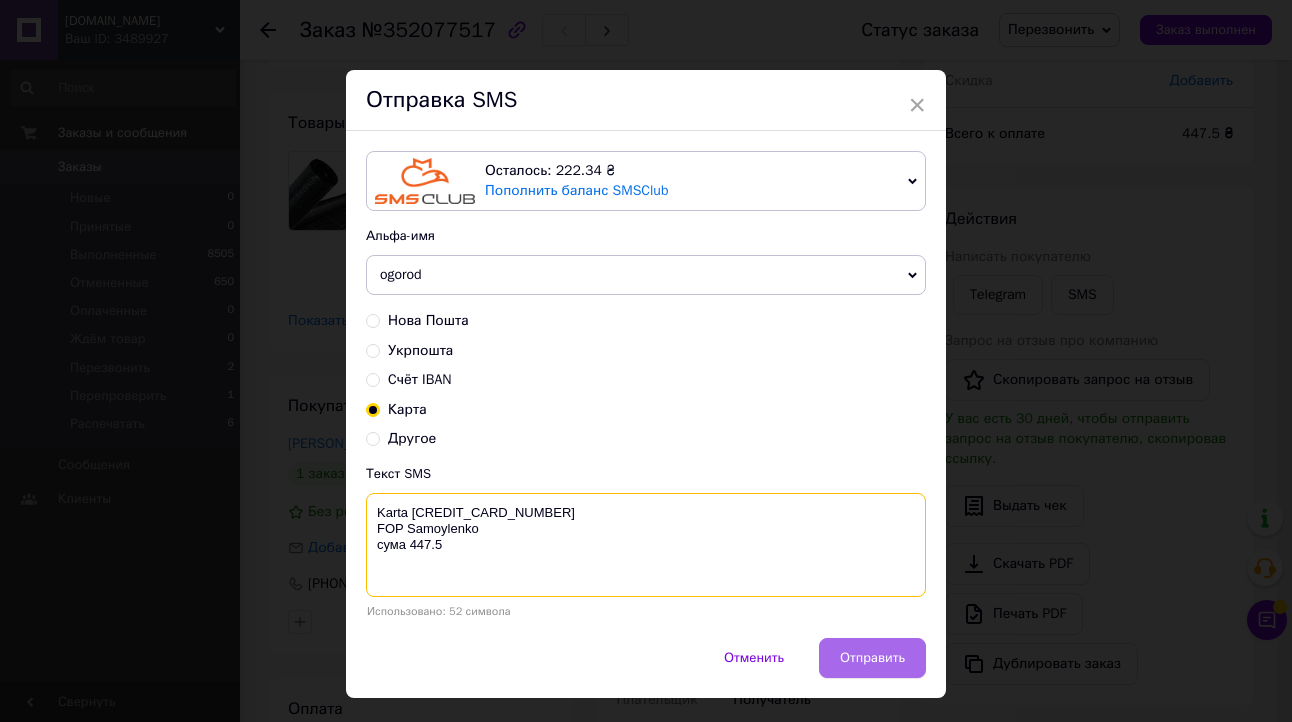 type on "Karta 5169 3351 0490 2248
FOP Samoylenko
сума 447.5" 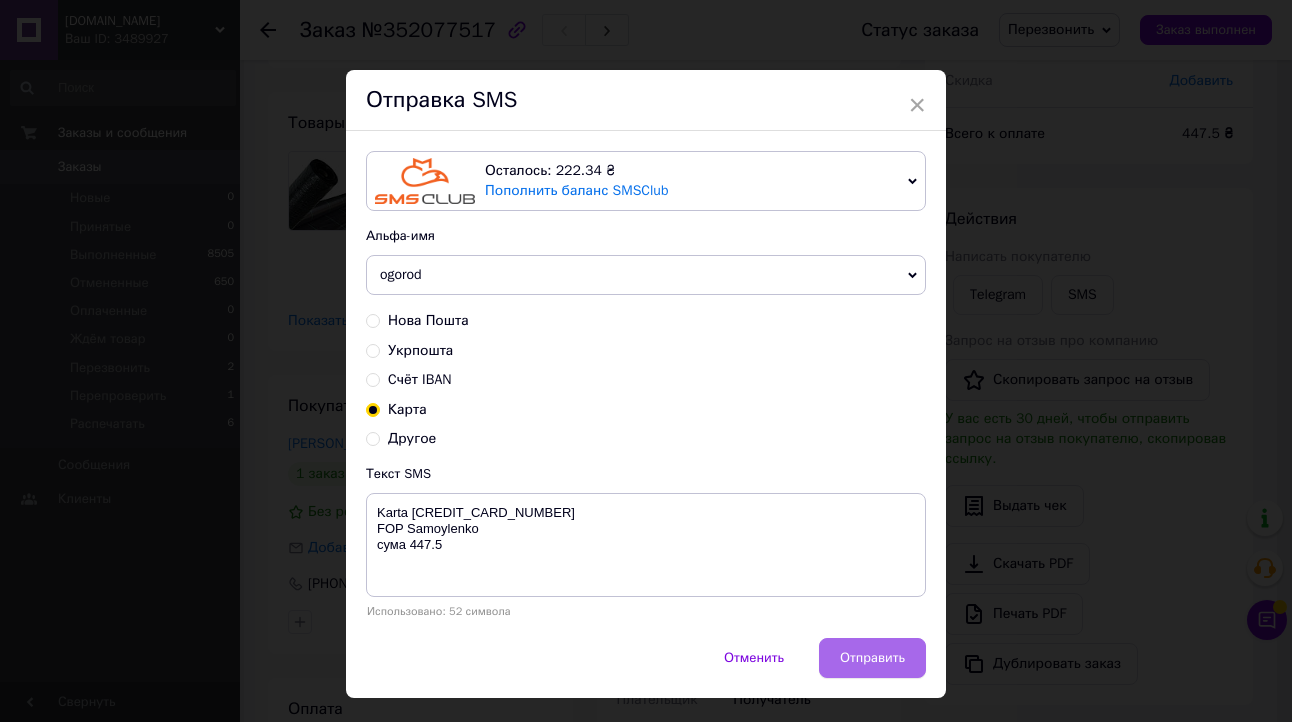 click on "Отправить" at bounding box center (872, 658) 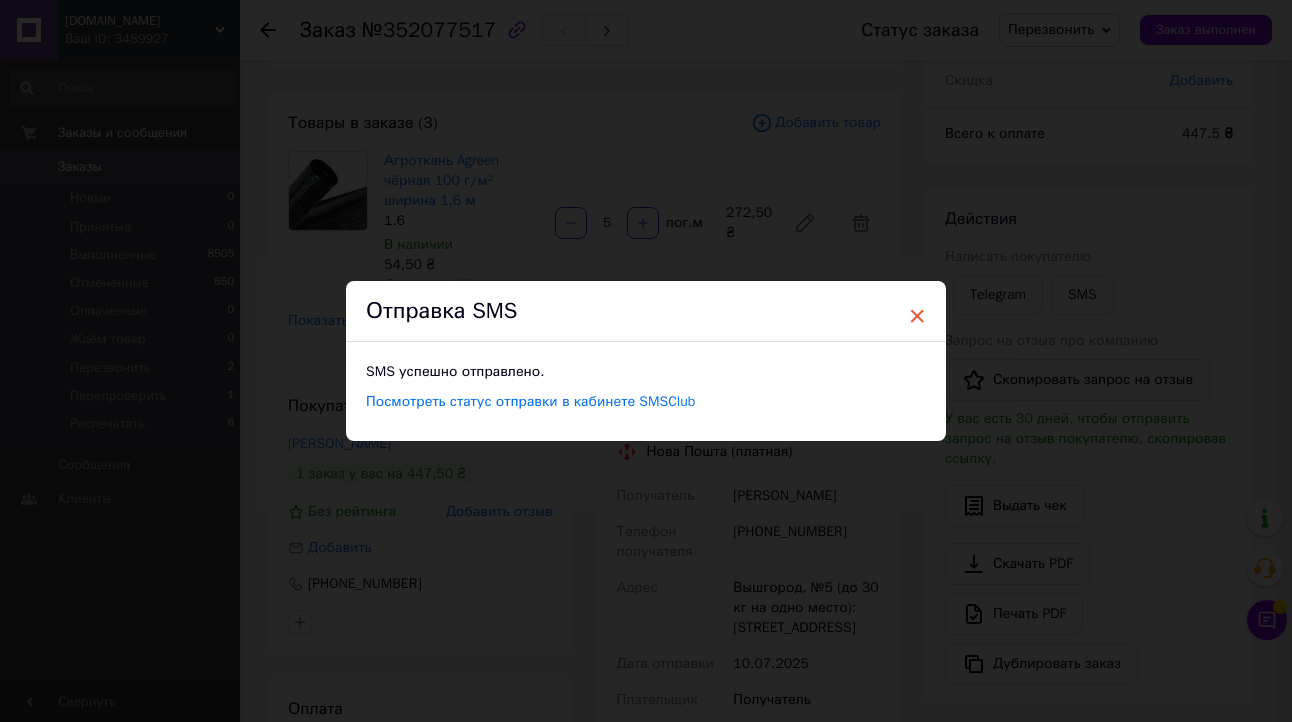 click on "×" at bounding box center [917, 316] 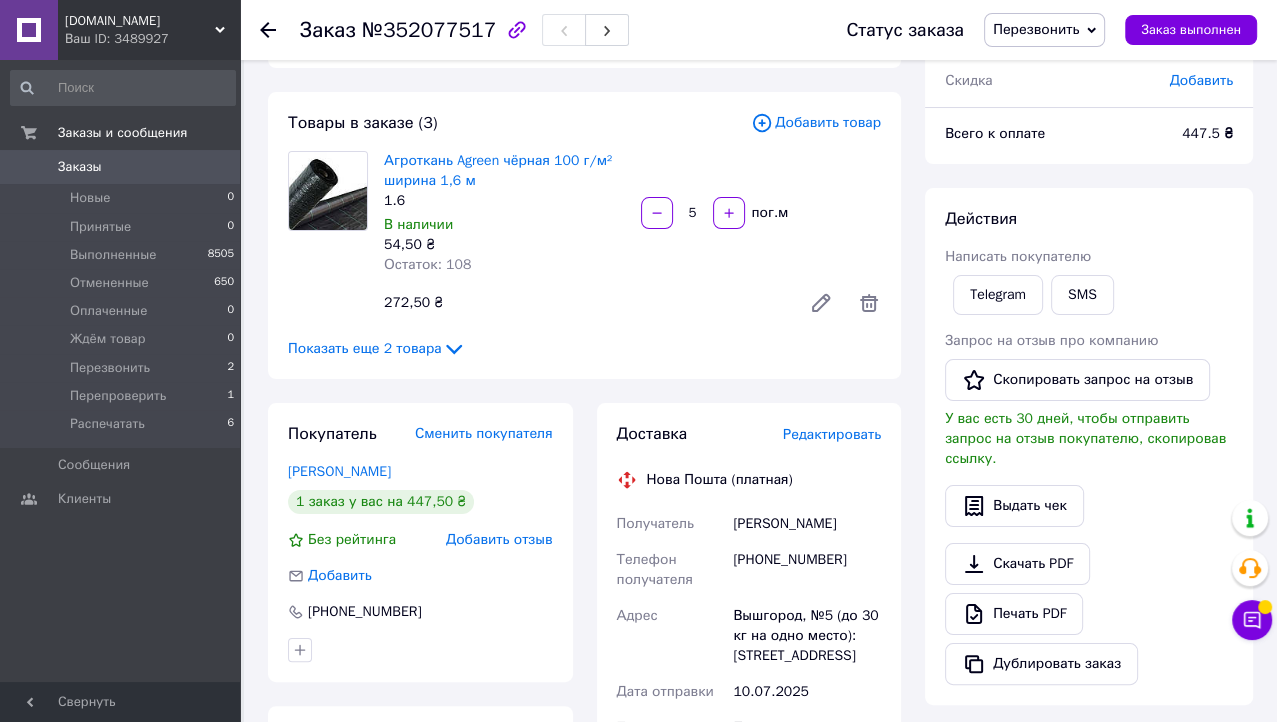 click on "Перезвонить" at bounding box center [1036, 29] 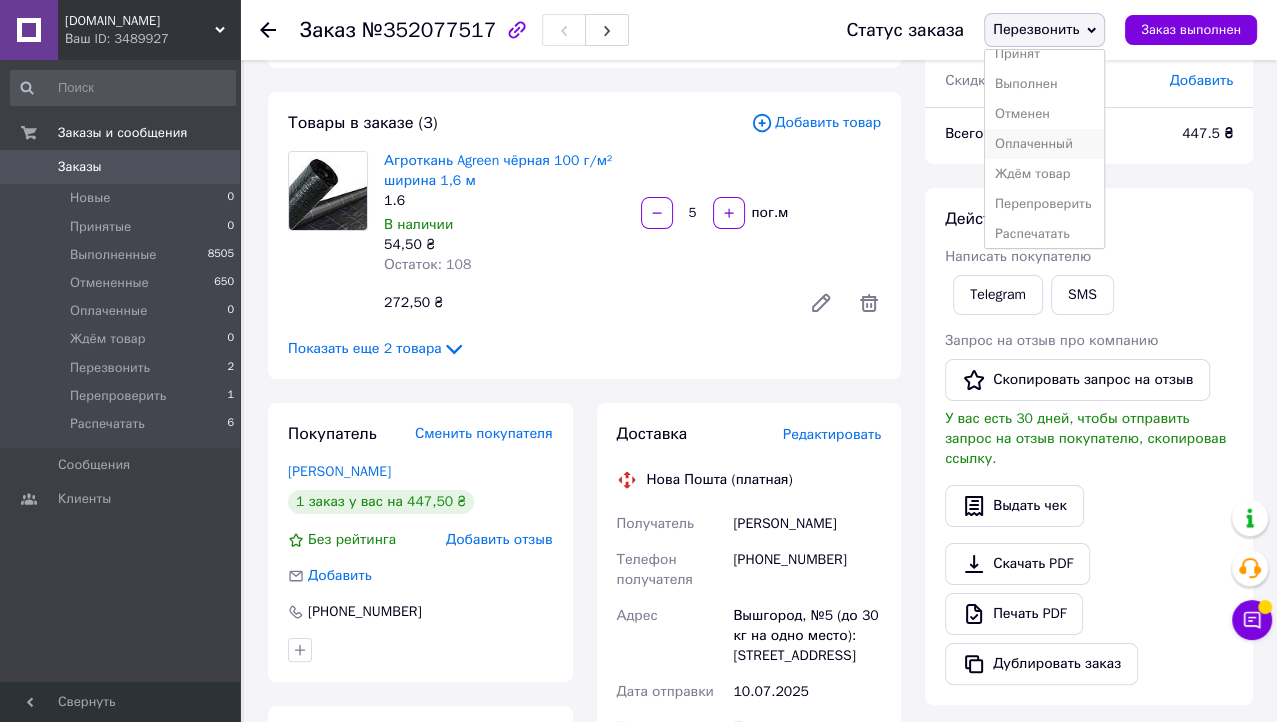 scroll, scrollTop: 21, scrollLeft: 0, axis: vertical 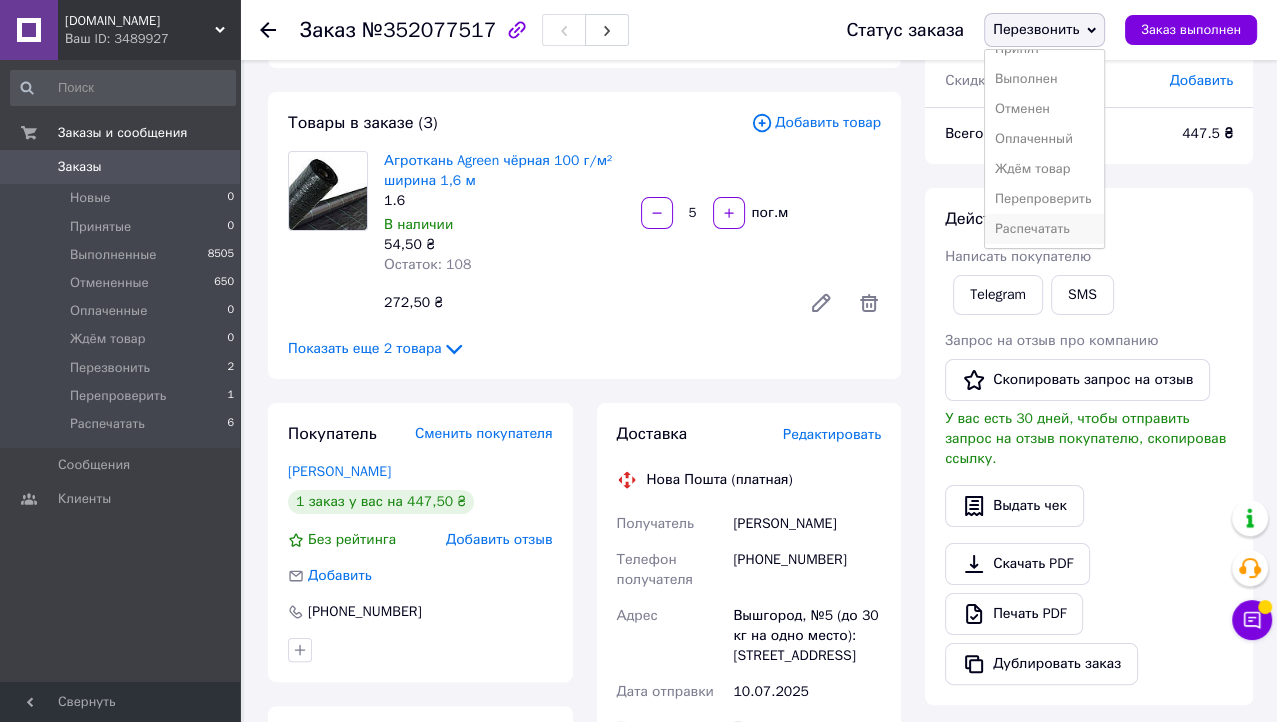 click on "Распечатать" at bounding box center [1044, 229] 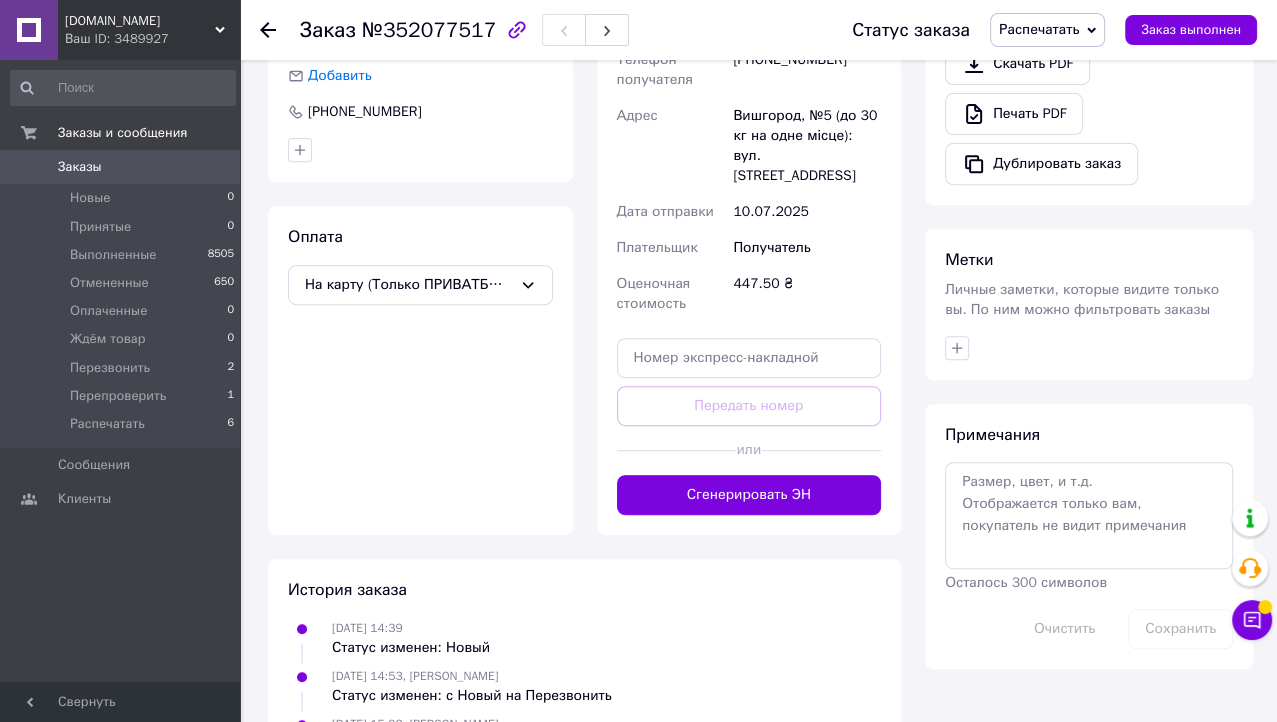 scroll, scrollTop: 740, scrollLeft: 0, axis: vertical 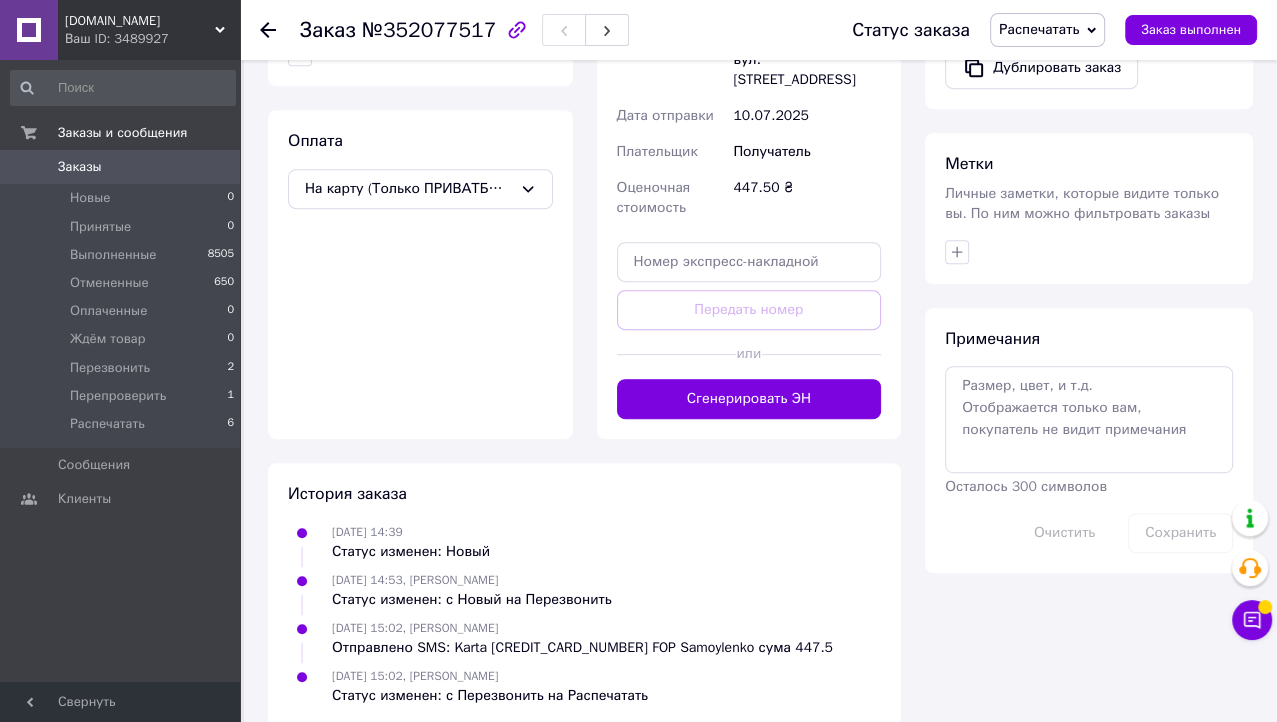 click 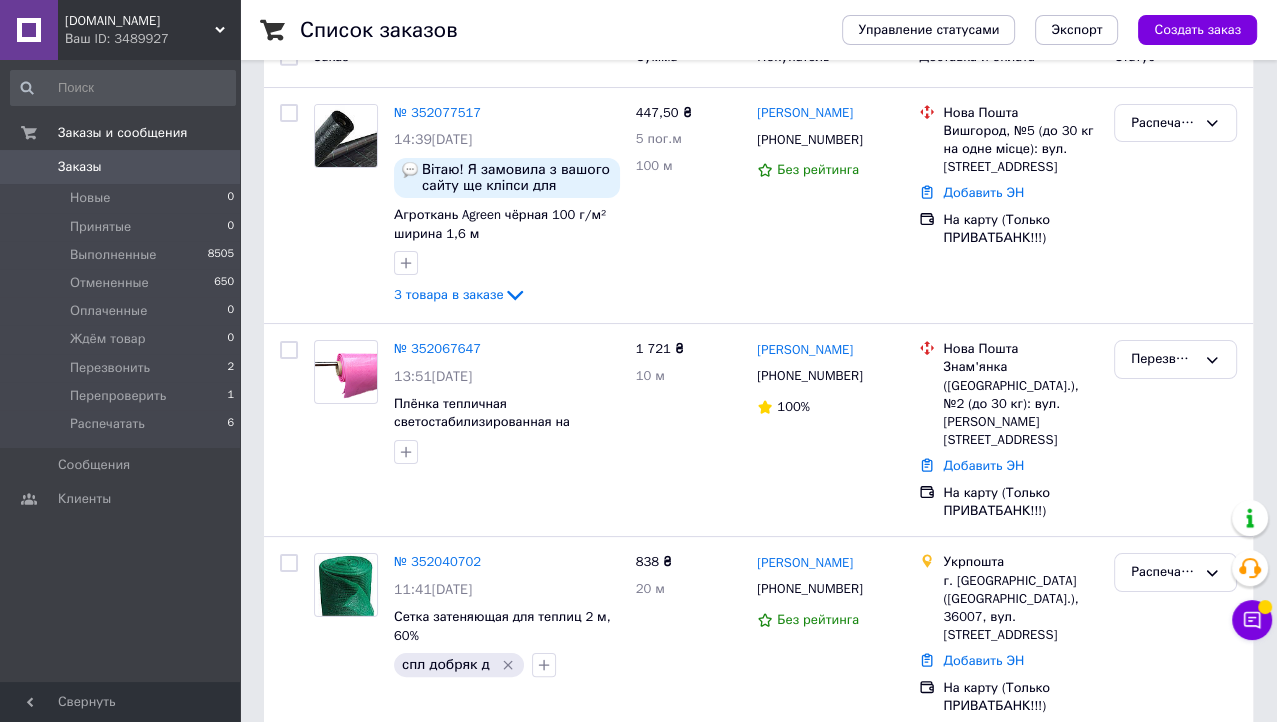 scroll, scrollTop: 166, scrollLeft: 0, axis: vertical 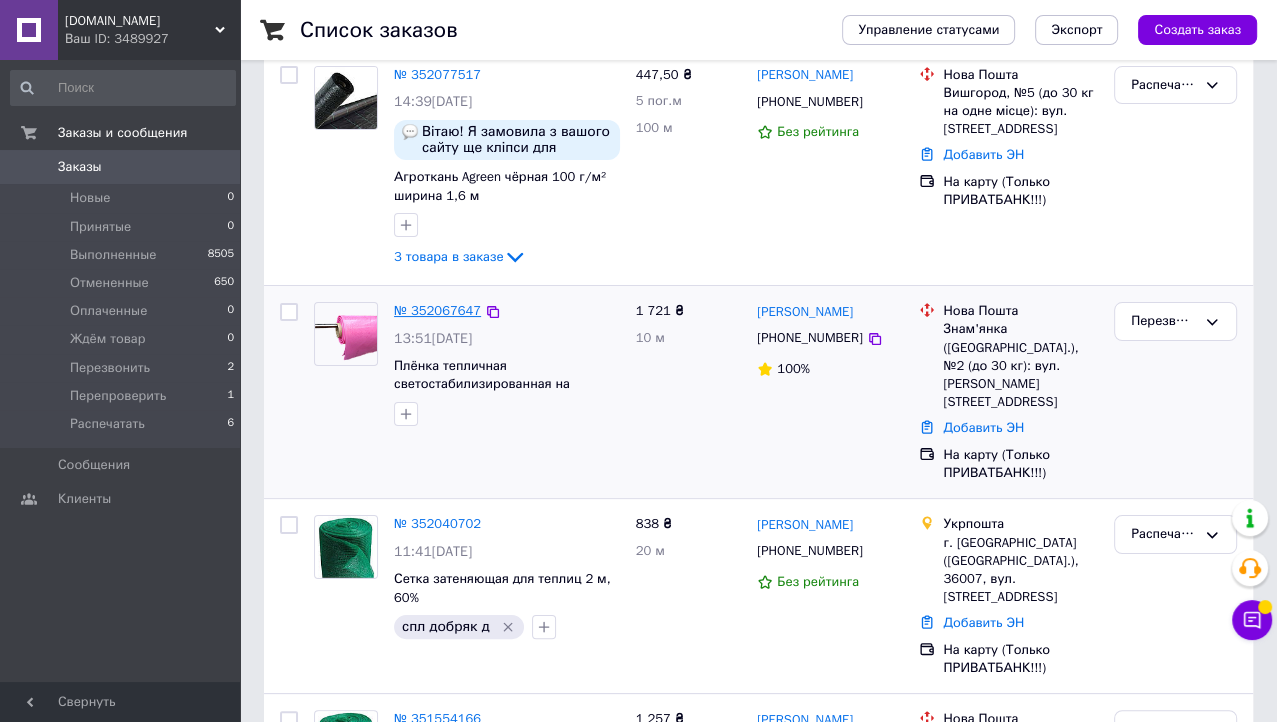 click on "№ 352067647" at bounding box center (437, 310) 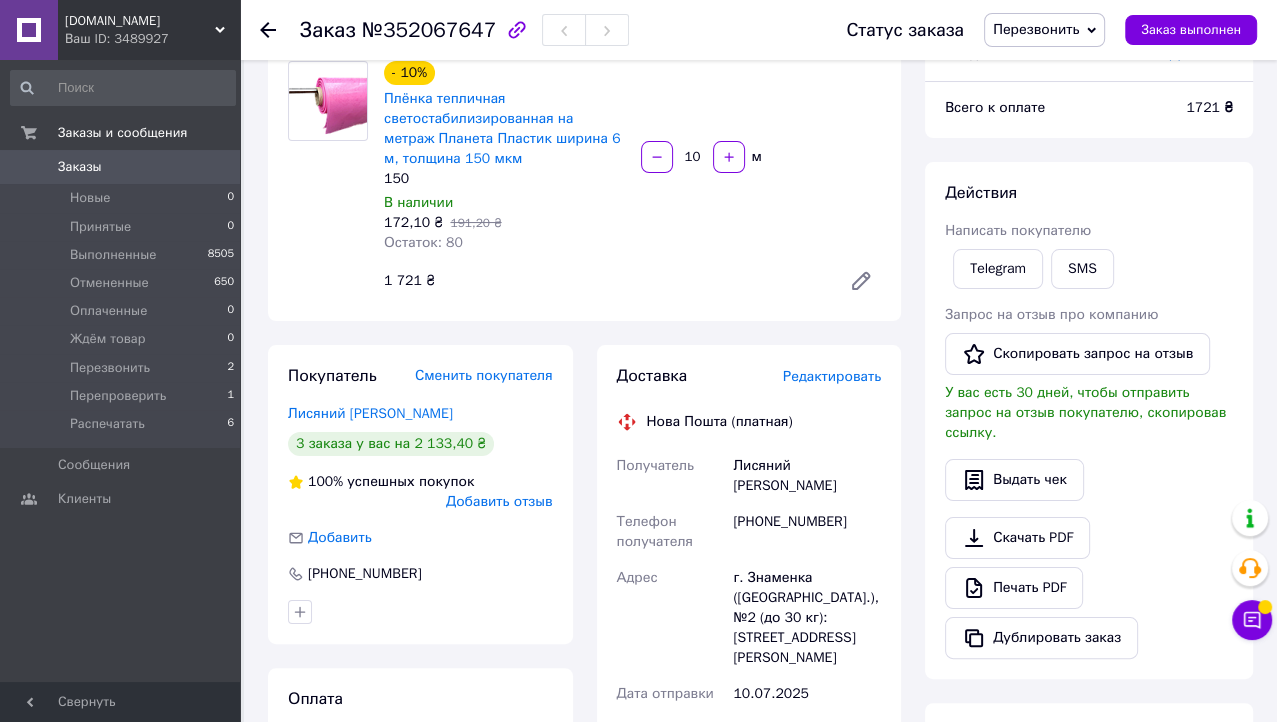 scroll, scrollTop: 132, scrollLeft: 0, axis: vertical 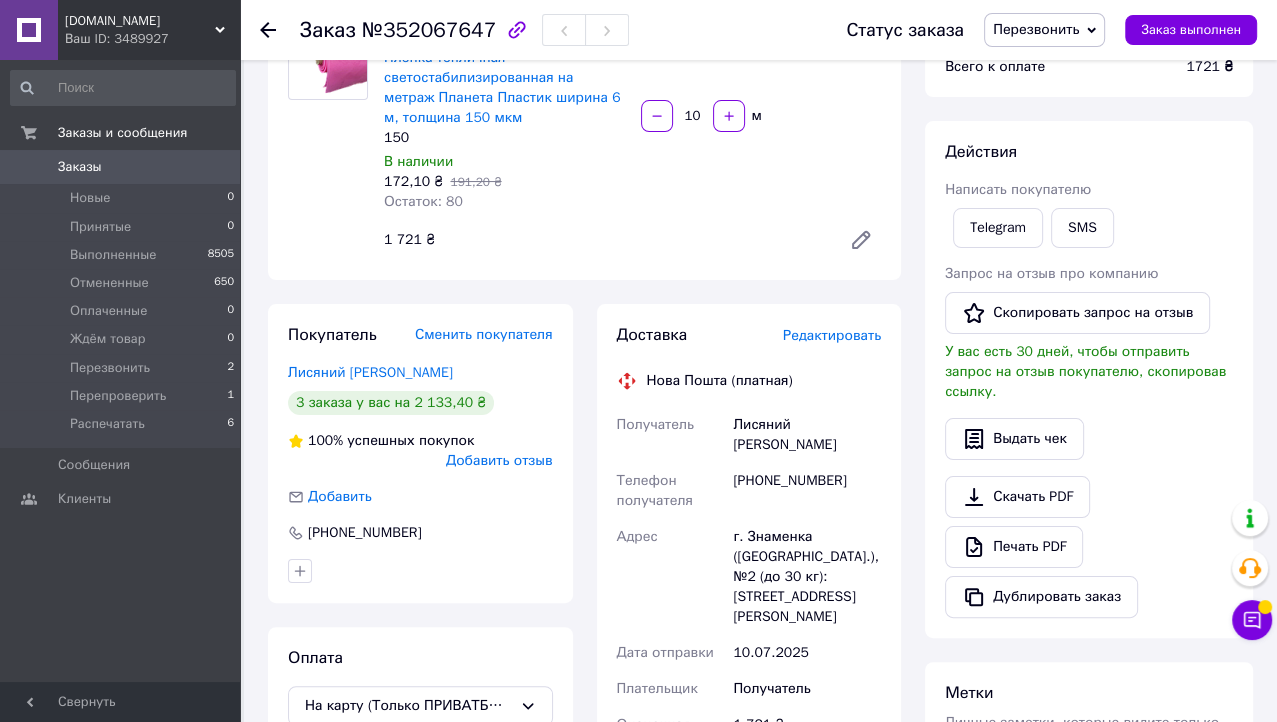 click on "1721 ₴" at bounding box center (1209, 66) 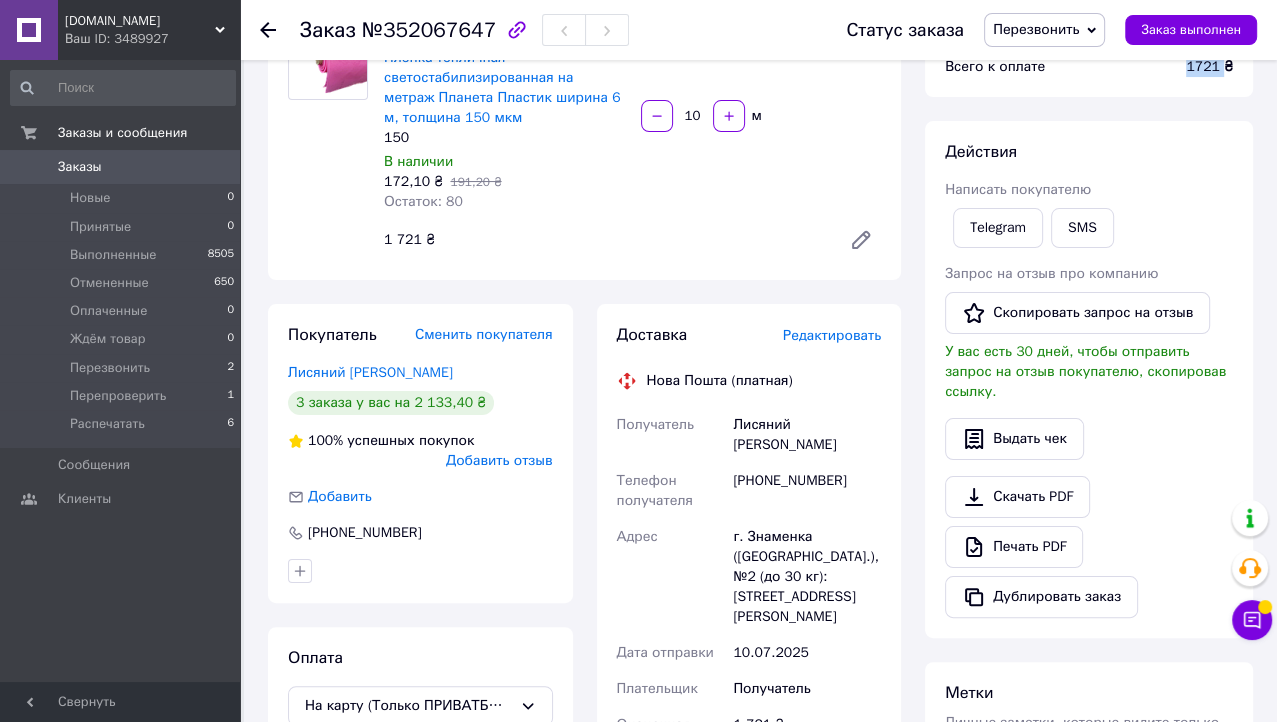 click on "1721 ₴" at bounding box center [1209, 66] 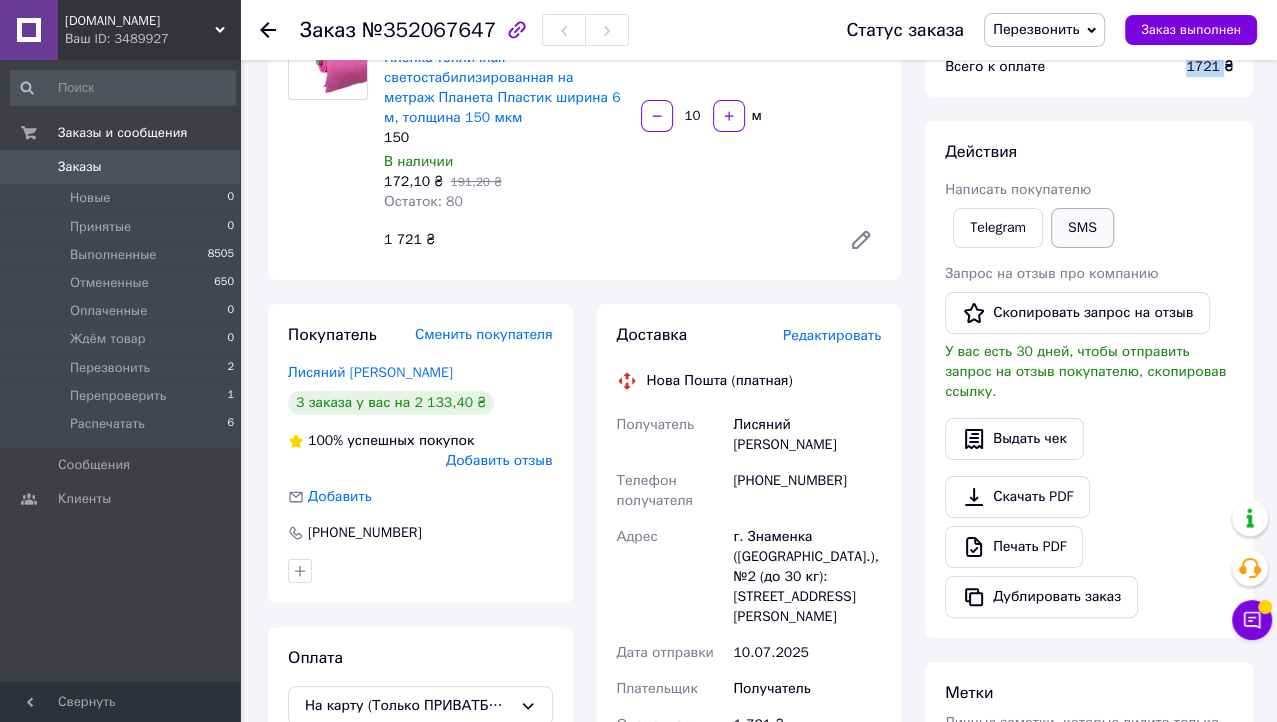 click on "SMS" at bounding box center (1082, 228) 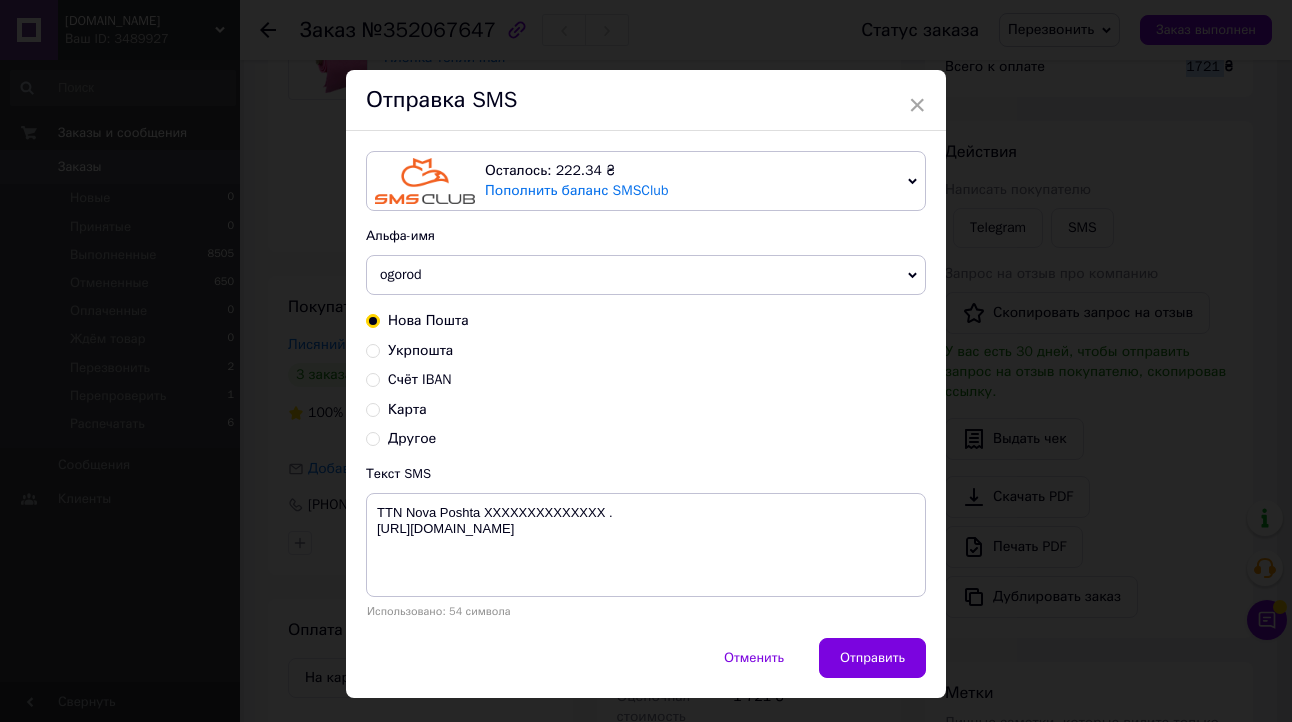 click on "Карта" at bounding box center [373, 408] 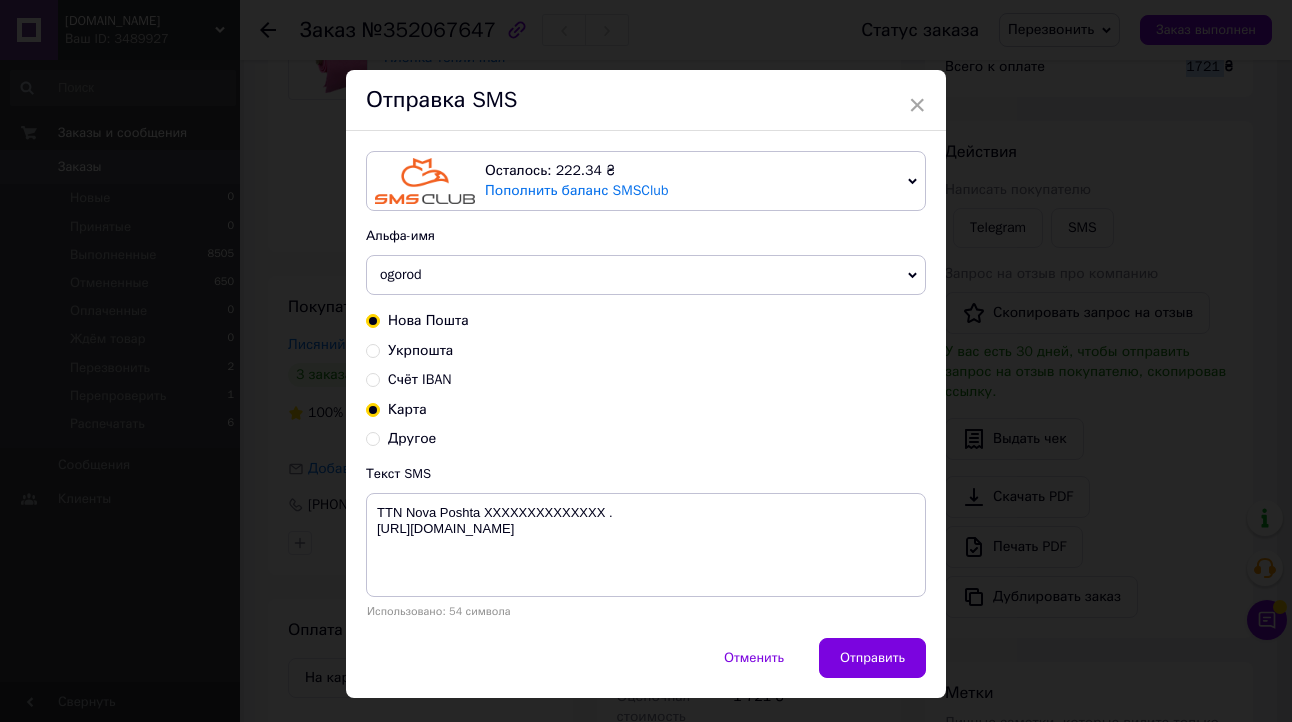 radio on "true" 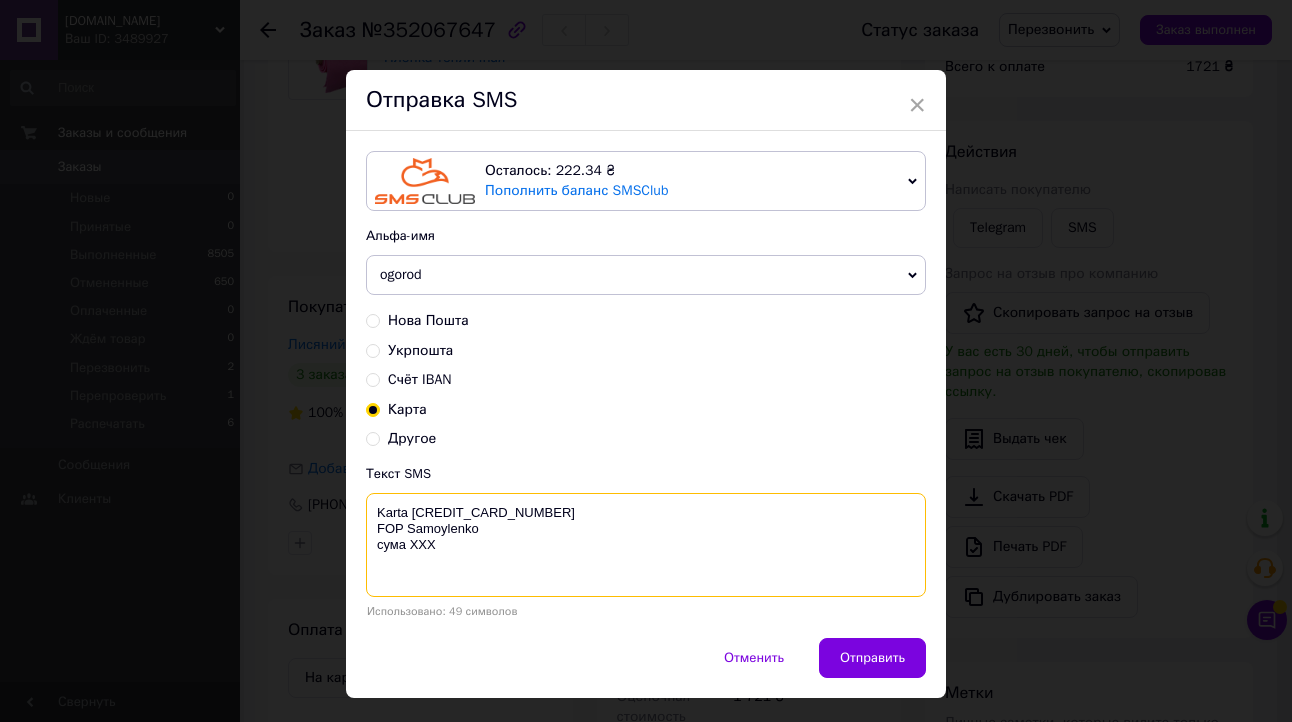 click on "Karta 5169 3351 0490 2248
FOP Samoylenko
сума XXX" at bounding box center [646, 545] 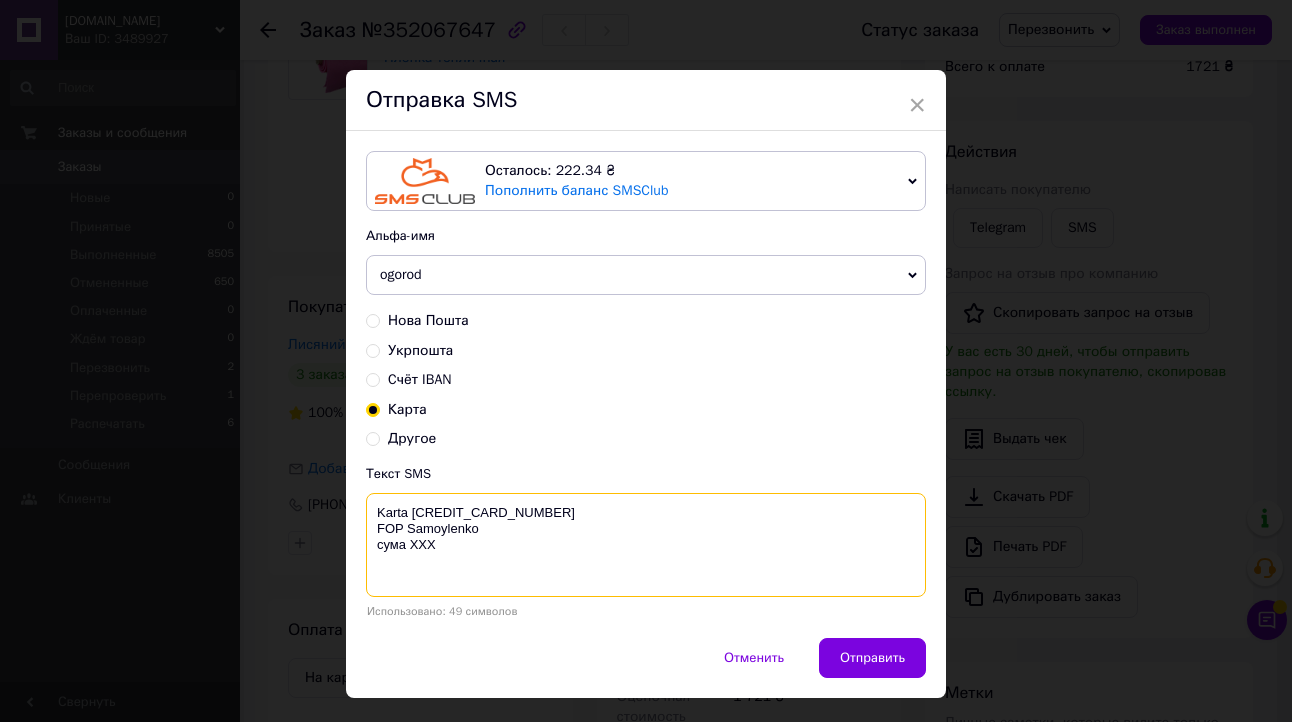 paste on "1721" 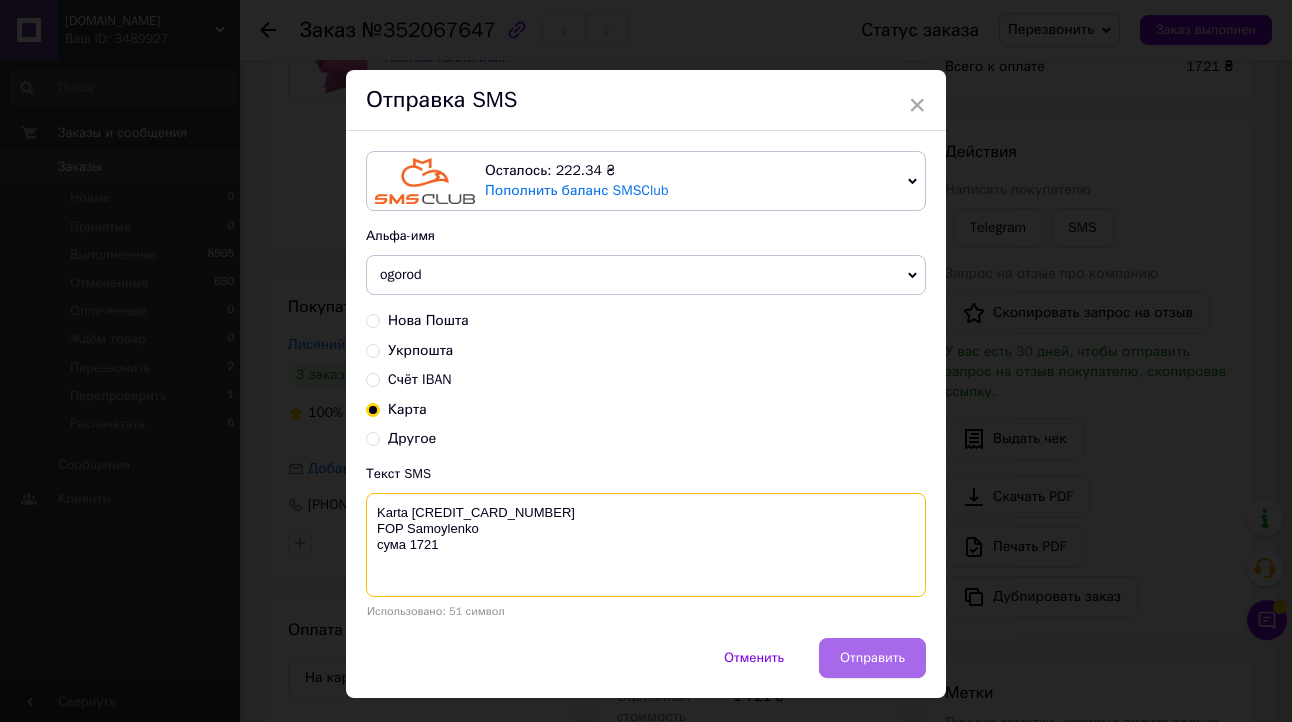 type on "Karta 5169 3351 0490 2248
FOP Samoylenko
сума 1721" 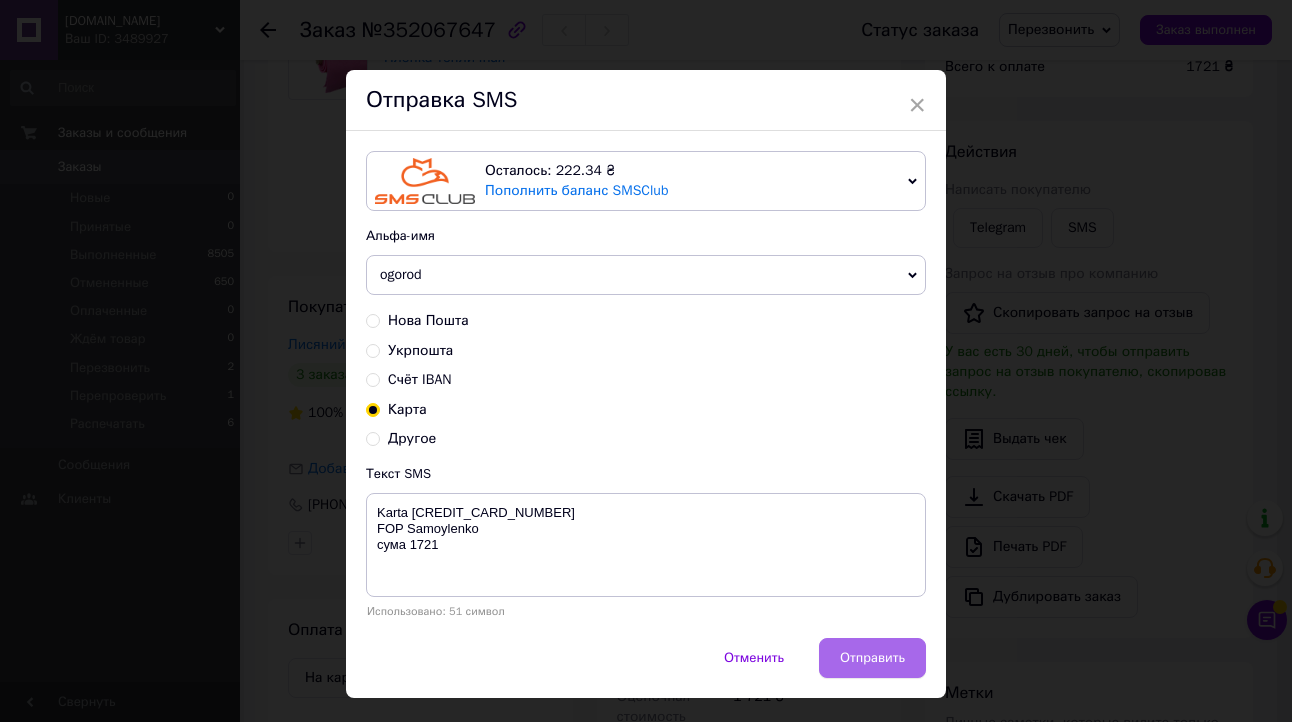 click on "Отправить" at bounding box center [872, 658] 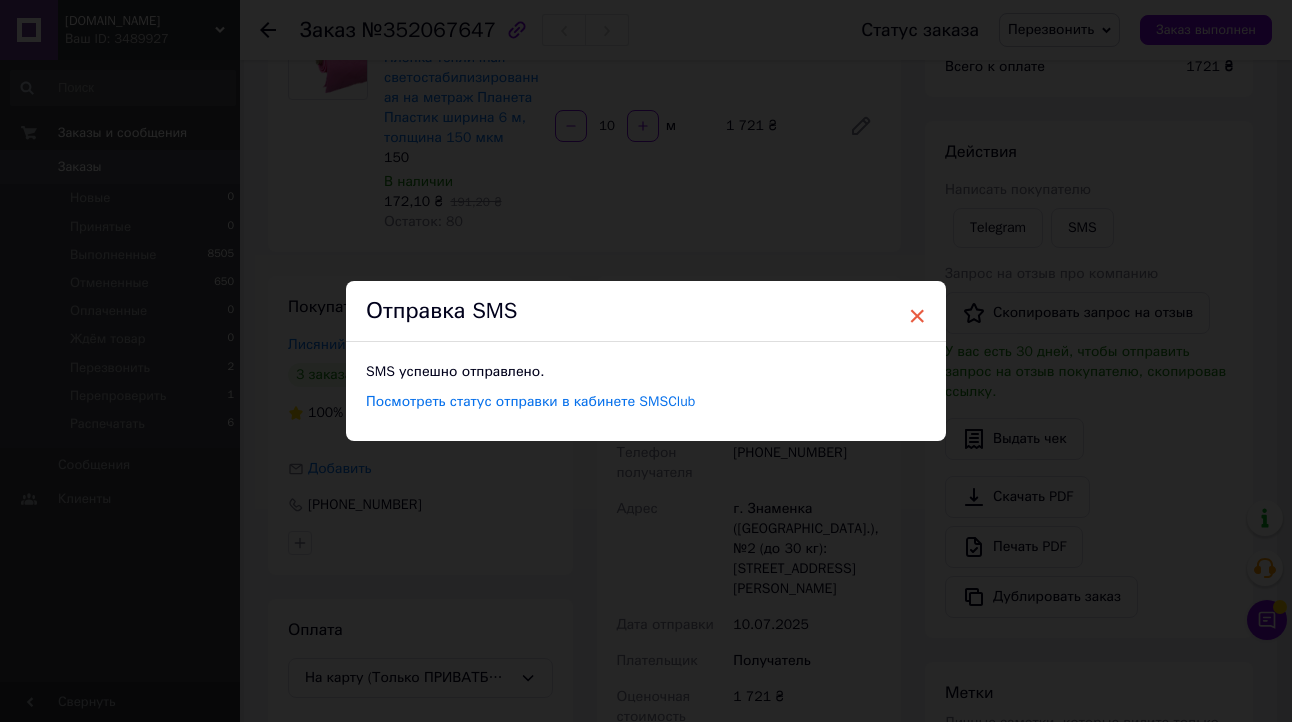 click on "×" at bounding box center (917, 316) 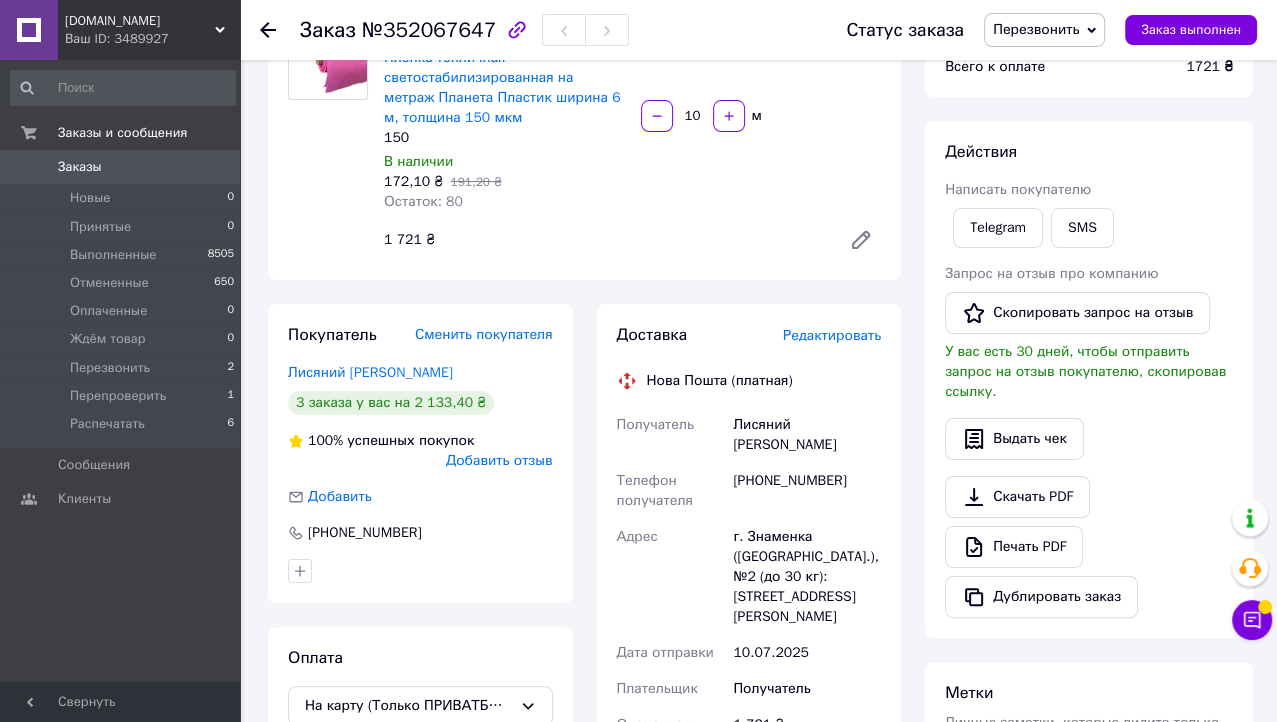 click on "Перезвонить" at bounding box center [1036, 29] 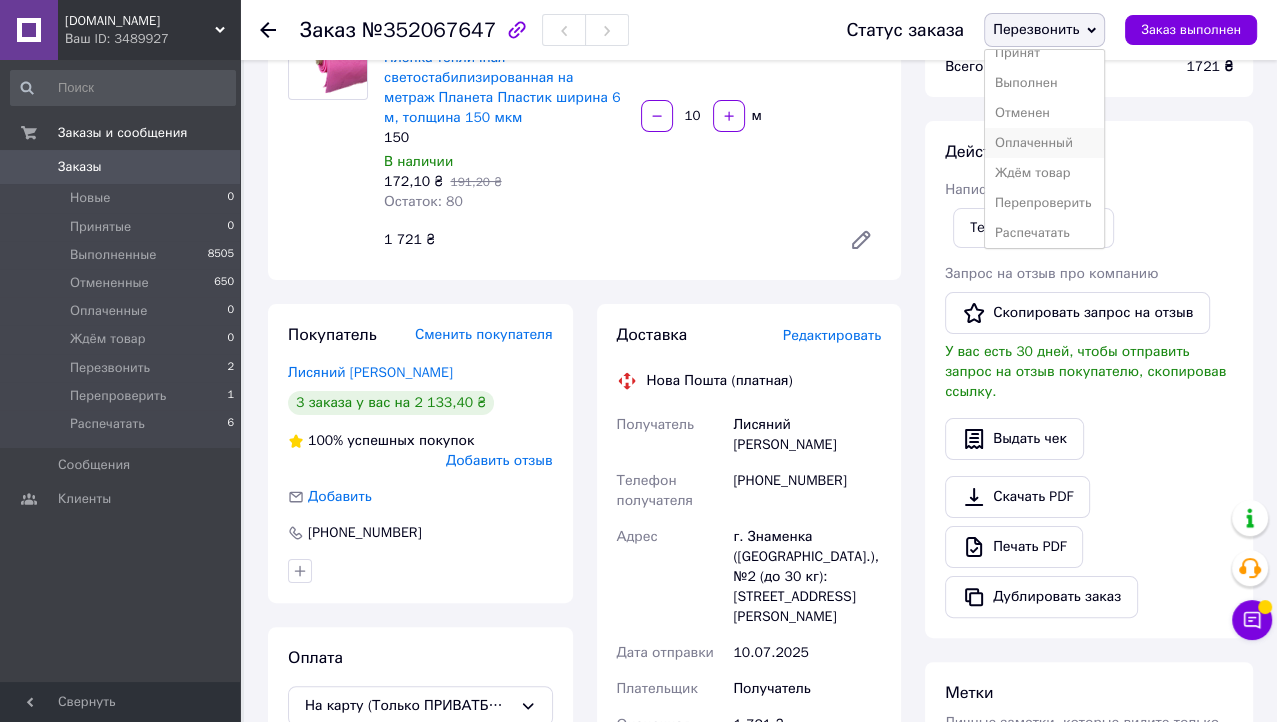 scroll, scrollTop: 21, scrollLeft: 0, axis: vertical 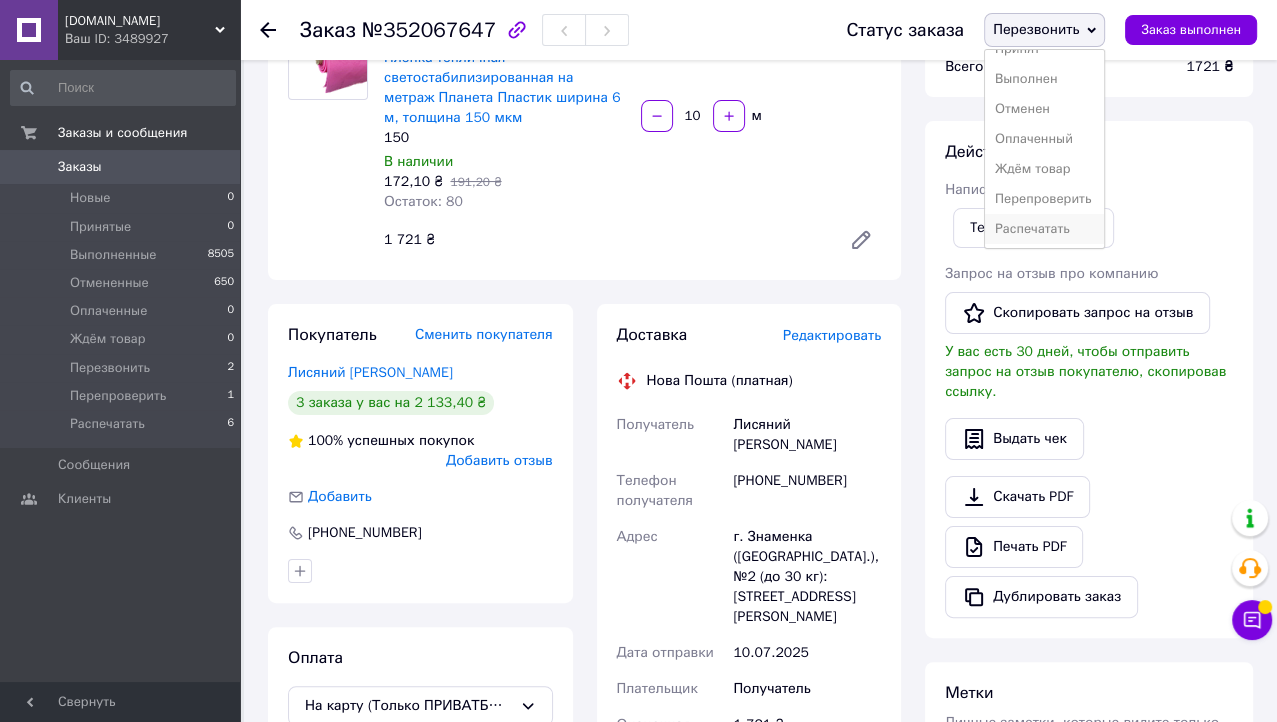click on "Распечатать" at bounding box center (1044, 229) 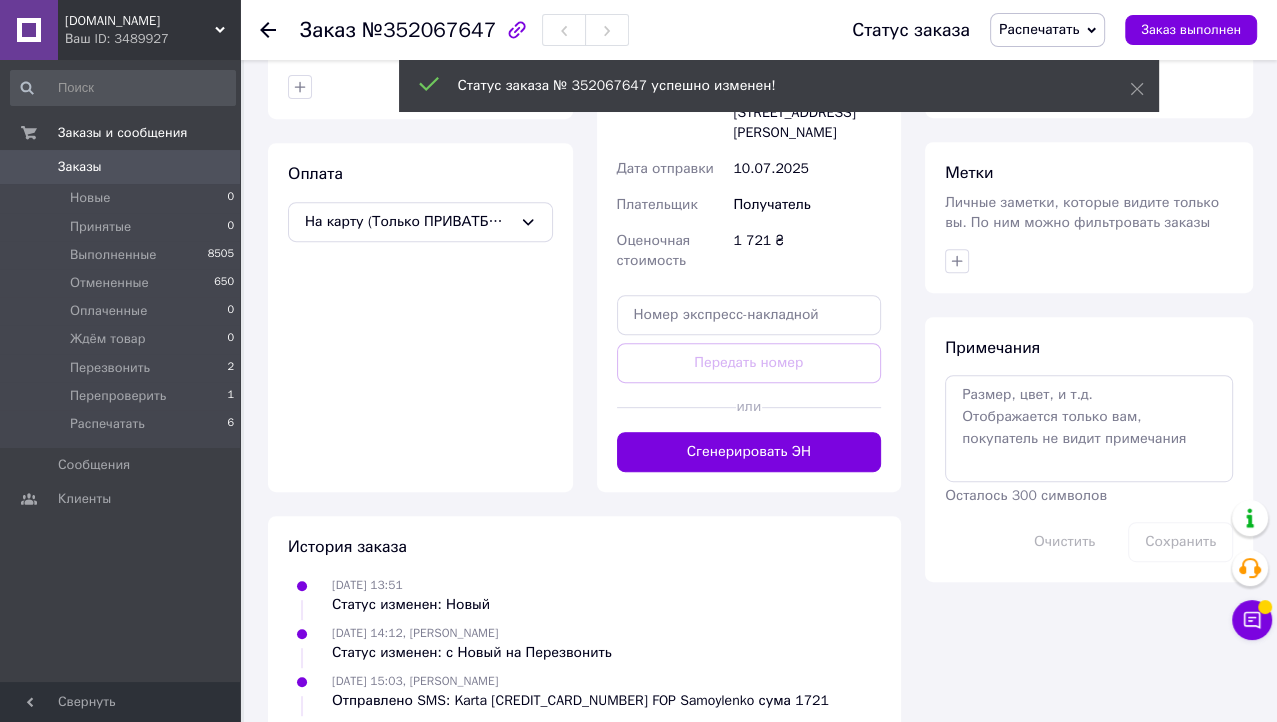 scroll, scrollTop: 729, scrollLeft: 0, axis: vertical 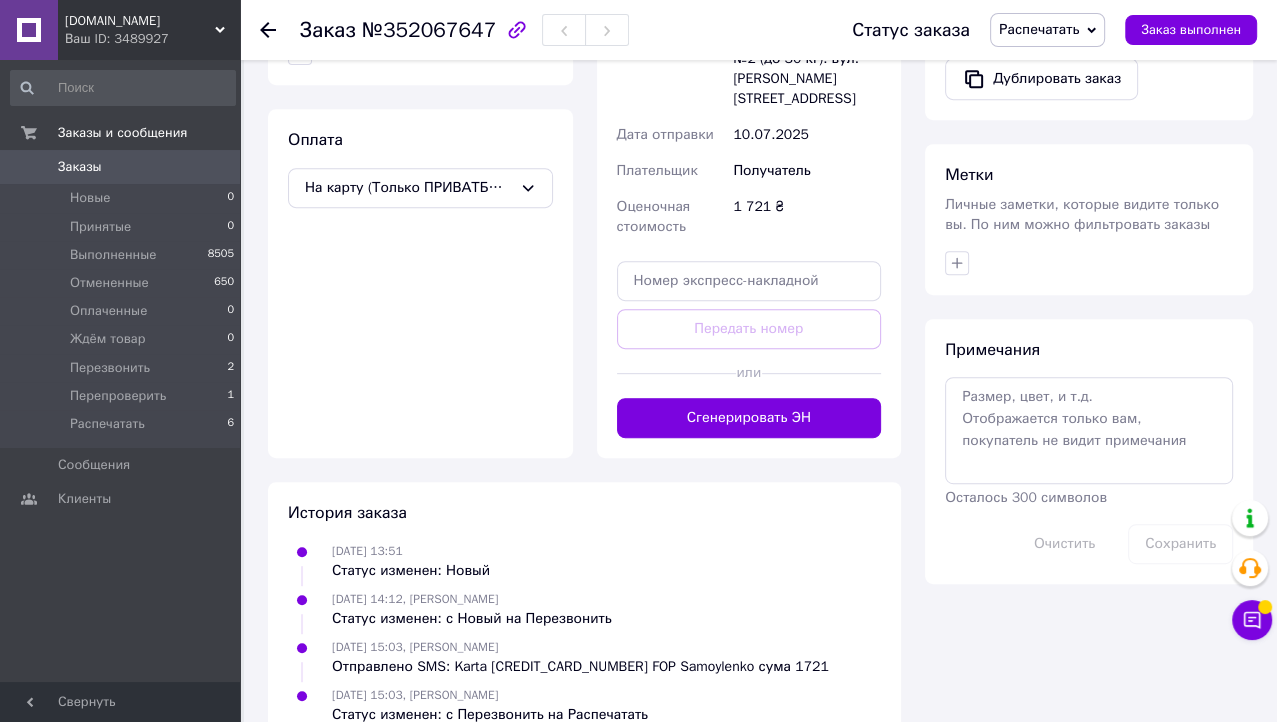 click 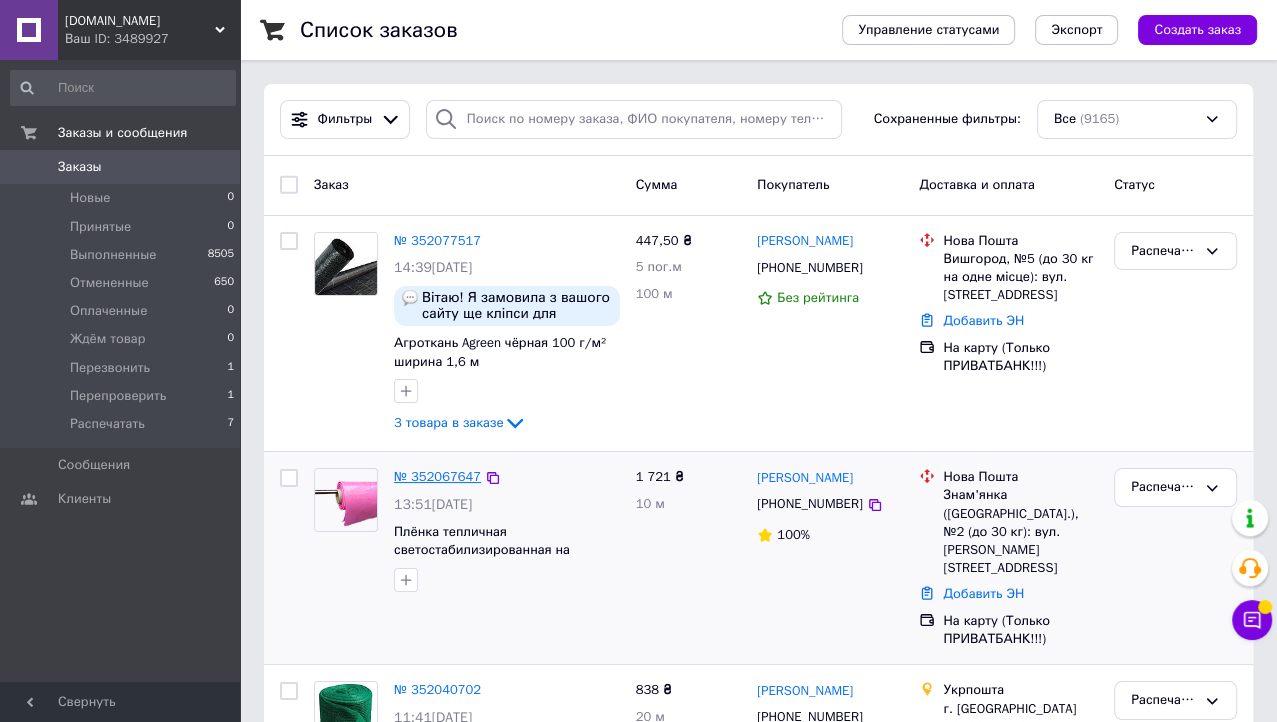 click on "№ 352067647" at bounding box center (437, 476) 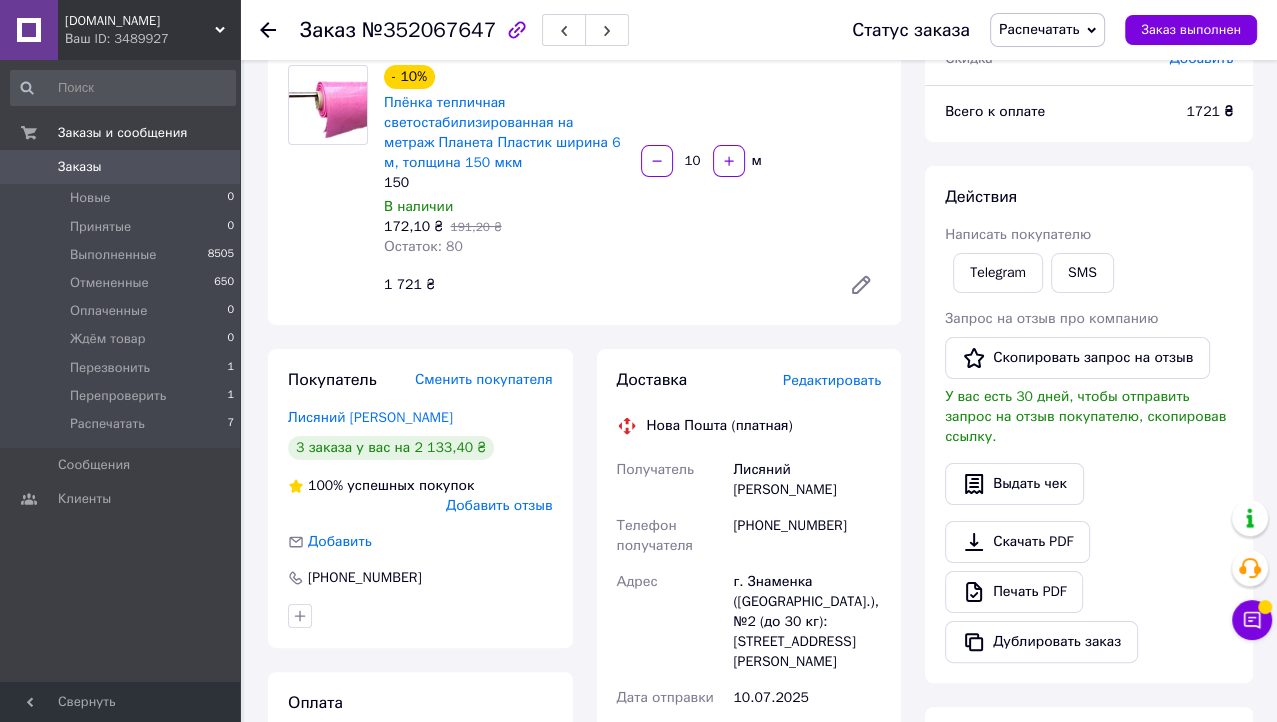 scroll, scrollTop: 333, scrollLeft: 0, axis: vertical 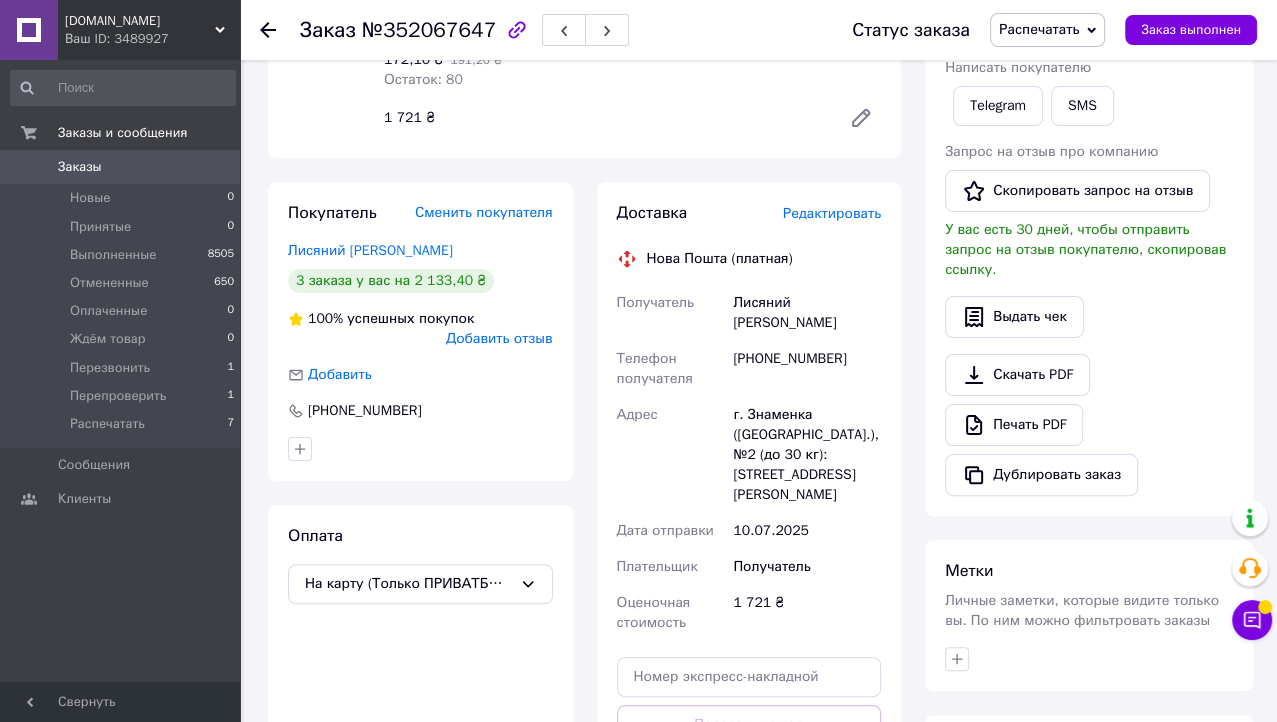 click on "+380979069666" at bounding box center (807, 369) 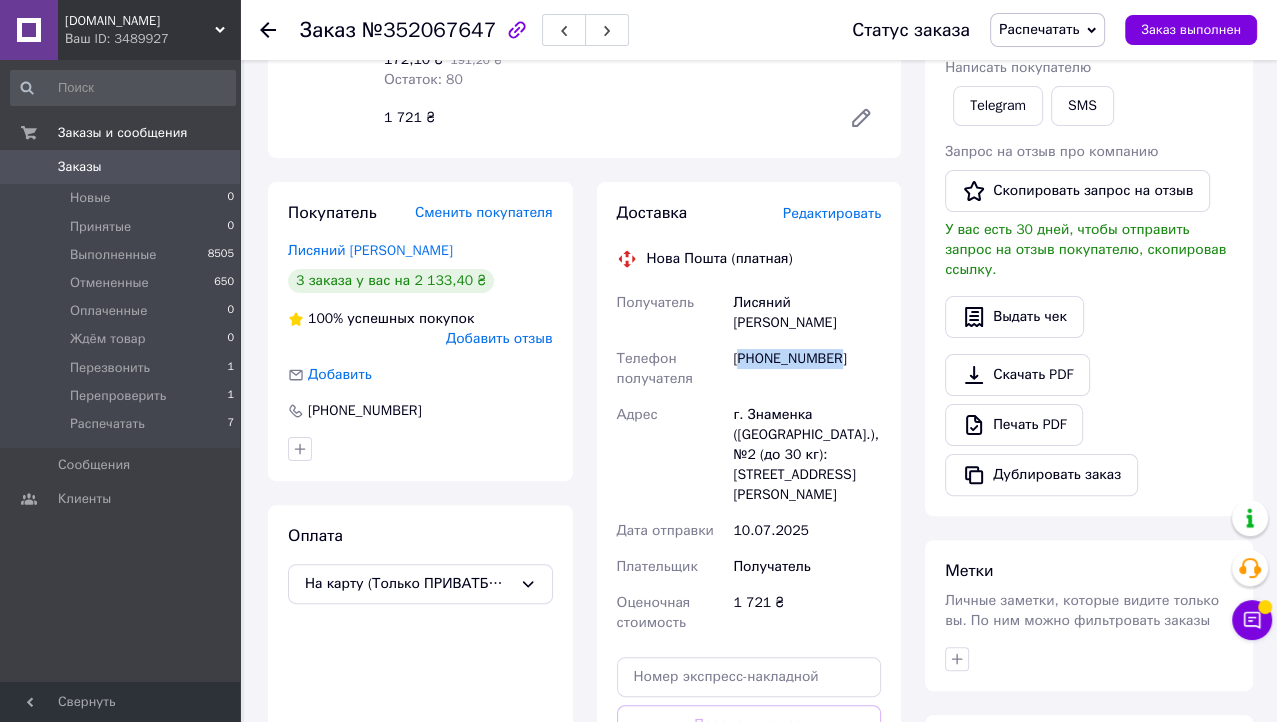 click on "+380979069666" at bounding box center (807, 369) 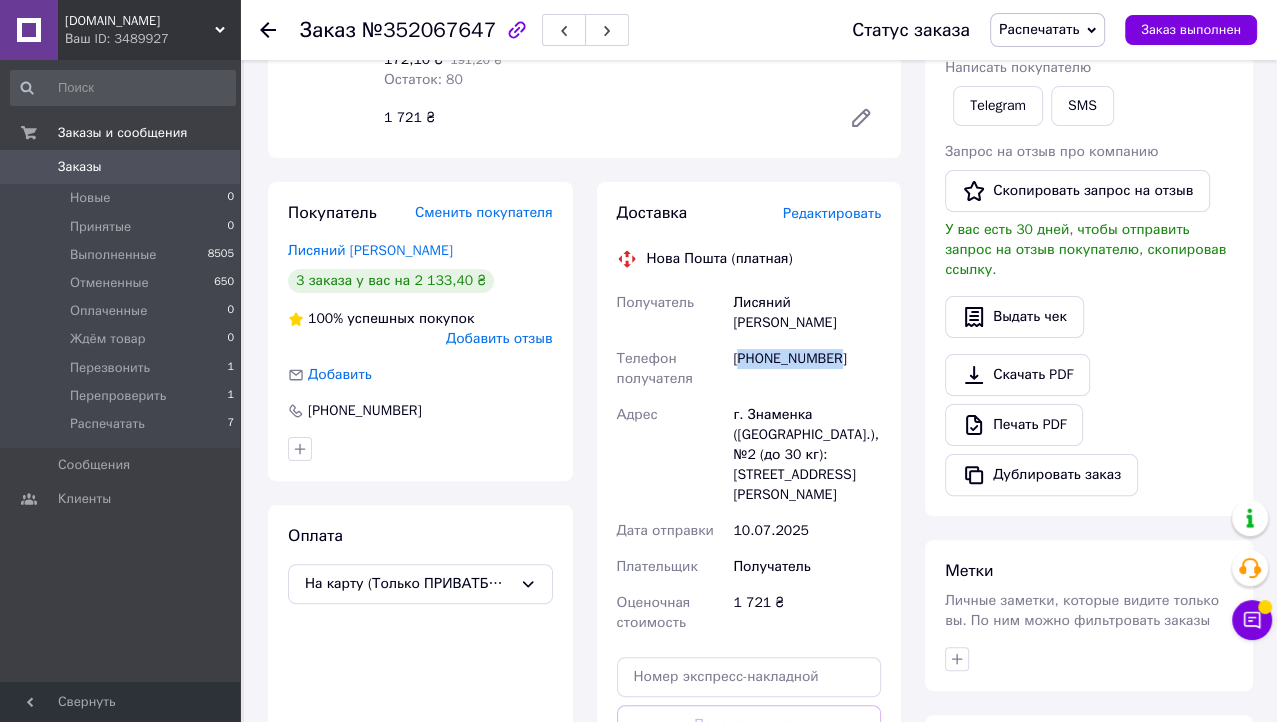 copy on "380979069666" 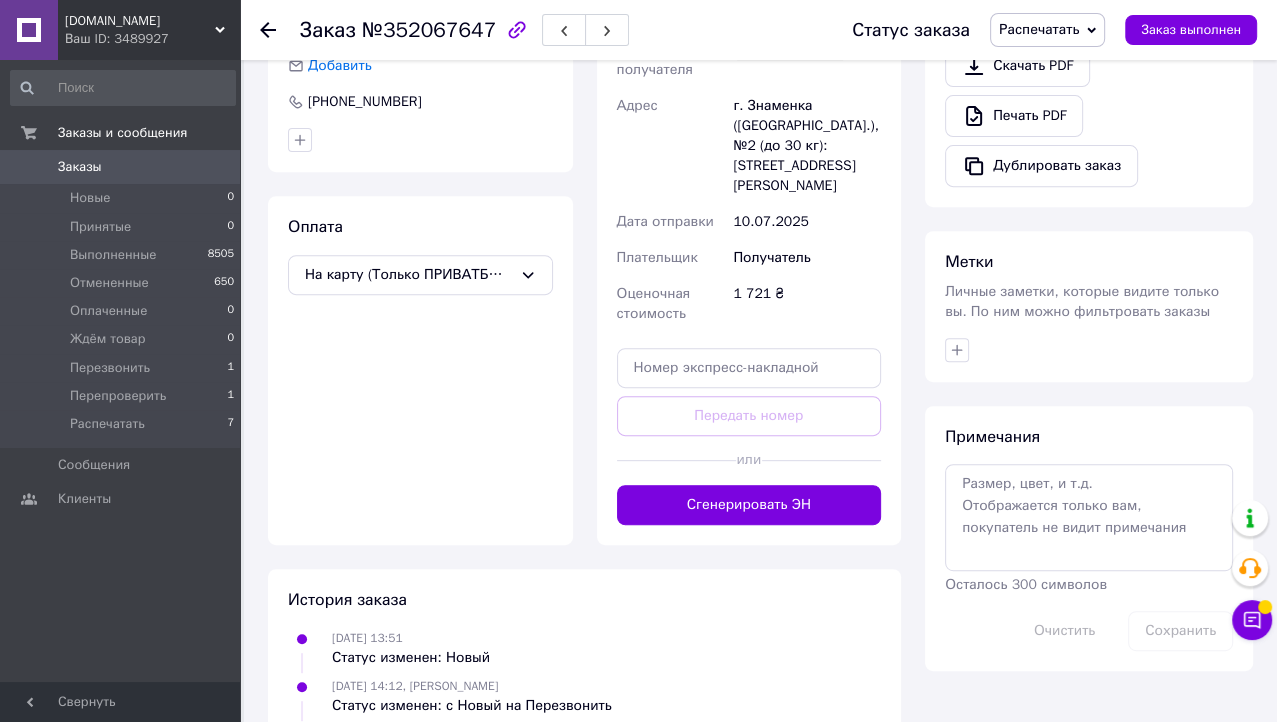 scroll, scrollTop: 729, scrollLeft: 0, axis: vertical 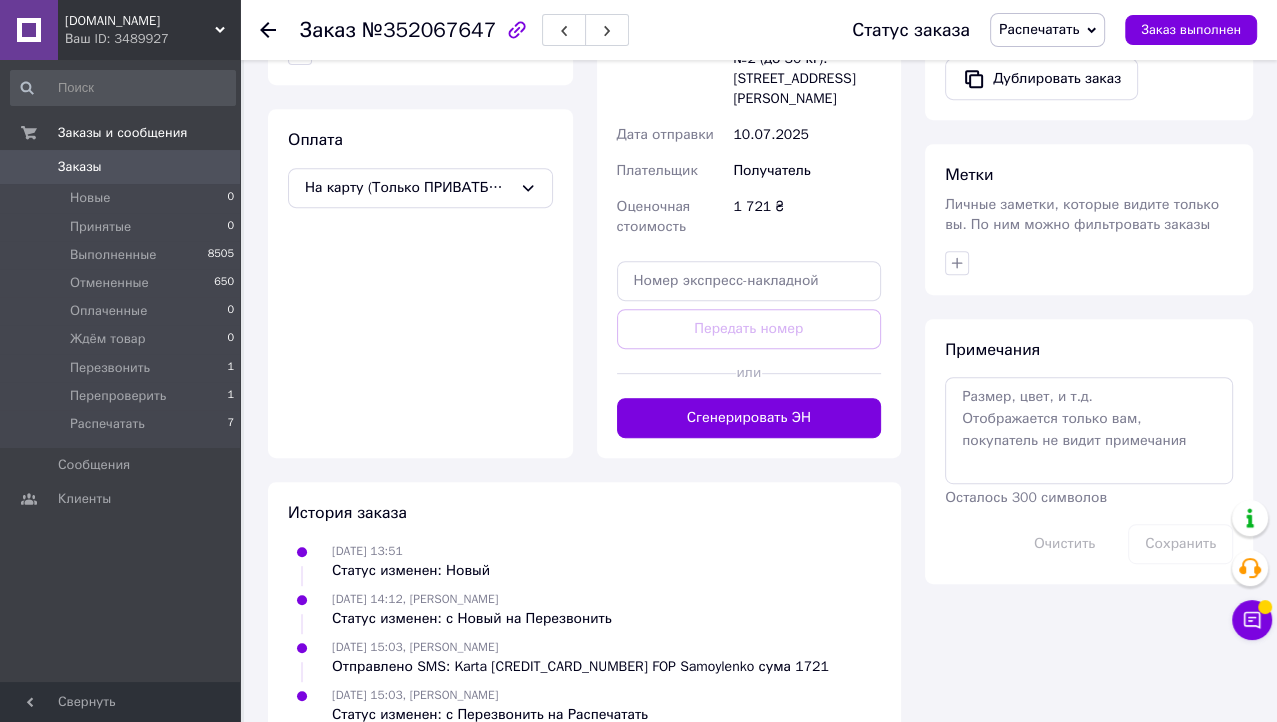 click 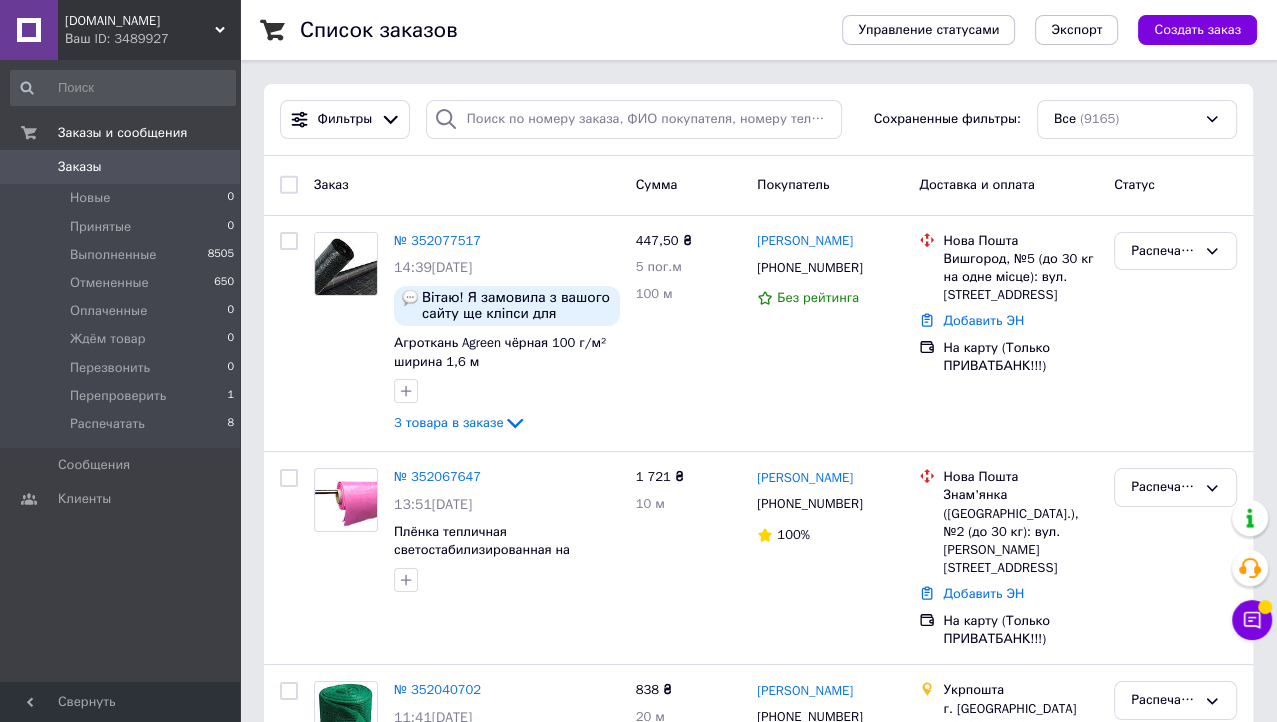 click on "[DOMAIN_NAME]" at bounding box center (140, 21) 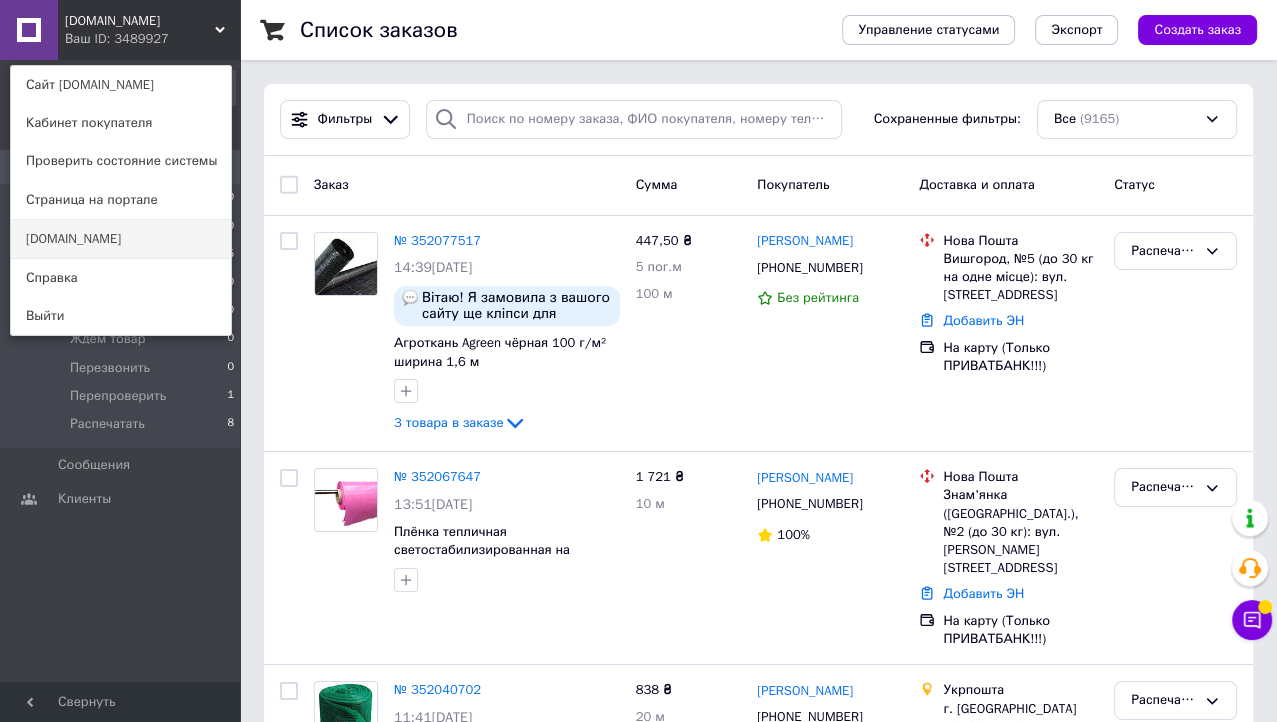 click on "[DOMAIN_NAME]" at bounding box center [121, 239] 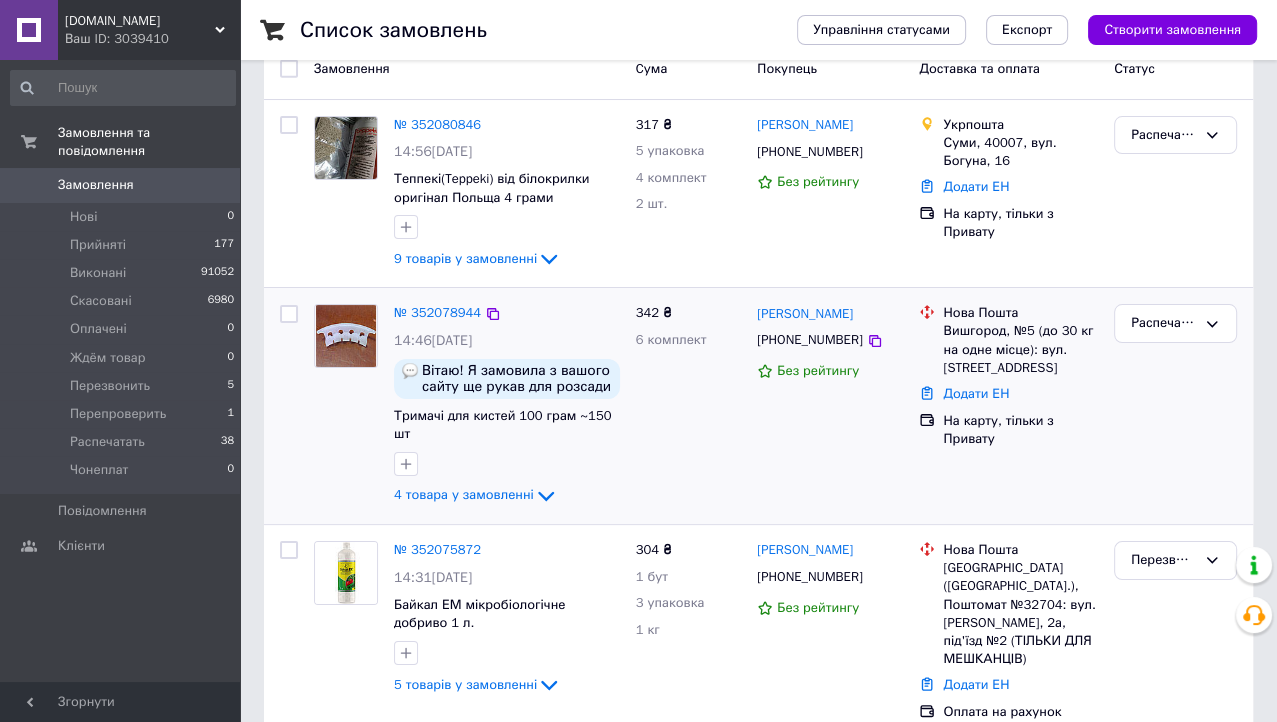 scroll, scrollTop: 0, scrollLeft: 0, axis: both 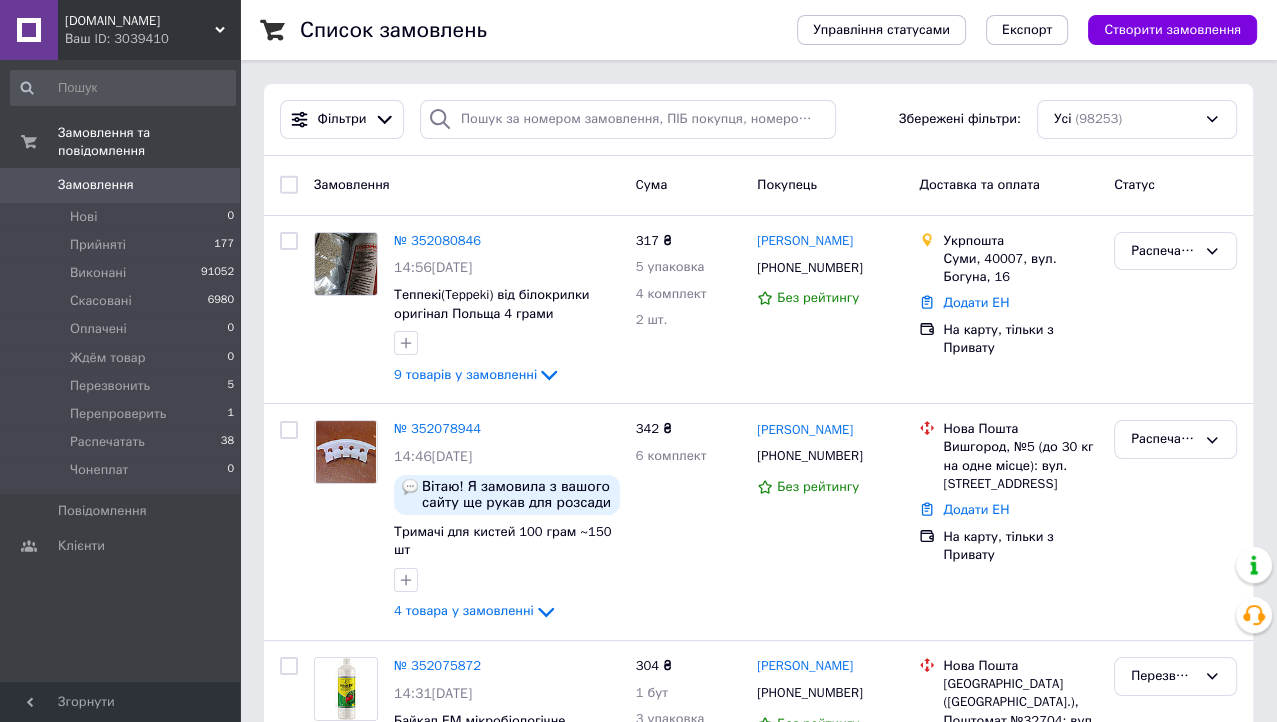 click on "Список замовлень" at bounding box center [528, 30] 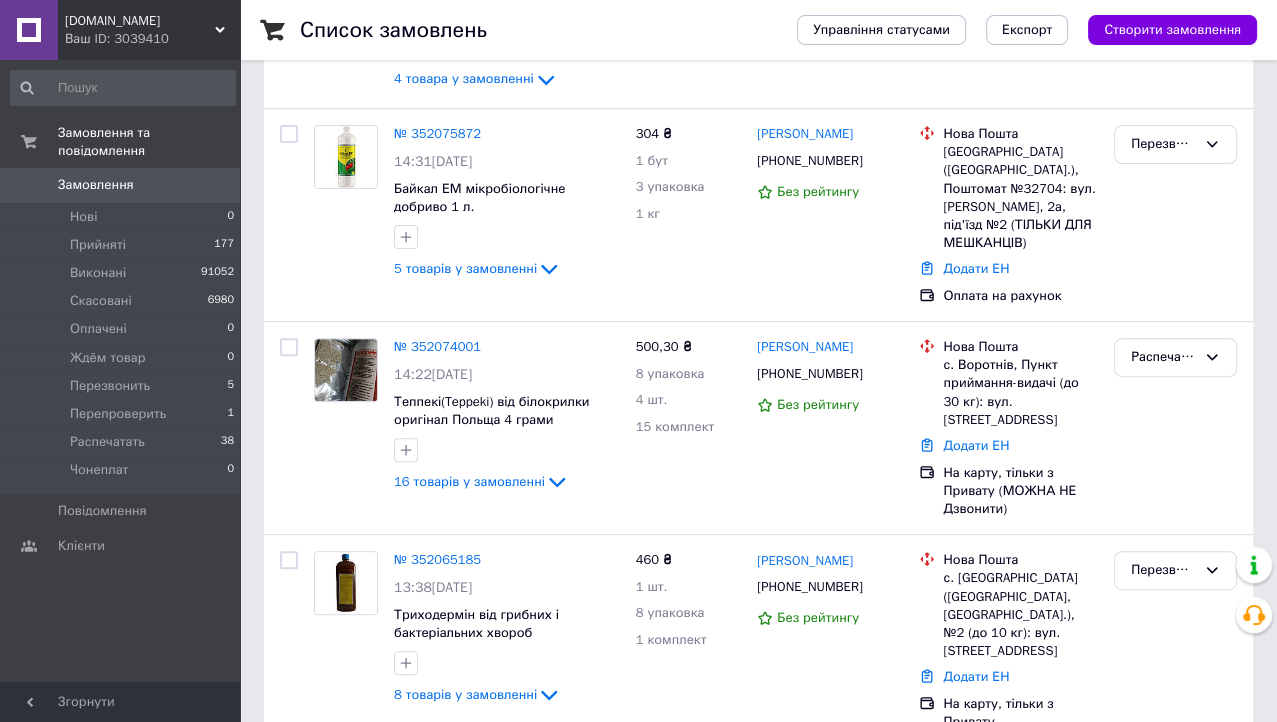 scroll, scrollTop: 631, scrollLeft: 0, axis: vertical 